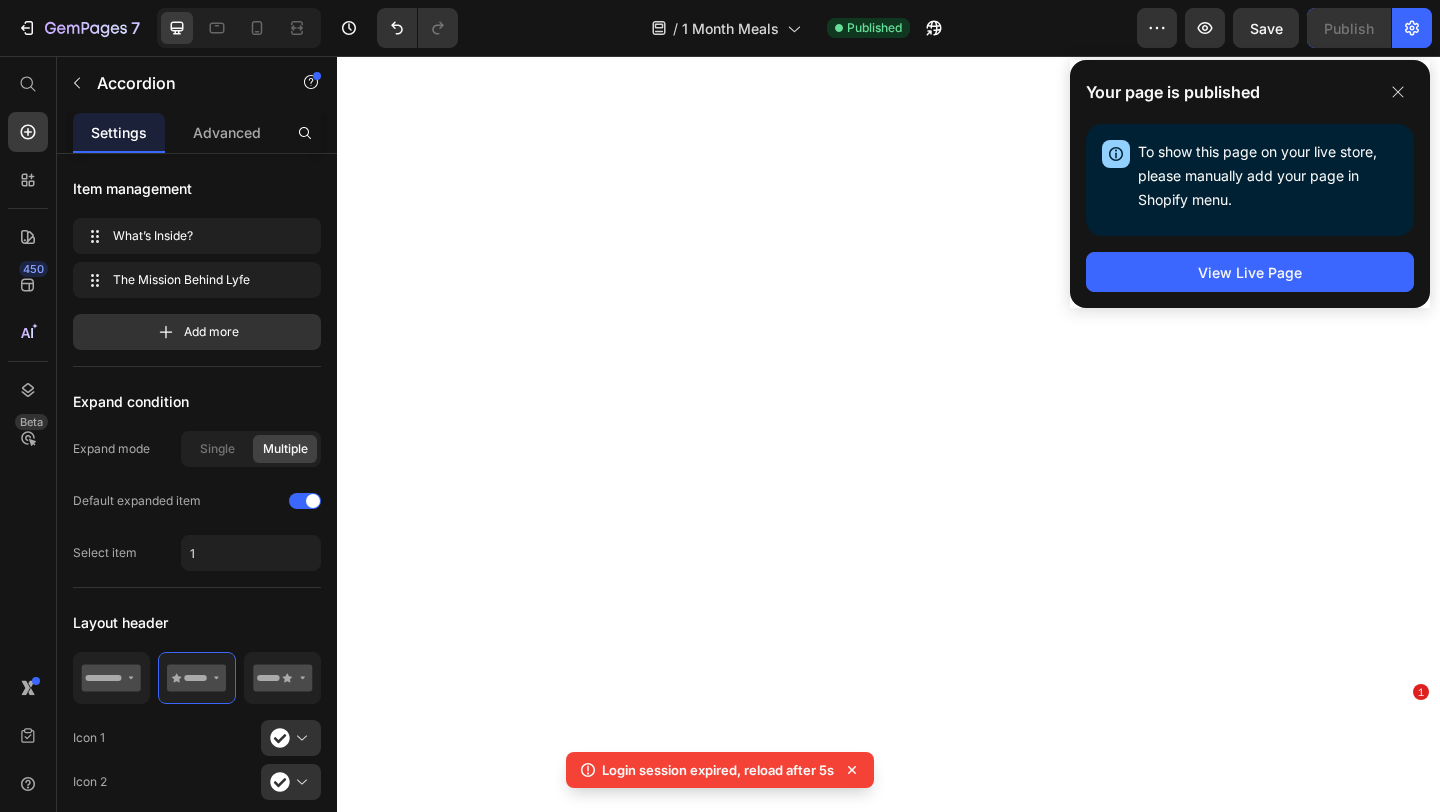 scroll, scrollTop: 0, scrollLeft: 0, axis: both 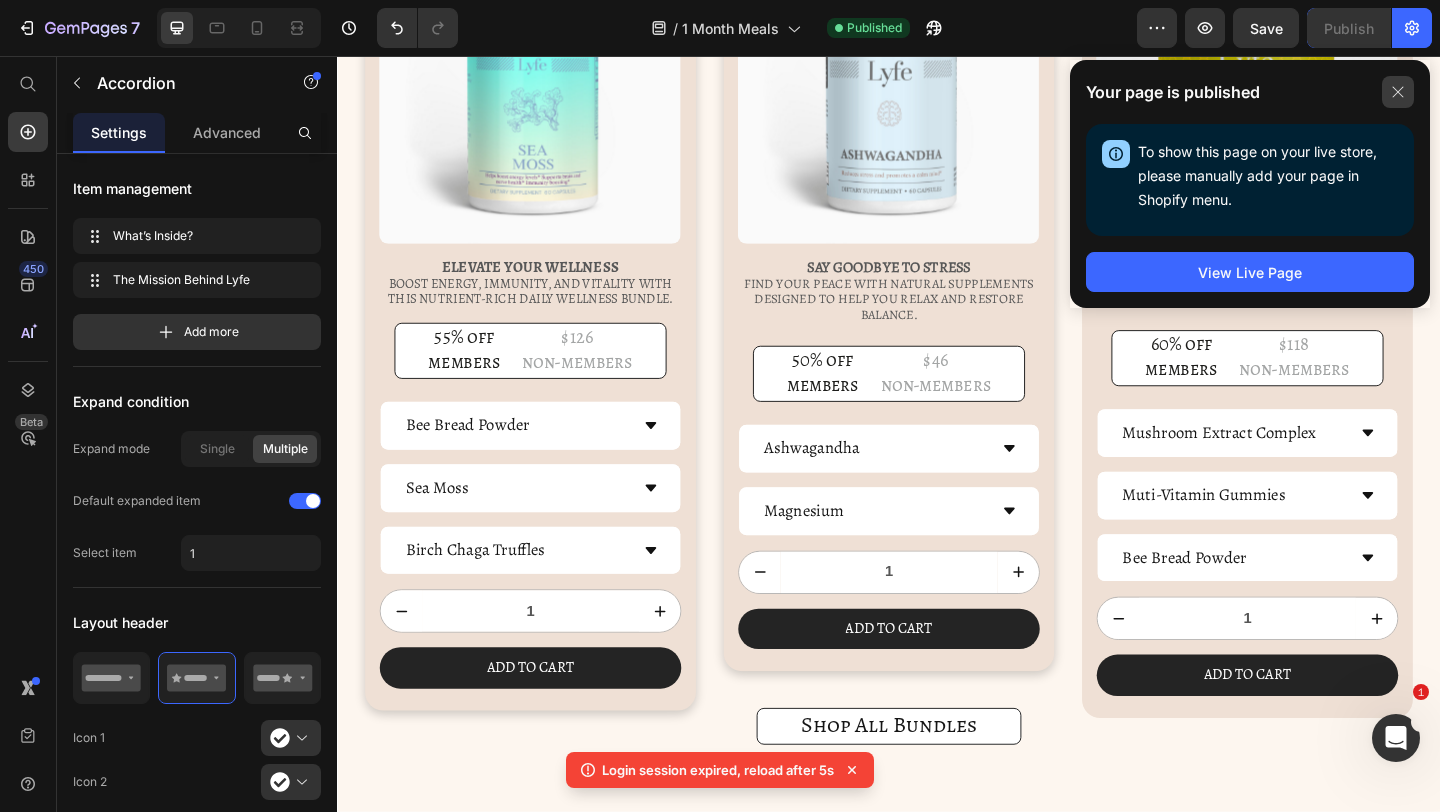 click 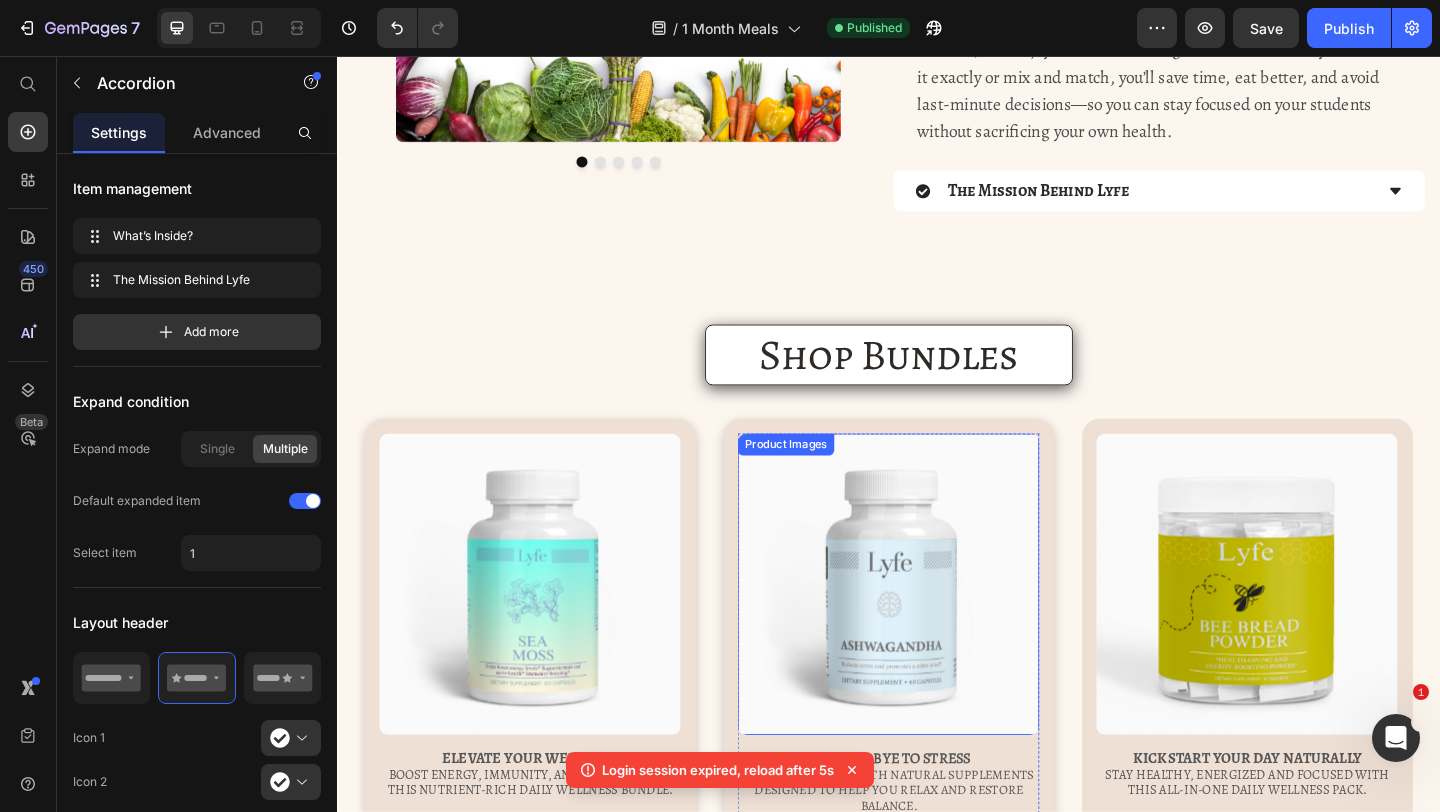 scroll, scrollTop: 0, scrollLeft: 0, axis: both 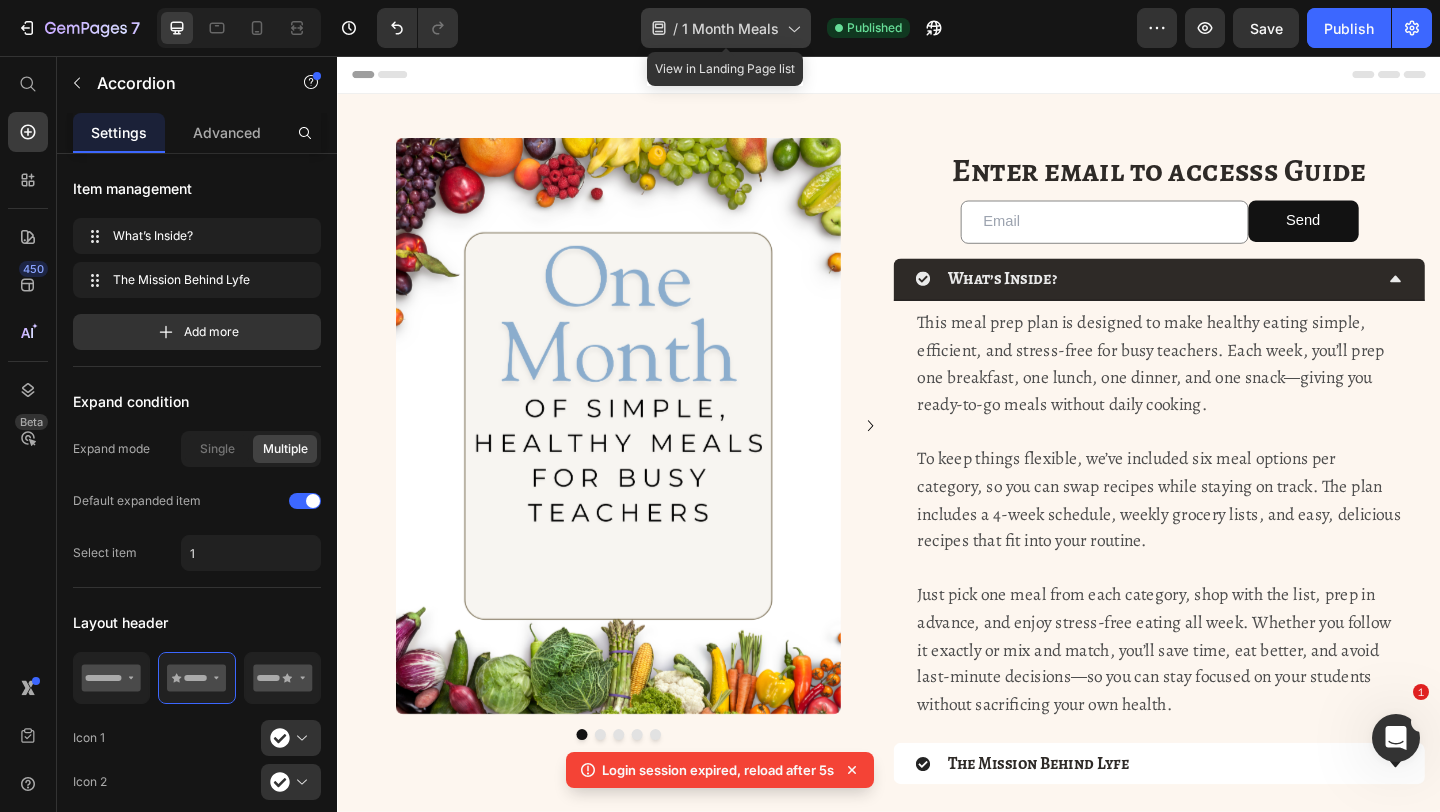 click 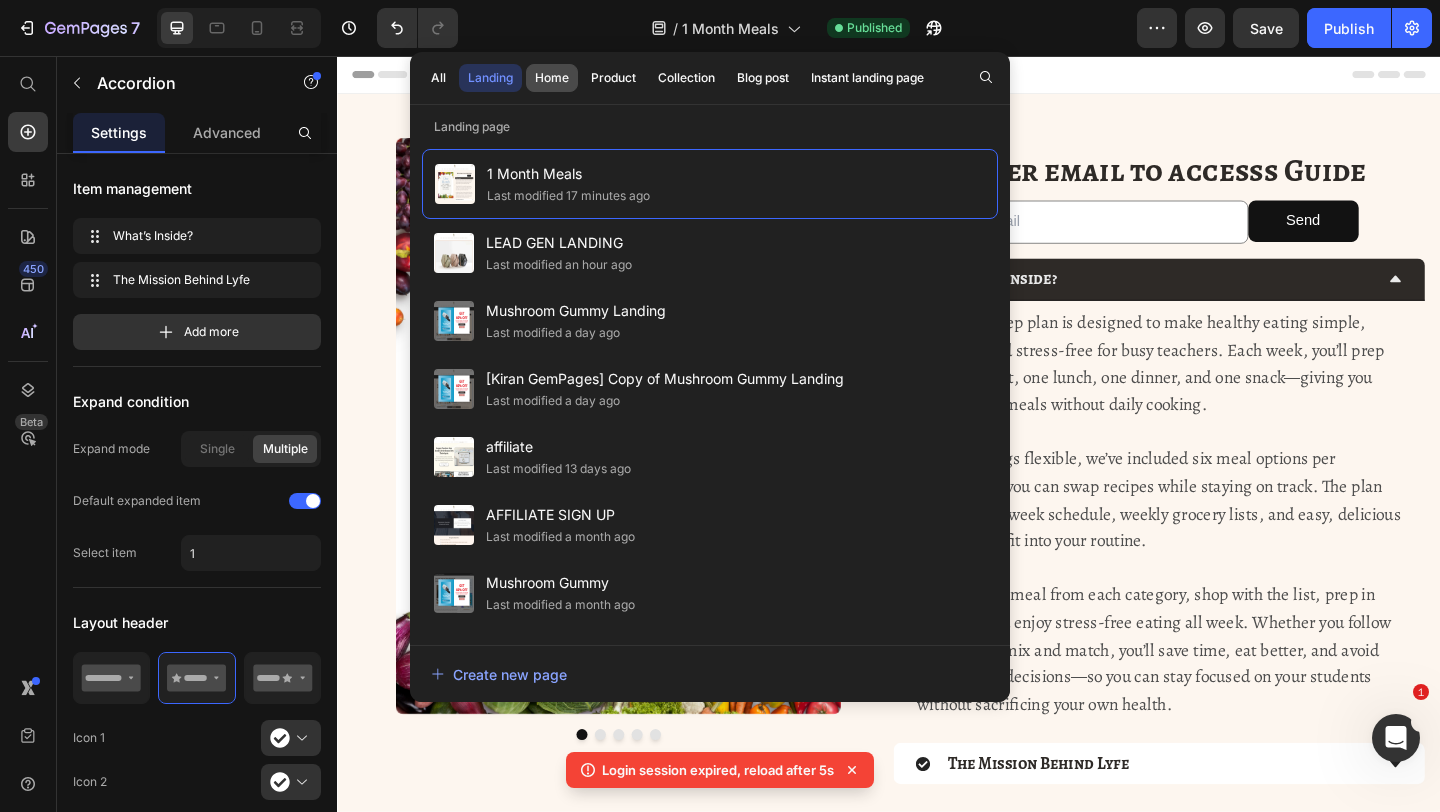 click on "Home" at bounding box center [552, 78] 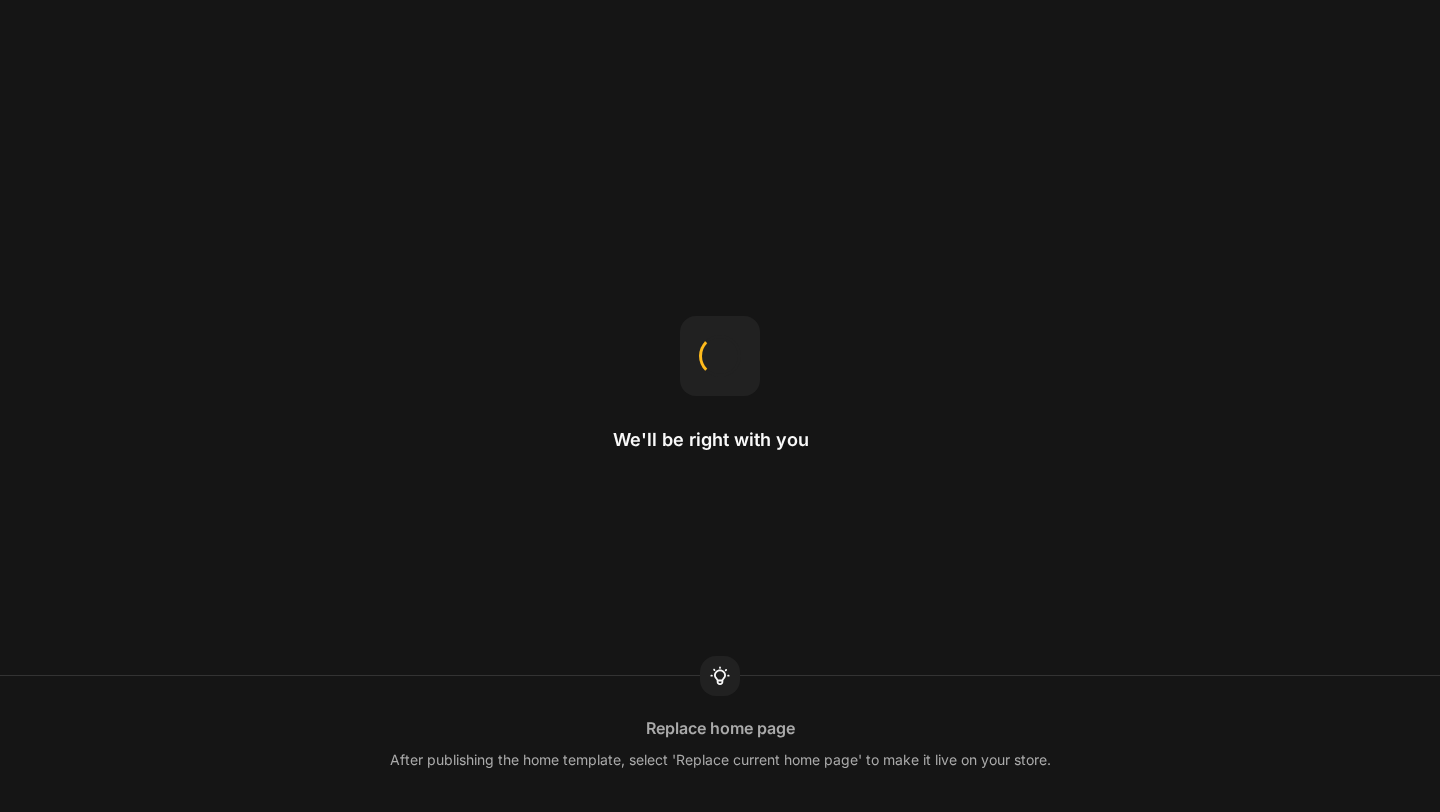 scroll, scrollTop: 0, scrollLeft: 0, axis: both 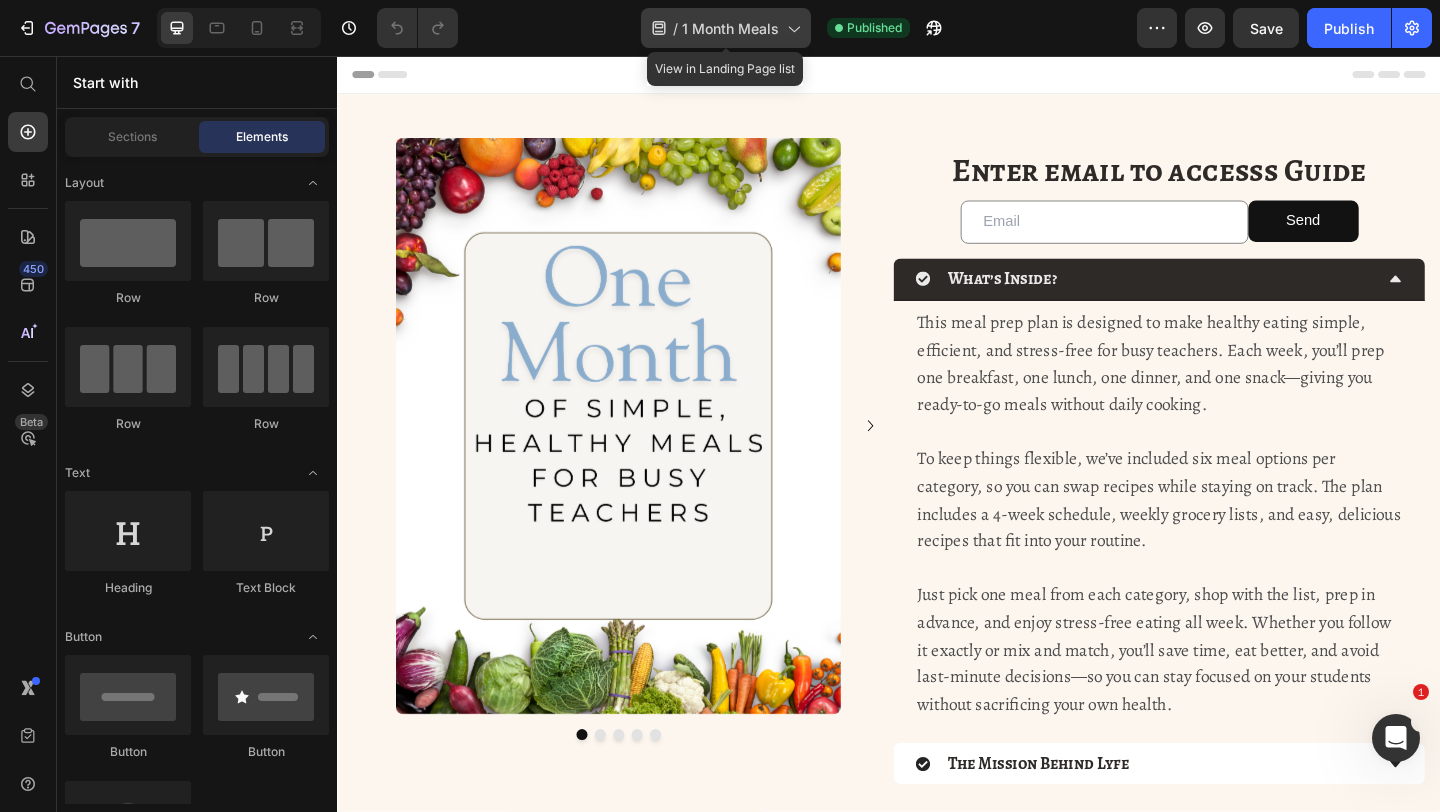 click on "/" at bounding box center [675, 28] 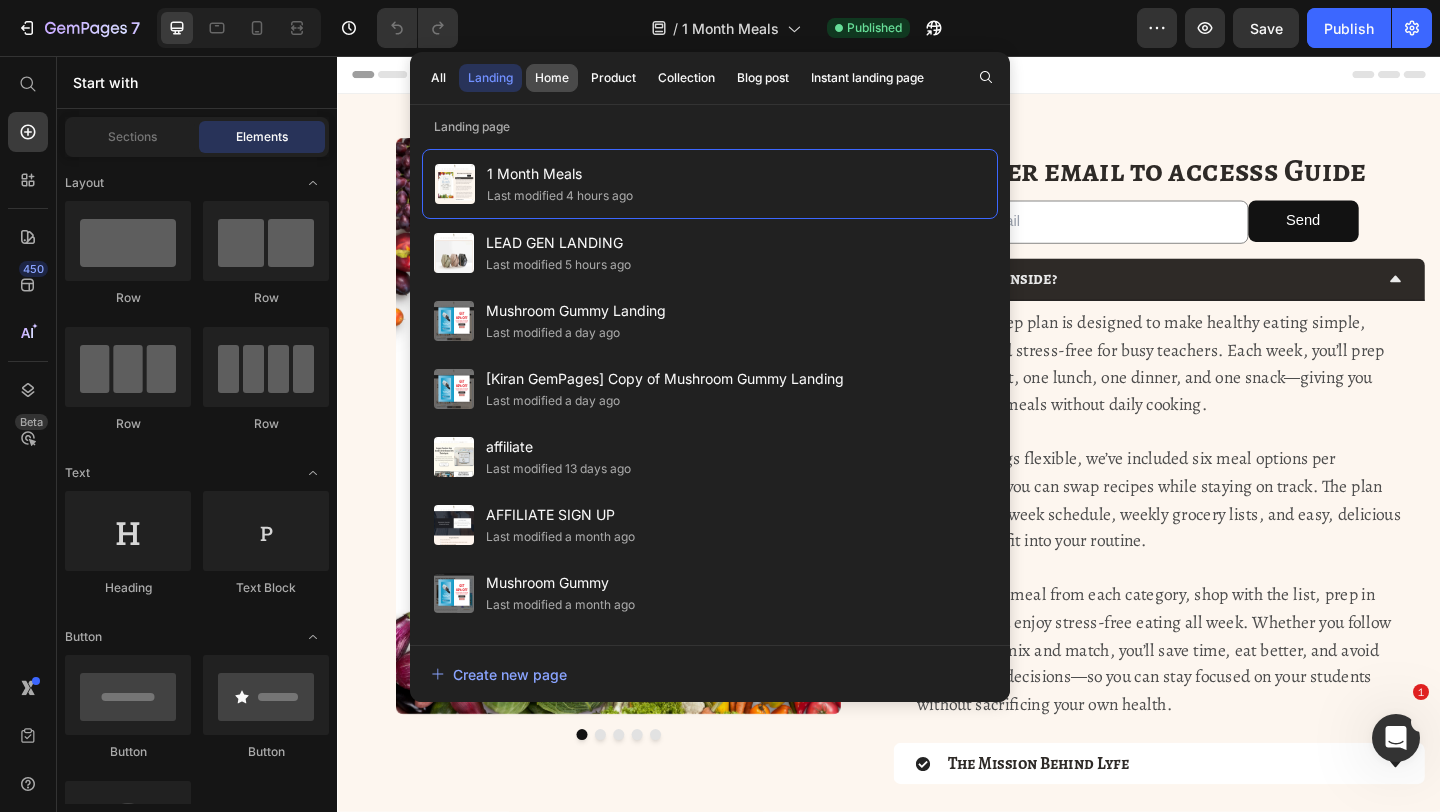 click on "Home" 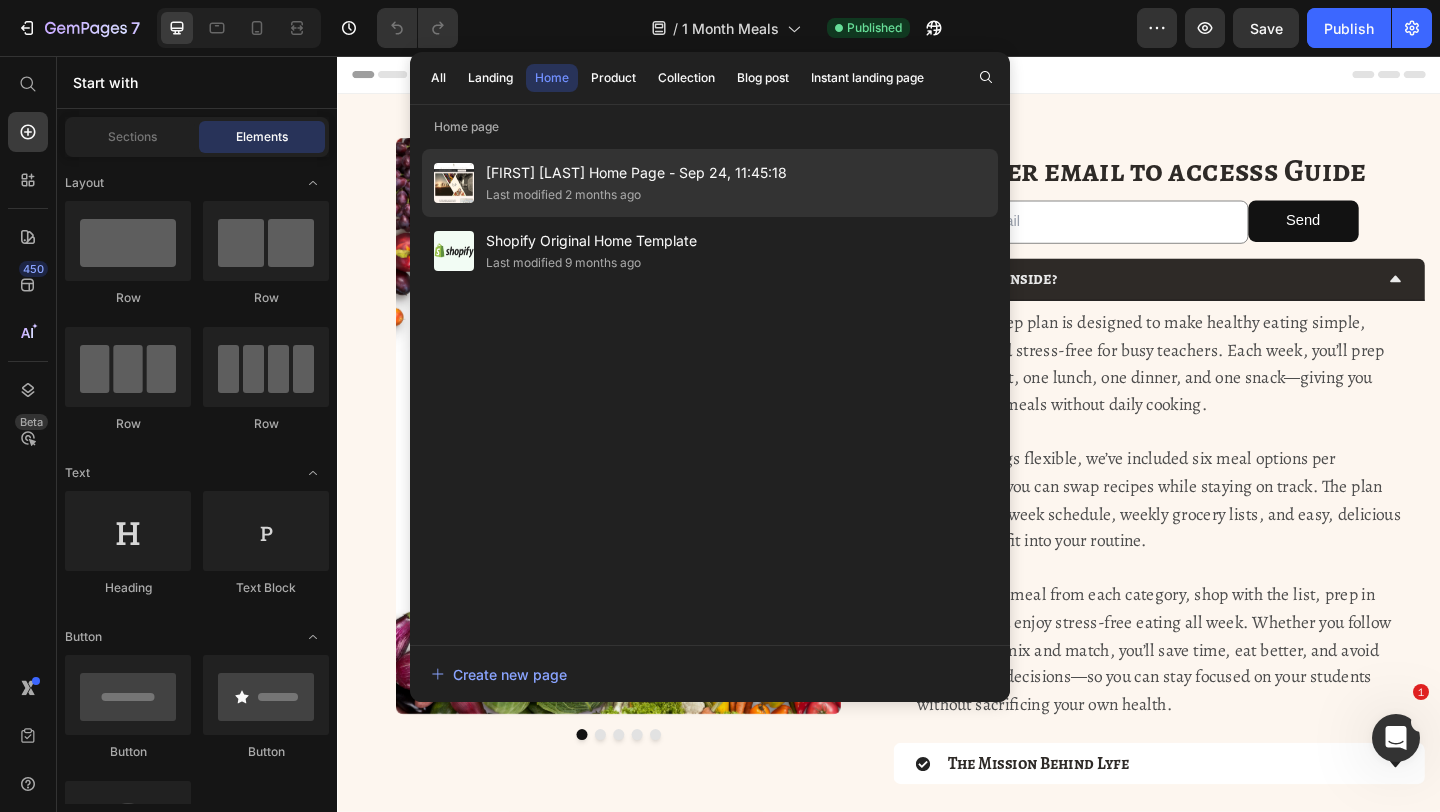 click on "[Sarah GemPages] Home Page - Sep 24, 11:45:18" at bounding box center (636, 173) 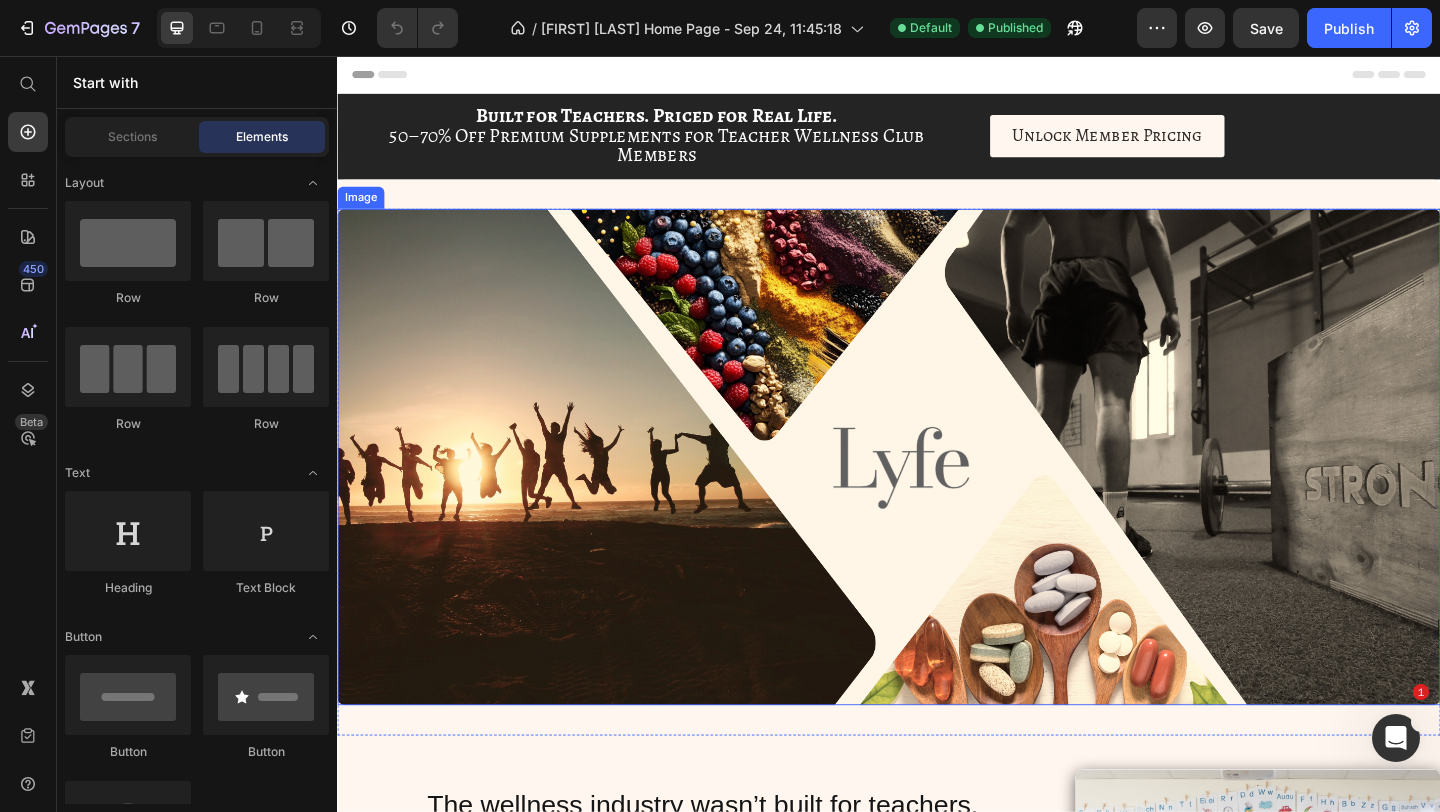 scroll, scrollTop: 42, scrollLeft: 0, axis: vertical 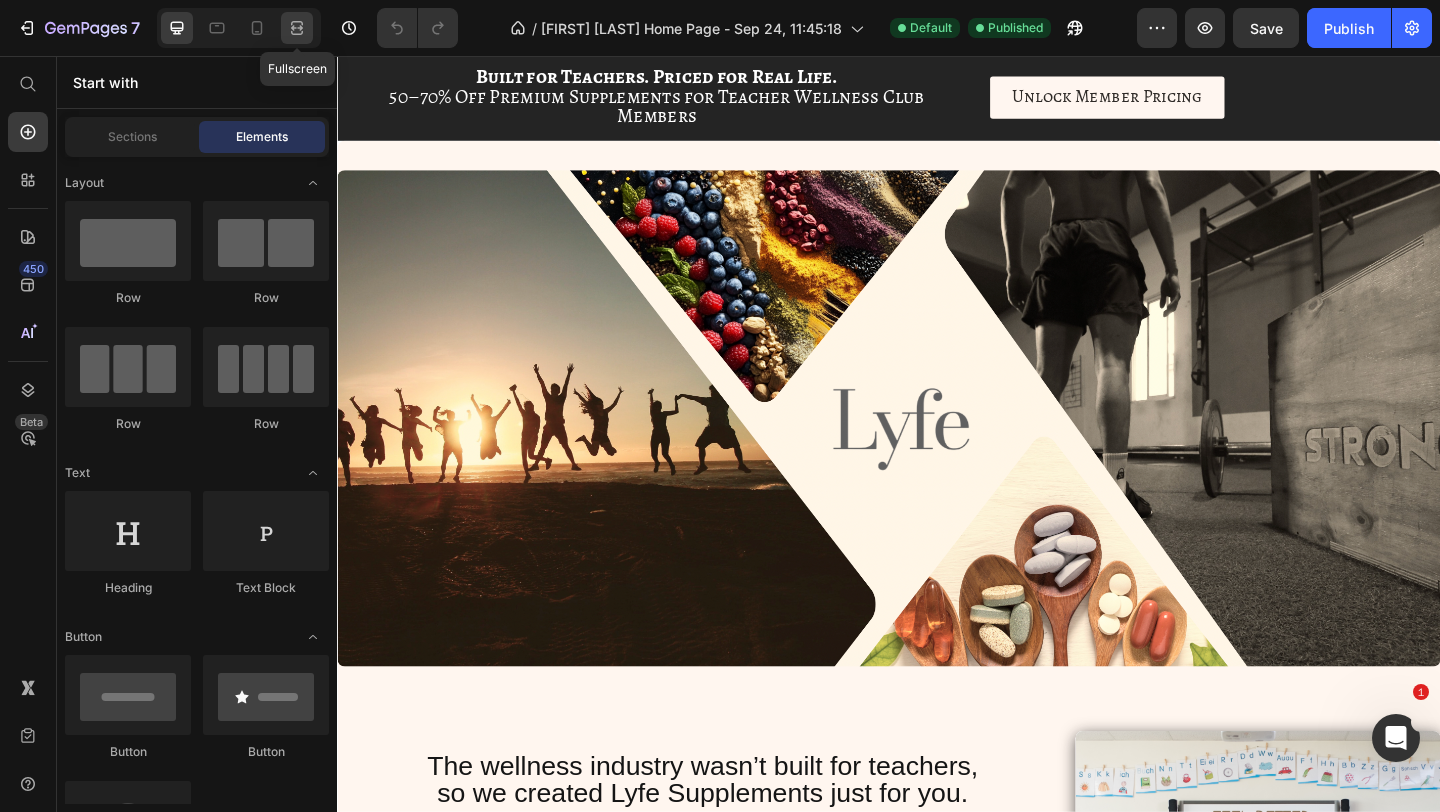 click 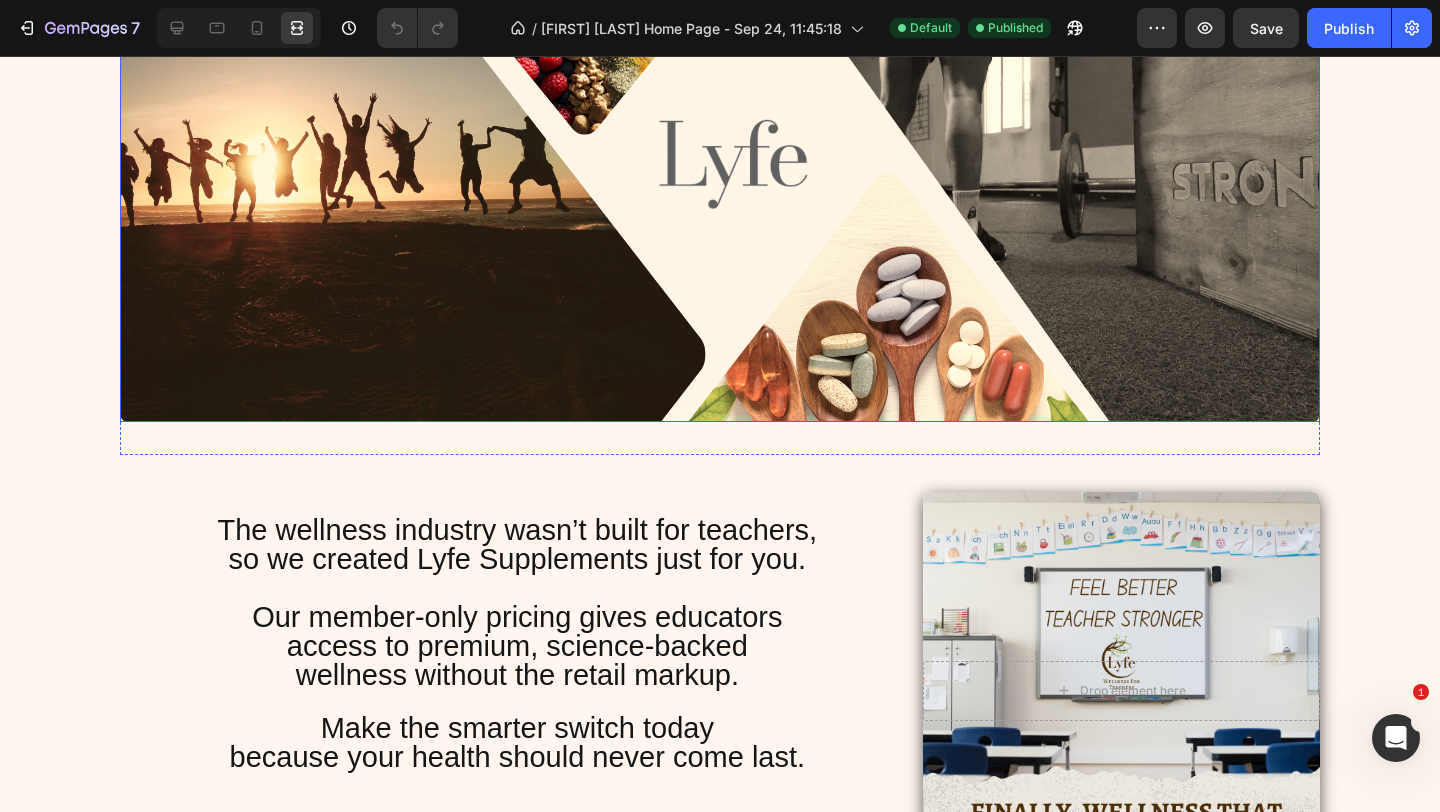 scroll, scrollTop: 387, scrollLeft: 0, axis: vertical 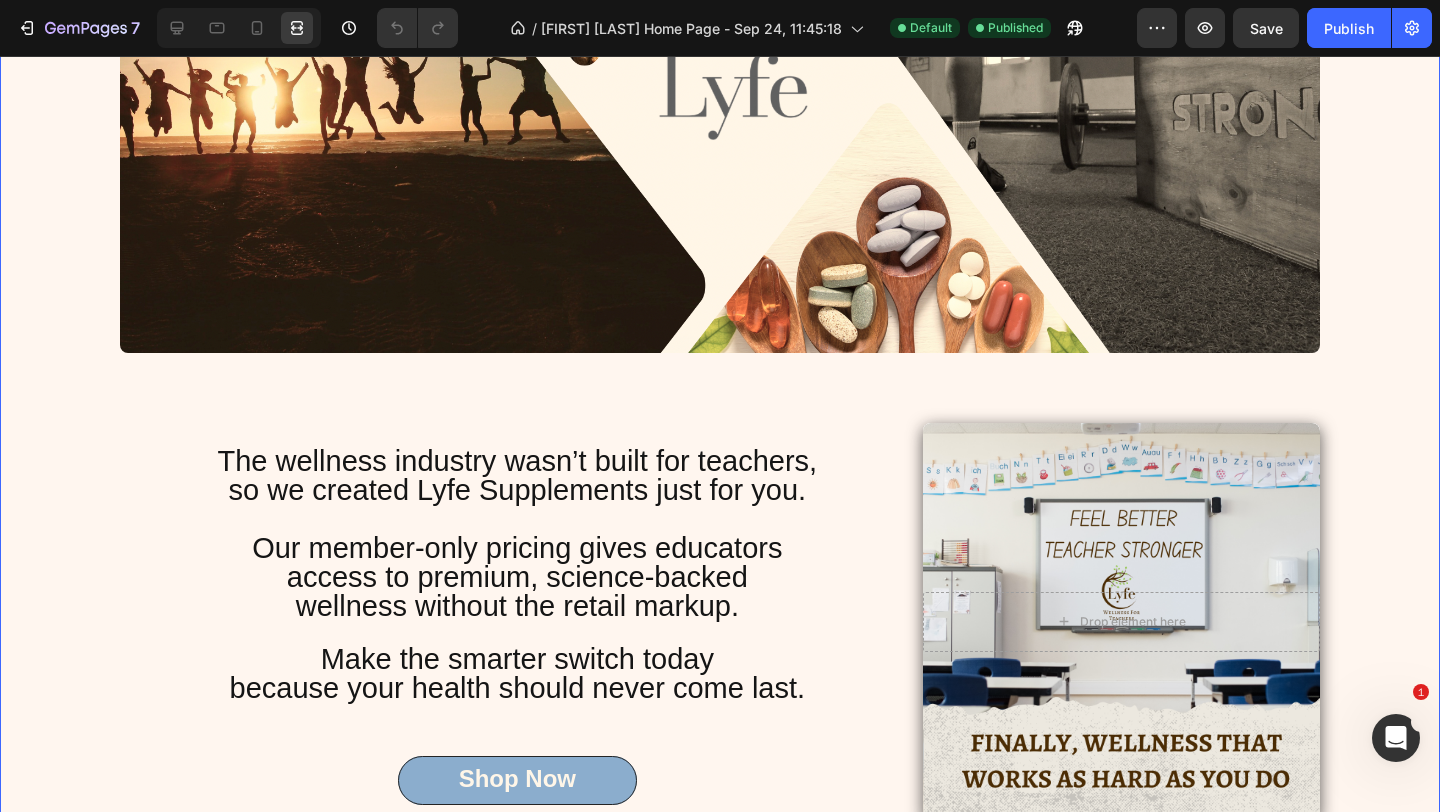 click on "Image Row Image Over 95% of our customers  are Club Members.   Because it just makes sense...   ( Here’s where your money  used  to go. ) Heading Image The membership pays for itself with just 1 order!  Heading Learn More About The Teacher Wellness Club Button Row Advanced Supplements backed by Science Heading Image Comparison US VS THEM Heading
Lyfe Heading Row Other Brands Text Block Row No Retail Markup Text Block
Icon Row
Icon Row Exclusive teacherMember benefits Text Block
Icon Row
Icon Row designed for  teachers Text Block
Icon Row
Icon Row For our member's health, not profit  Text Block
Icon Row
Icon Row teacher affiliate program  Text Block
Icon Row
Icon Row Text block Row Row Why Lyfe? Heading Learn more about Lyfe Supplements Button Hero Banner   The wellness industry wasn’t built for teachers,       Button" at bounding box center [720, 1370] 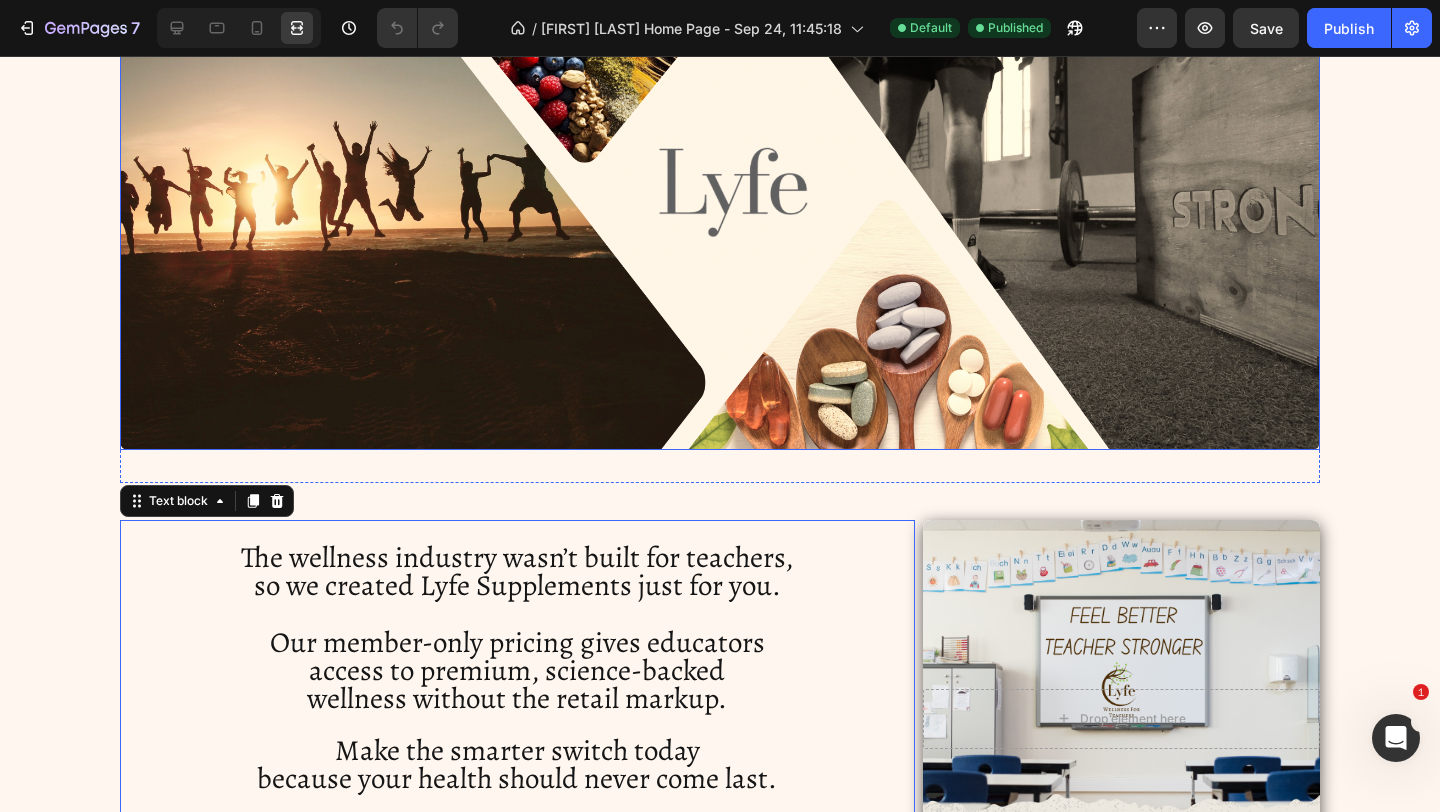 scroll, scrollTop: 278, scrollLeft: 0, axis: vertical 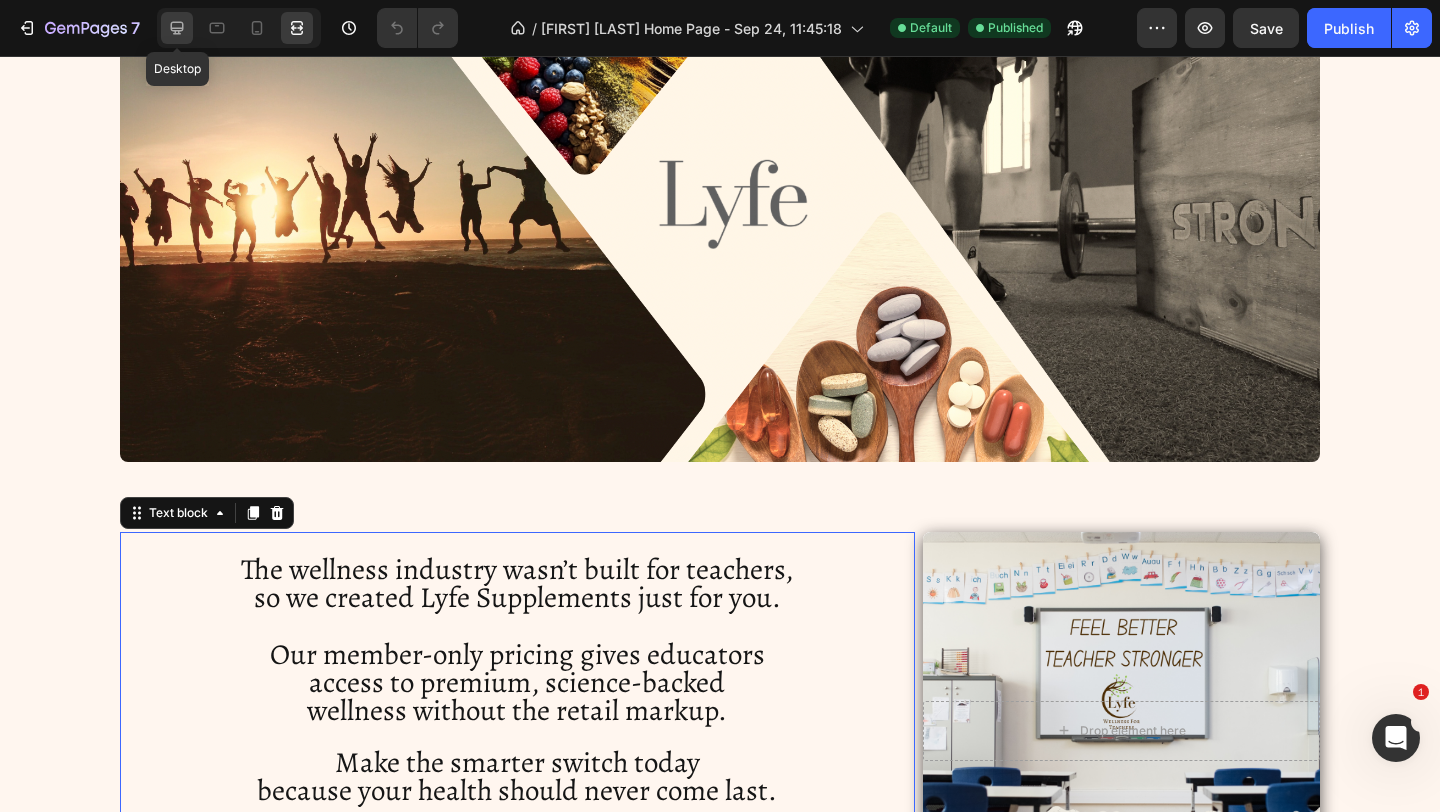 click 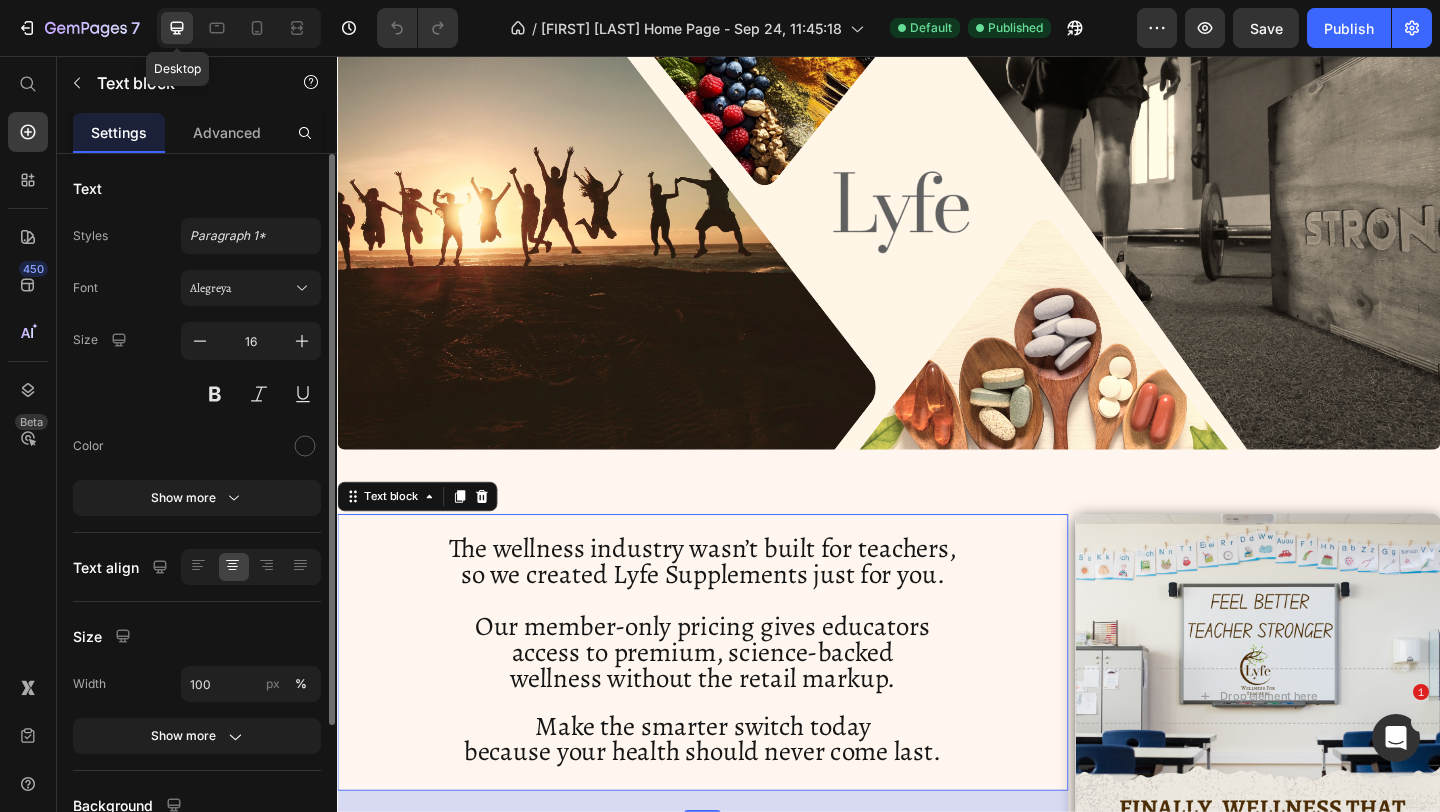 scroll, scrollTop: 300, scrollLeft: 0, axis: vertical 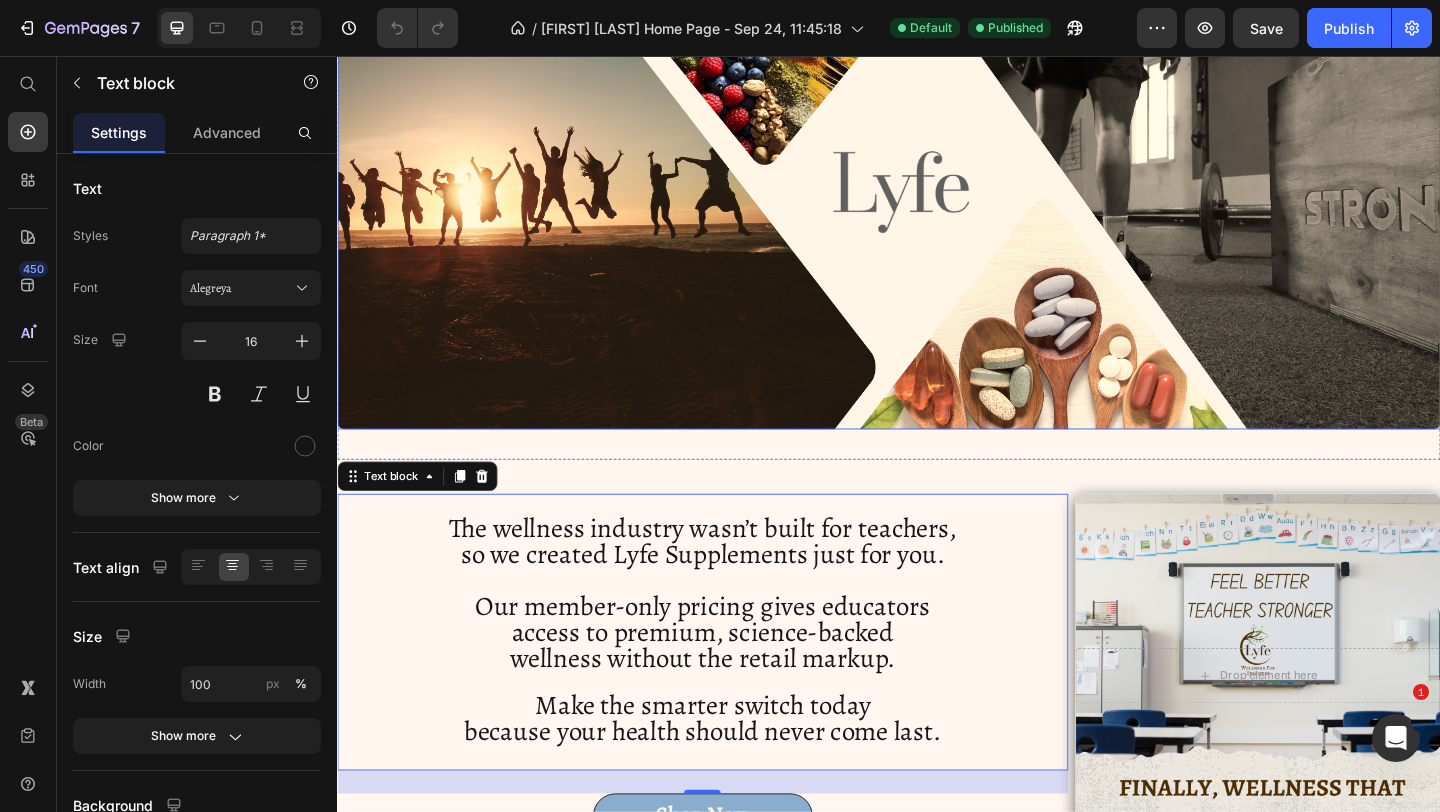click at bounding box center (937, 192) 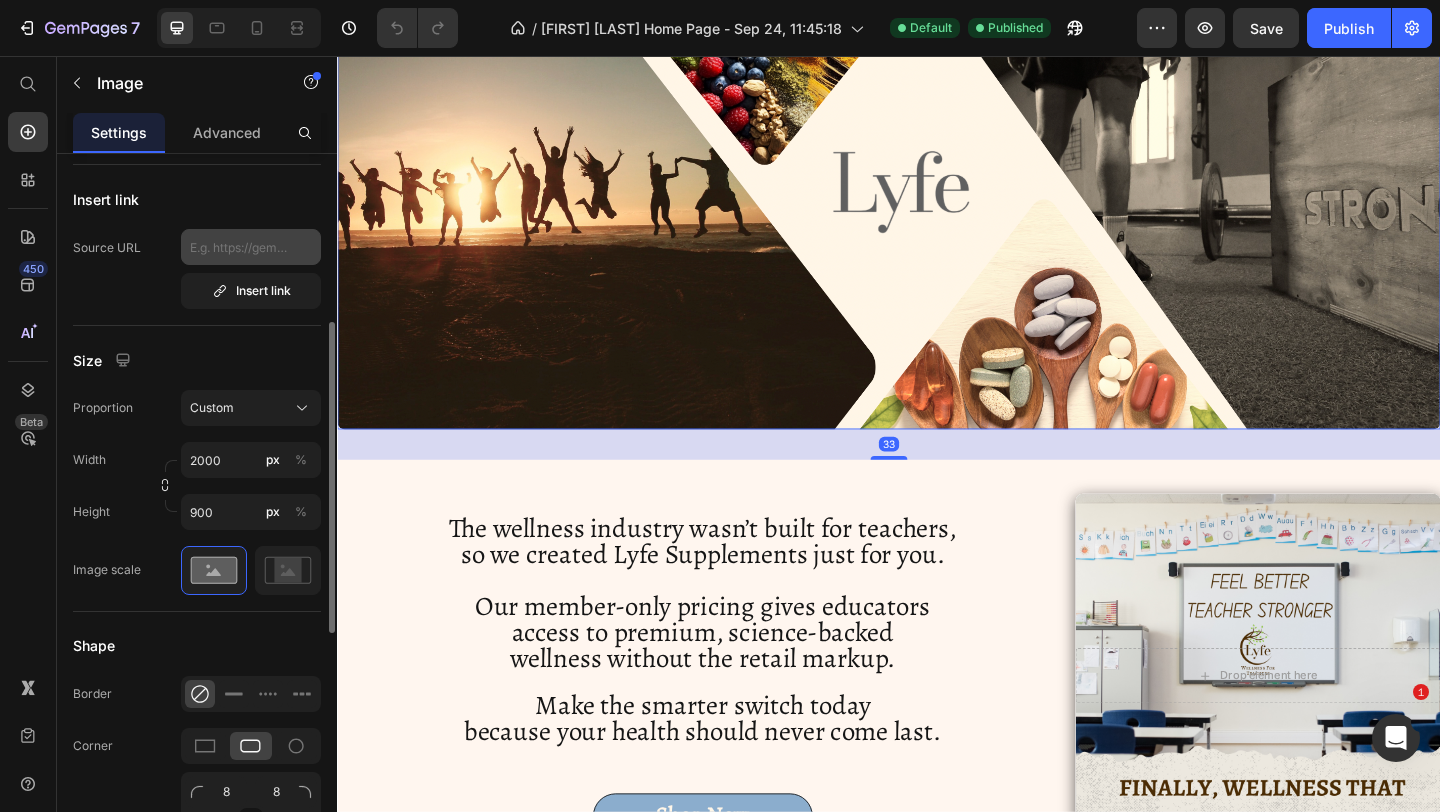 scroll, scrollTop: 924, scrollLeft: 0, axis: vertical 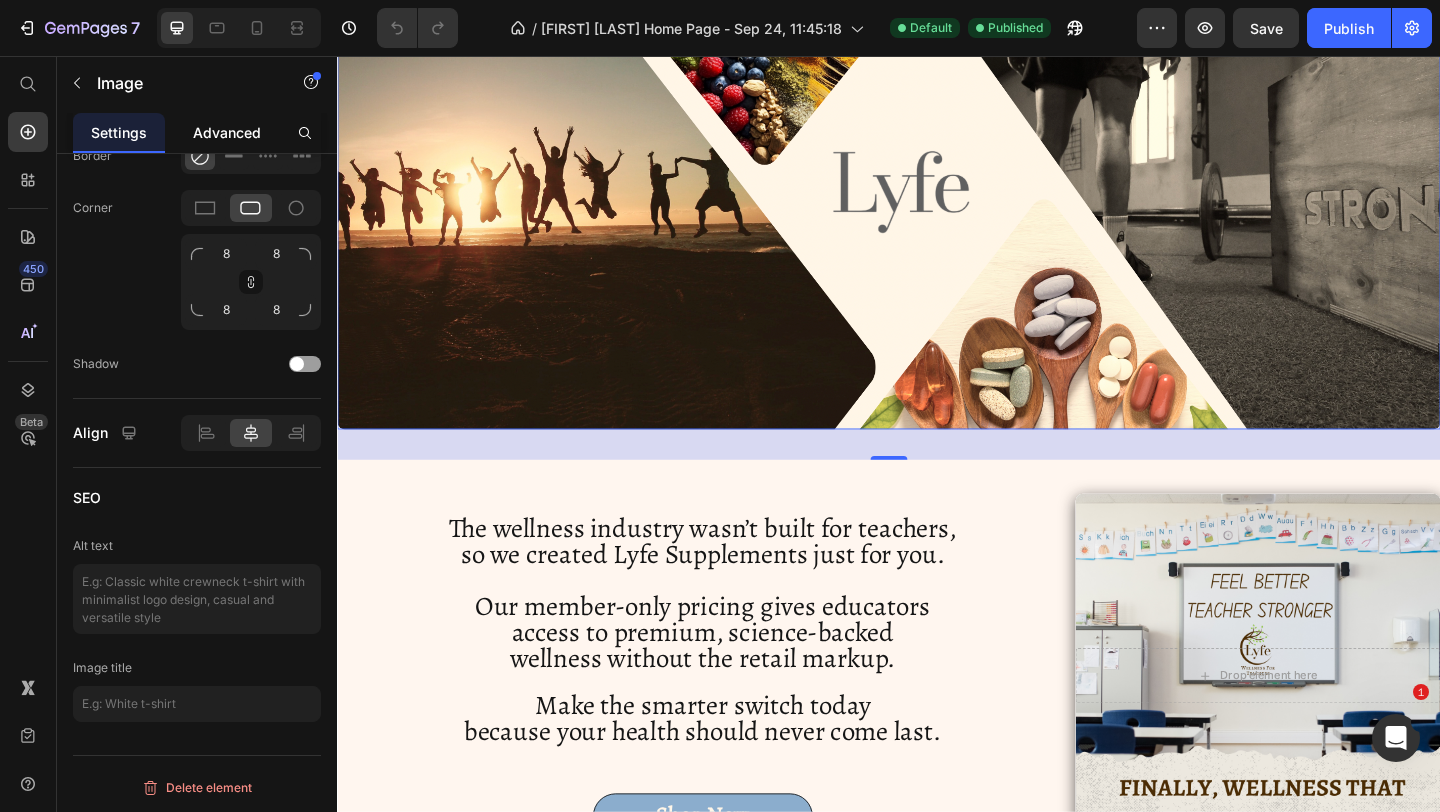 click on "Advanced" at bounding box center [227, 132] 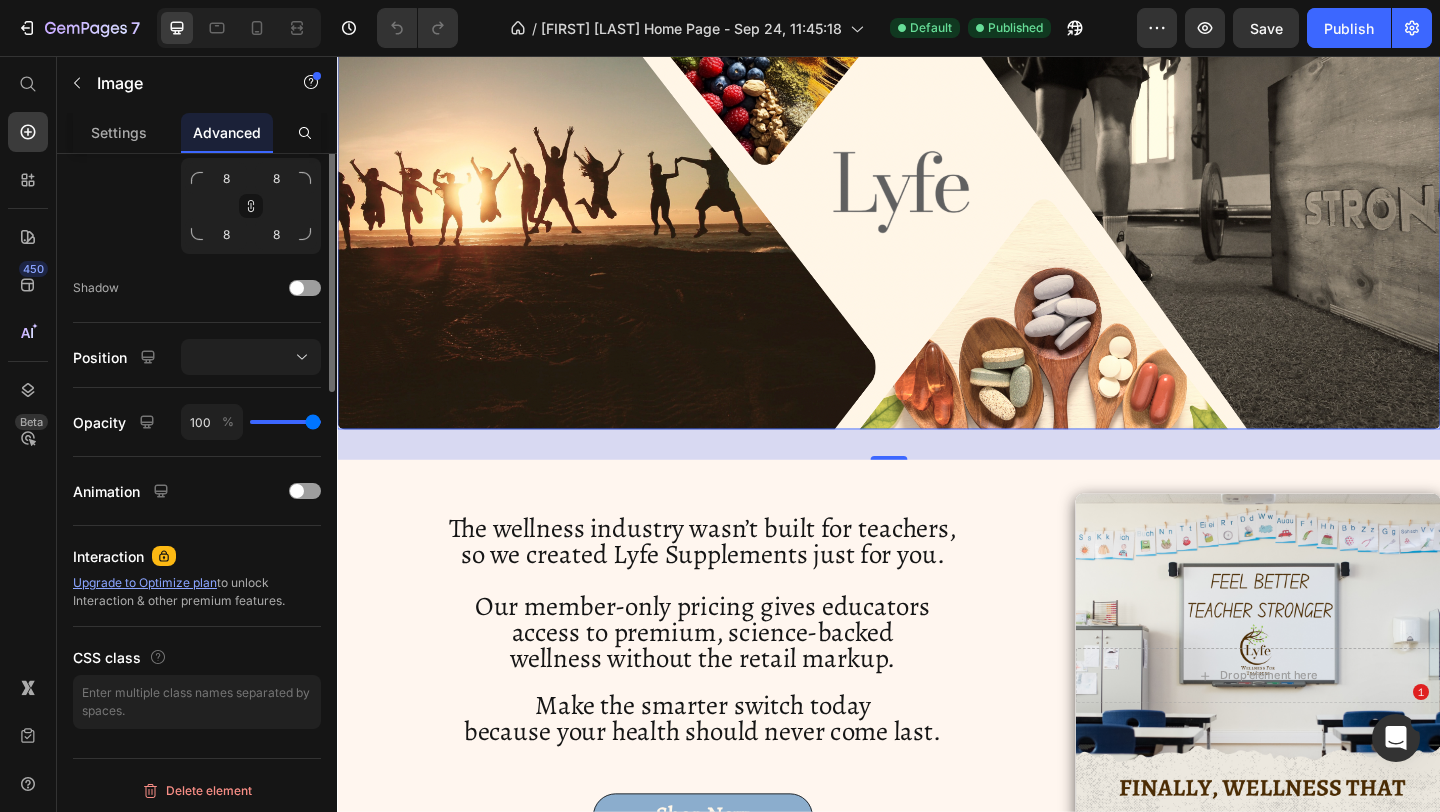 scroll, scrollTop: 658, scrollLeft: 0, axis: vertical 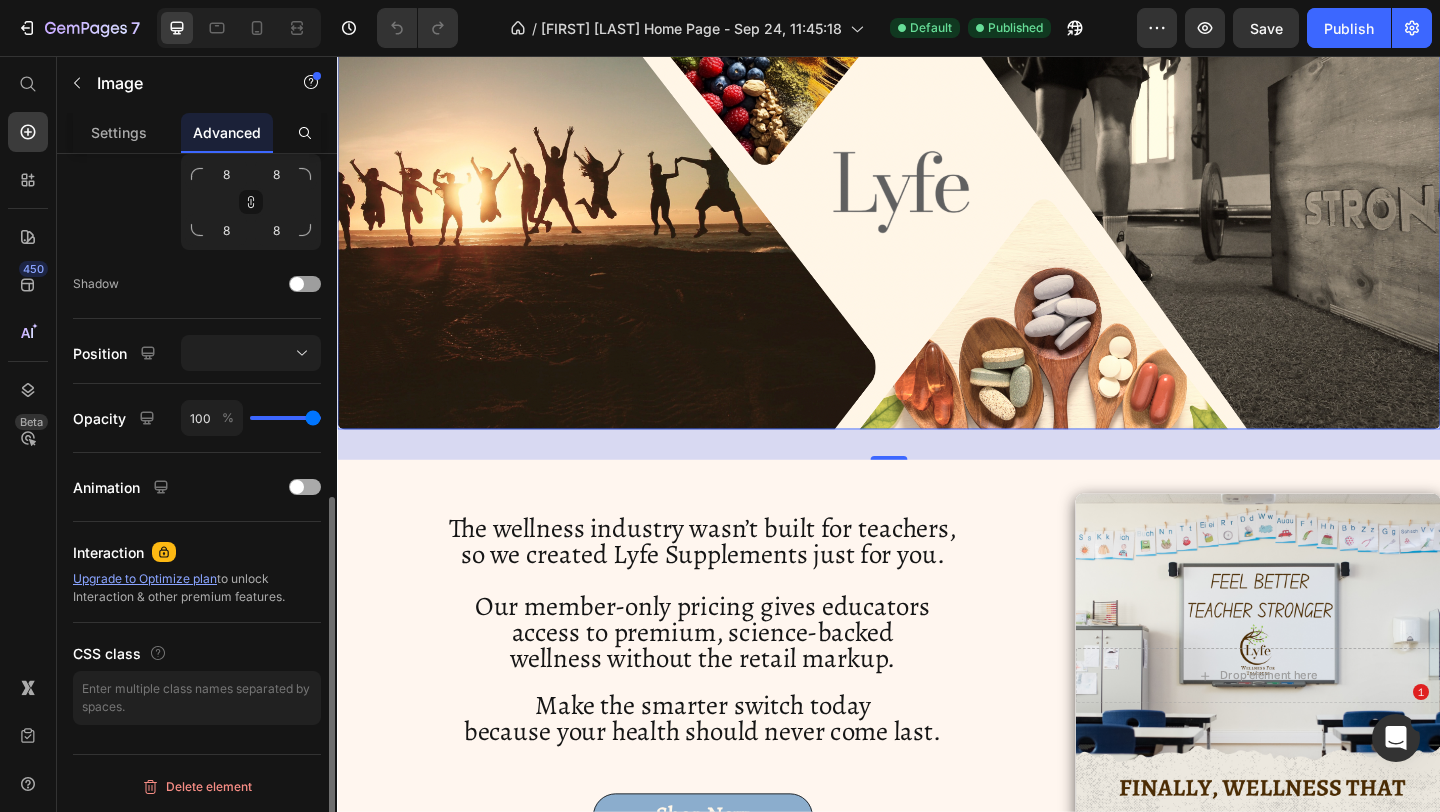 click at bounding box center [305, 487] 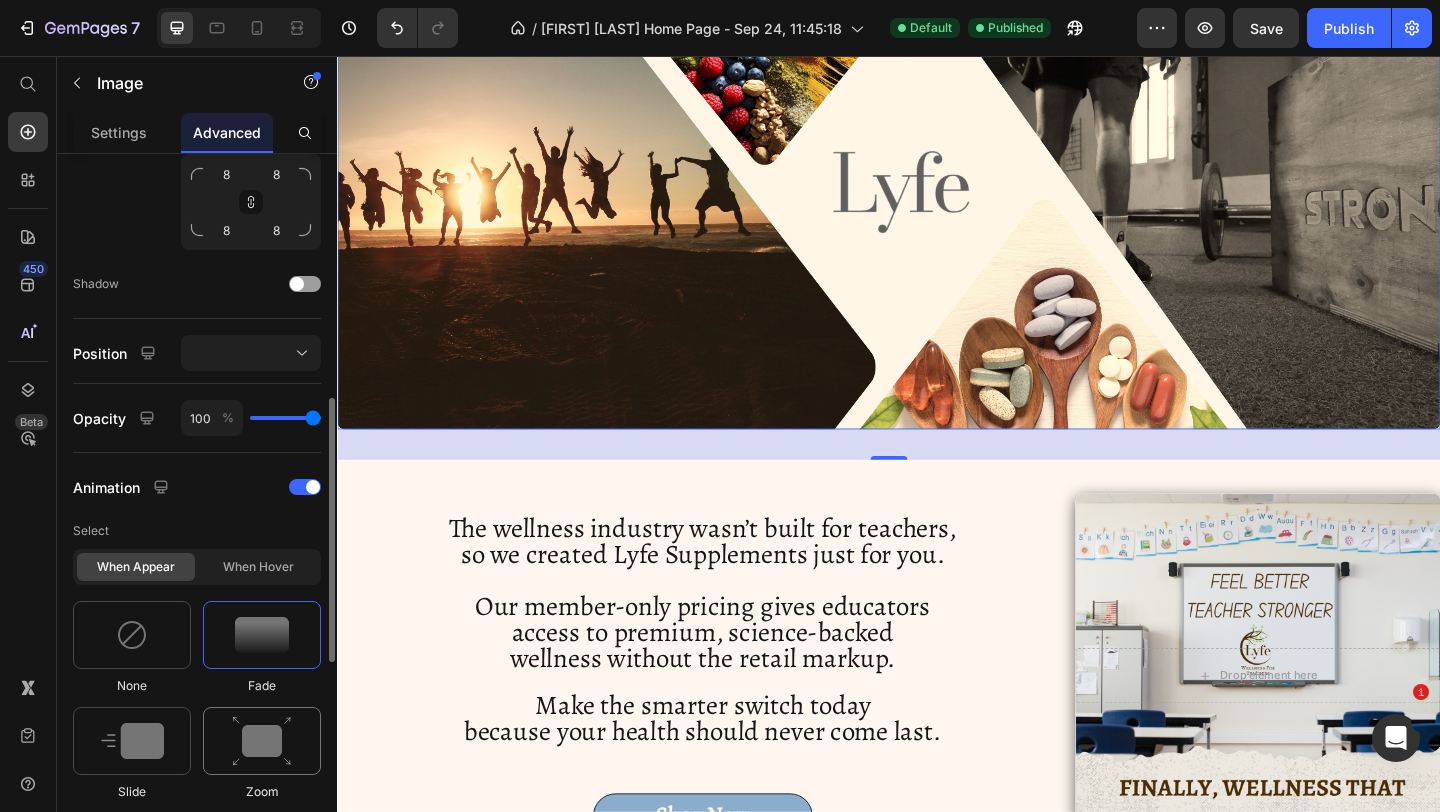 click at bounding box center (262, 741) 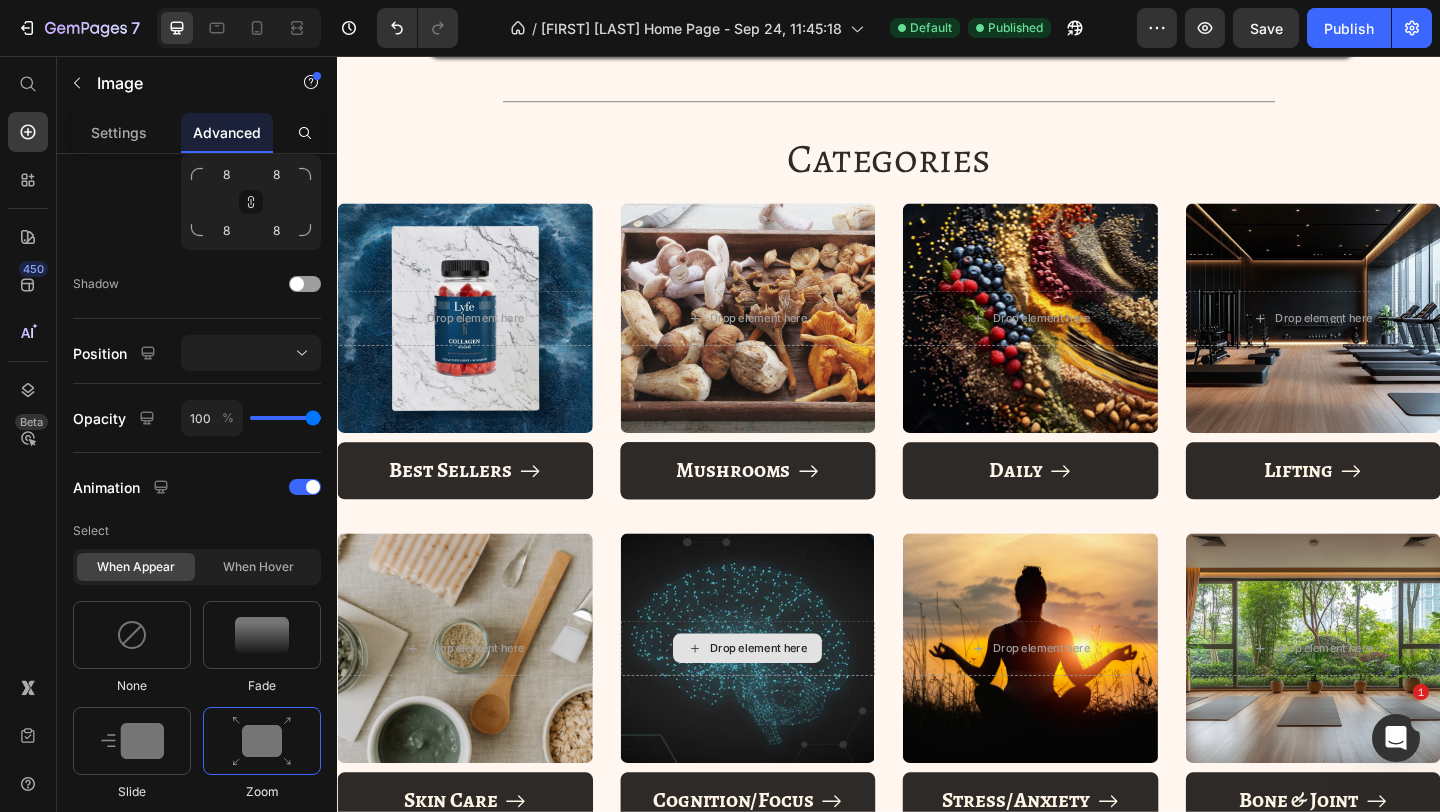 scroll, scrollTop: 2374, scrollLeft: 0, axis: vertical 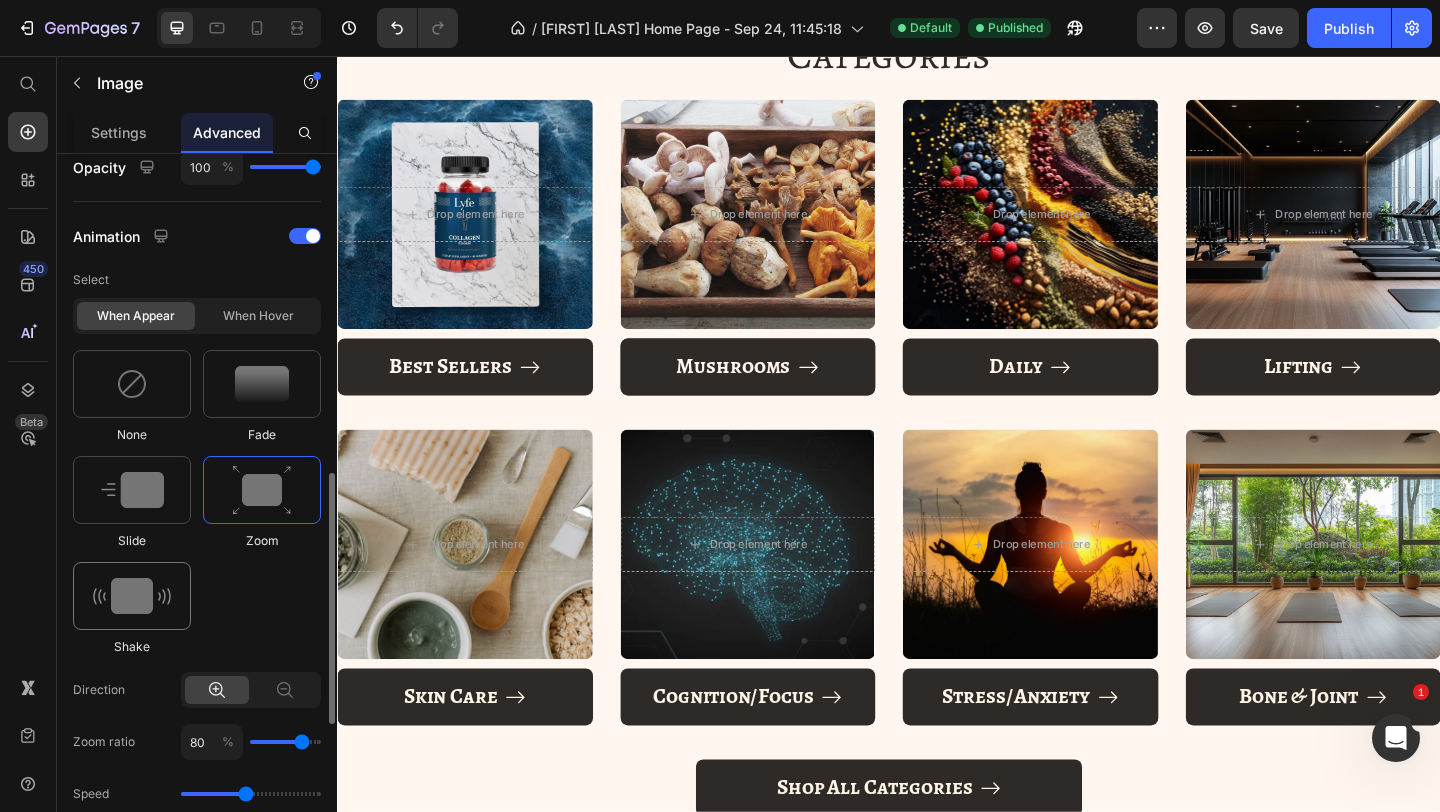 click at bounding box center [132, 596] 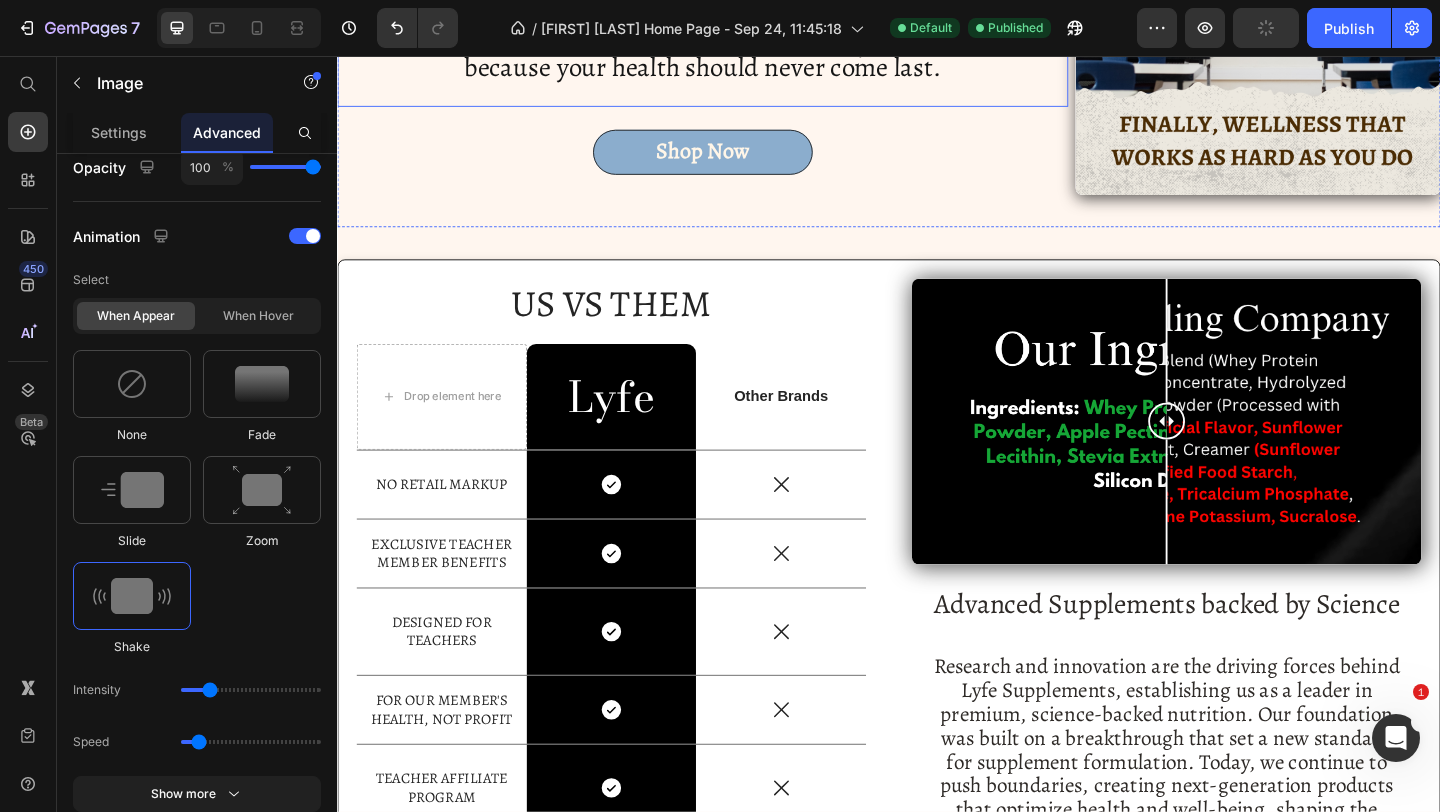 scroll, scrollTop: 238, scrollLeft: 0, axis: vertical 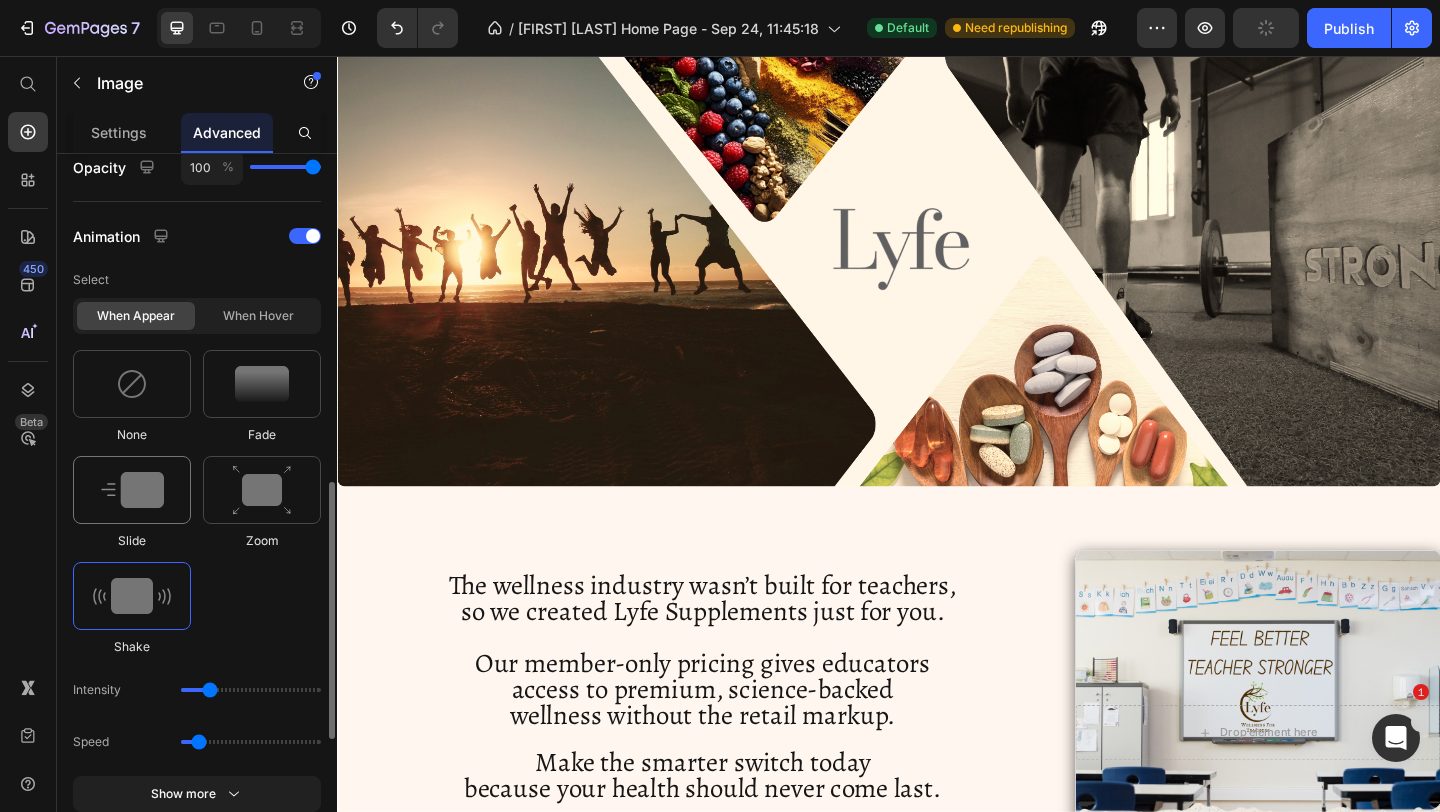 click at bounding box center [132, 490] 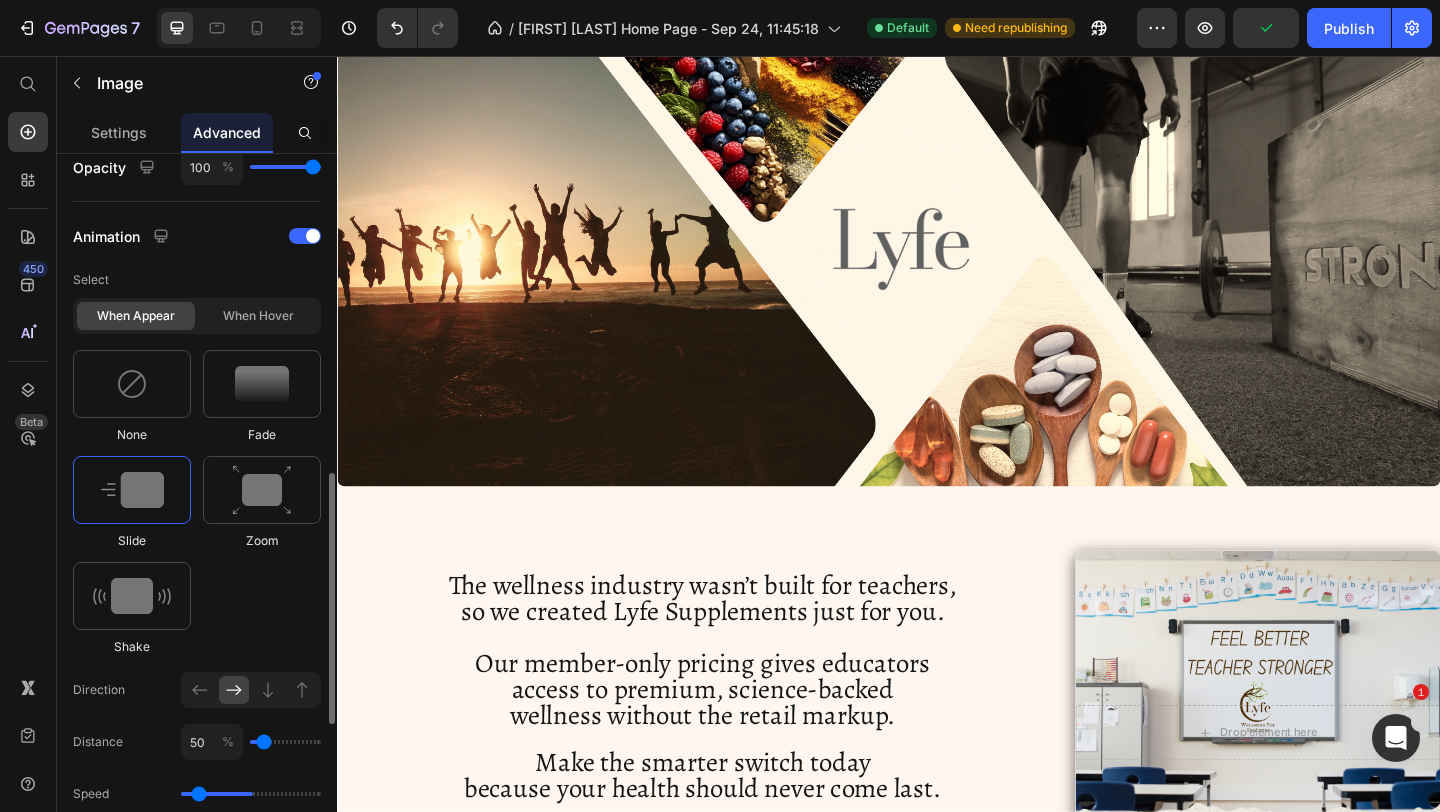 type on "1.7" 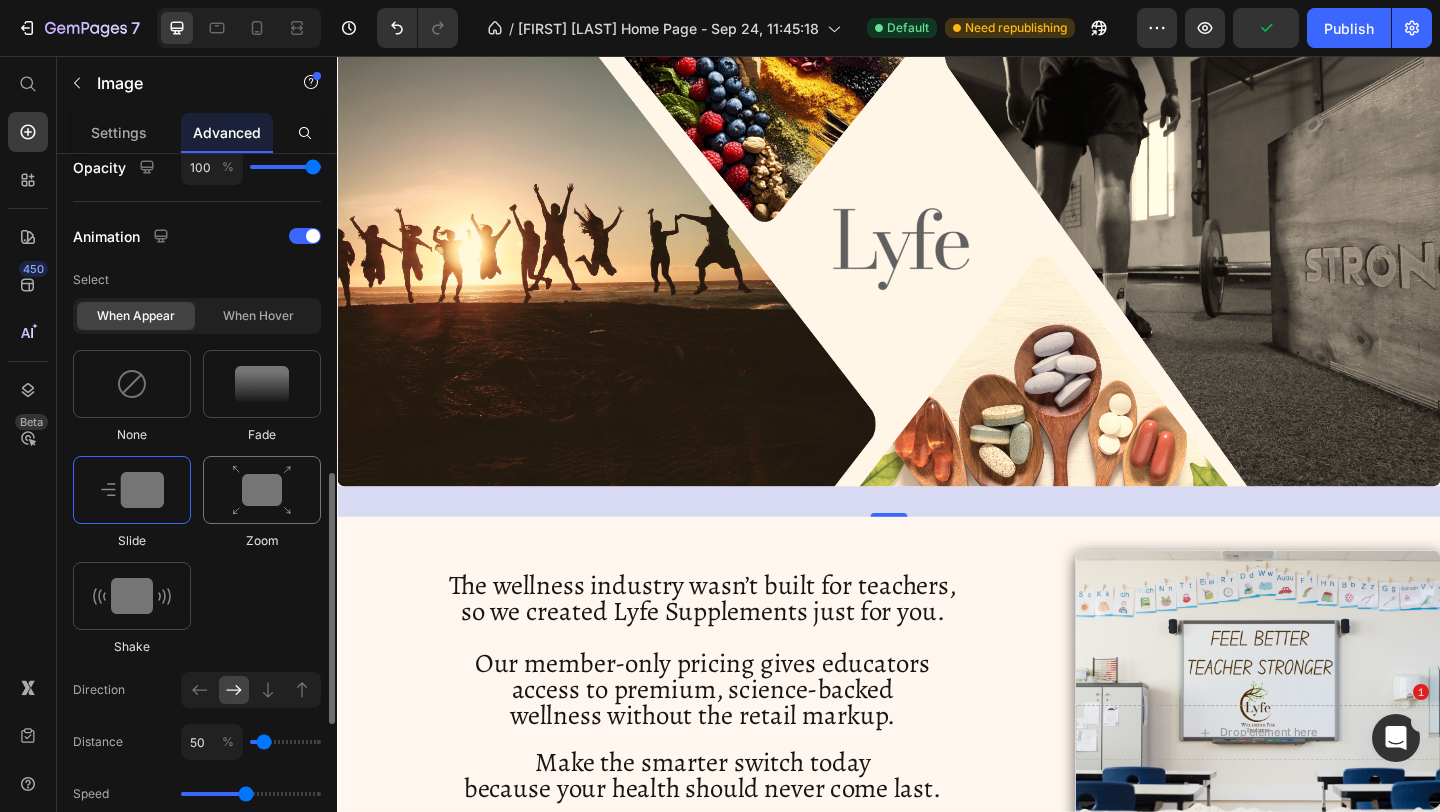 click at bounding box center (262, 490) 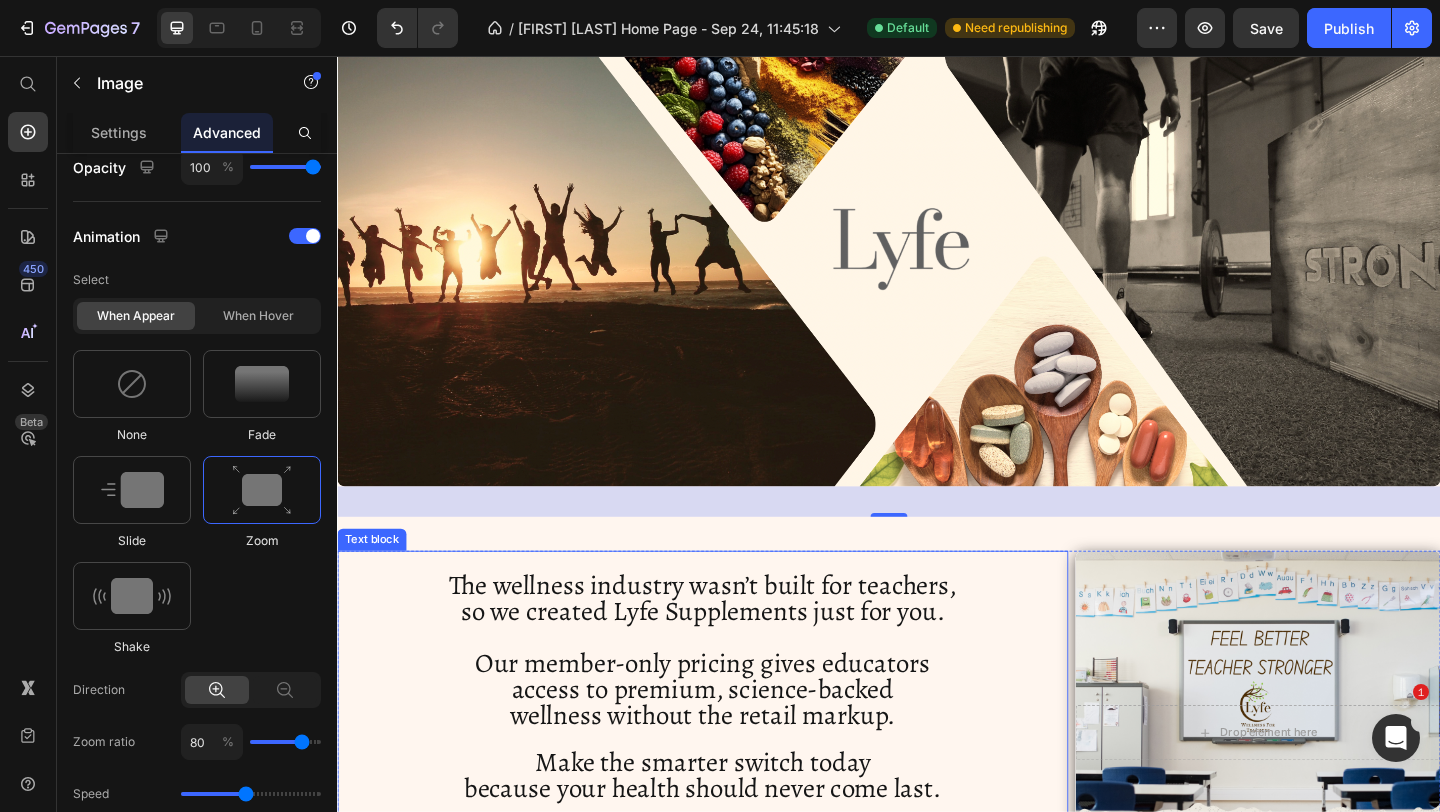 click on "so we created Lyfe Supplements just for you." at bounding box center [734, 659] 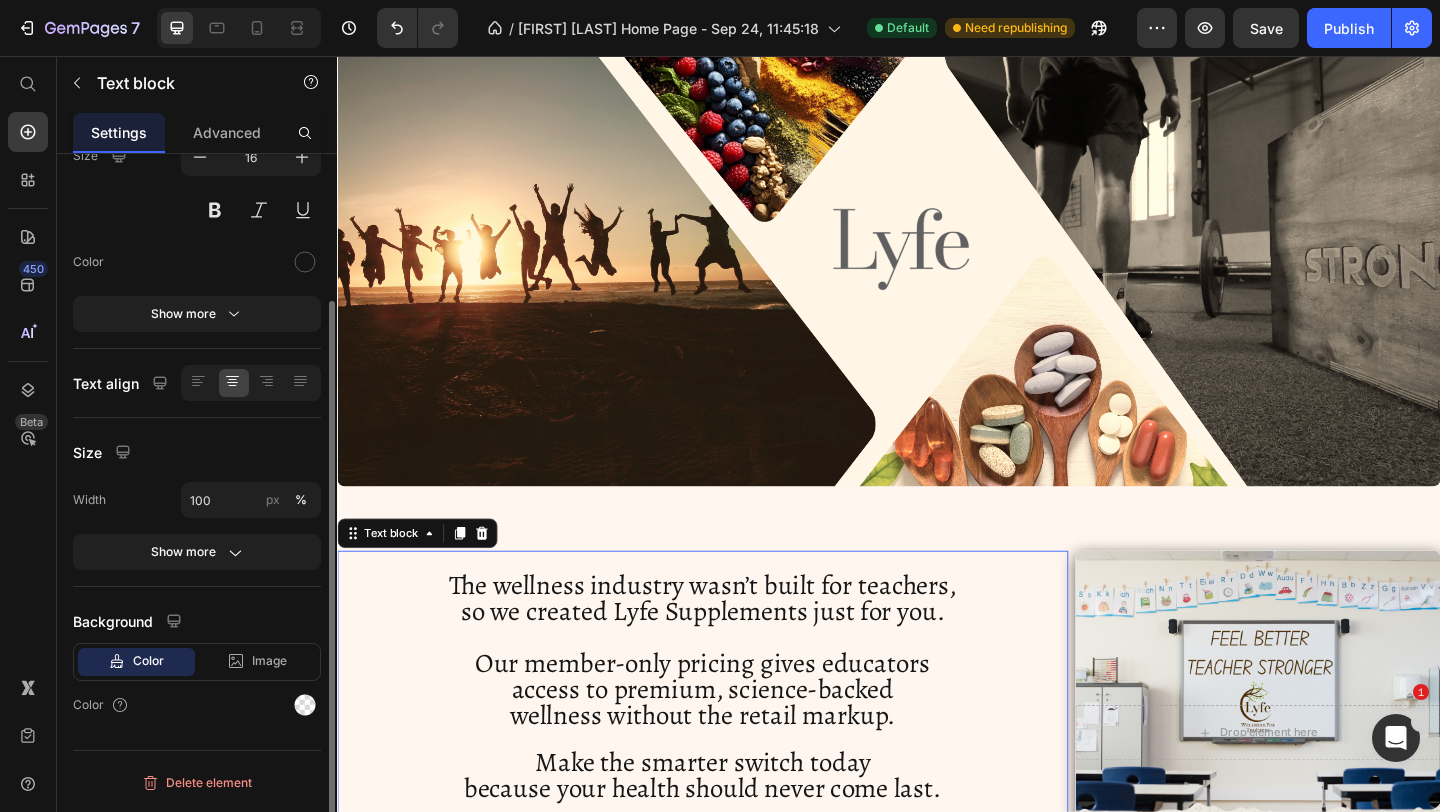 scroll, scrollTop: 0, scrollLeft: 0, axis: both 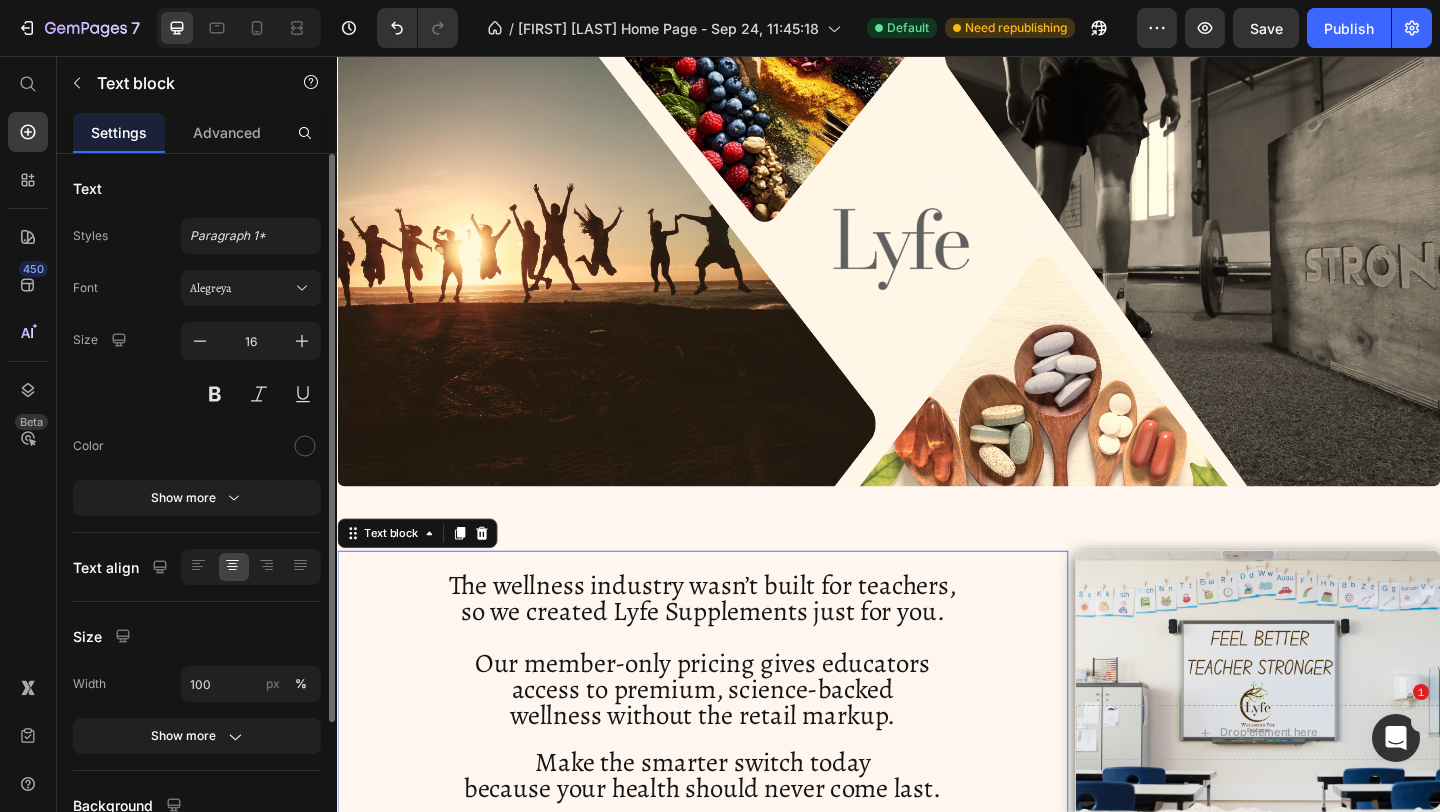 click on "Text Styles Paragraph 1* Font Alegreya Size 16 Color Show more Text align Size Width 100 px % Show more Background Color Image Video  Color   Delete element" at bounding box center [197, 601] 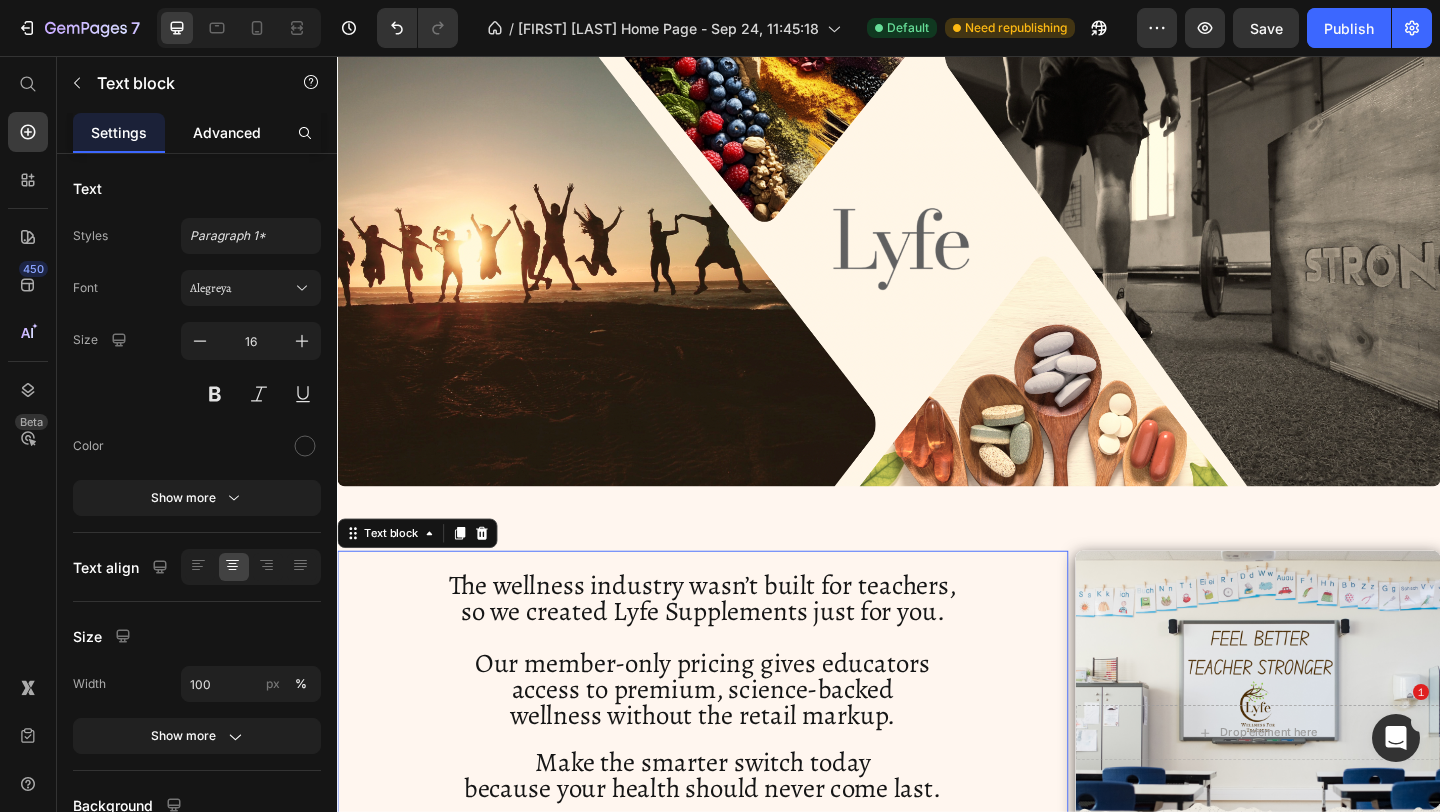 click on "Advanced" at bounding box center [227, 132] 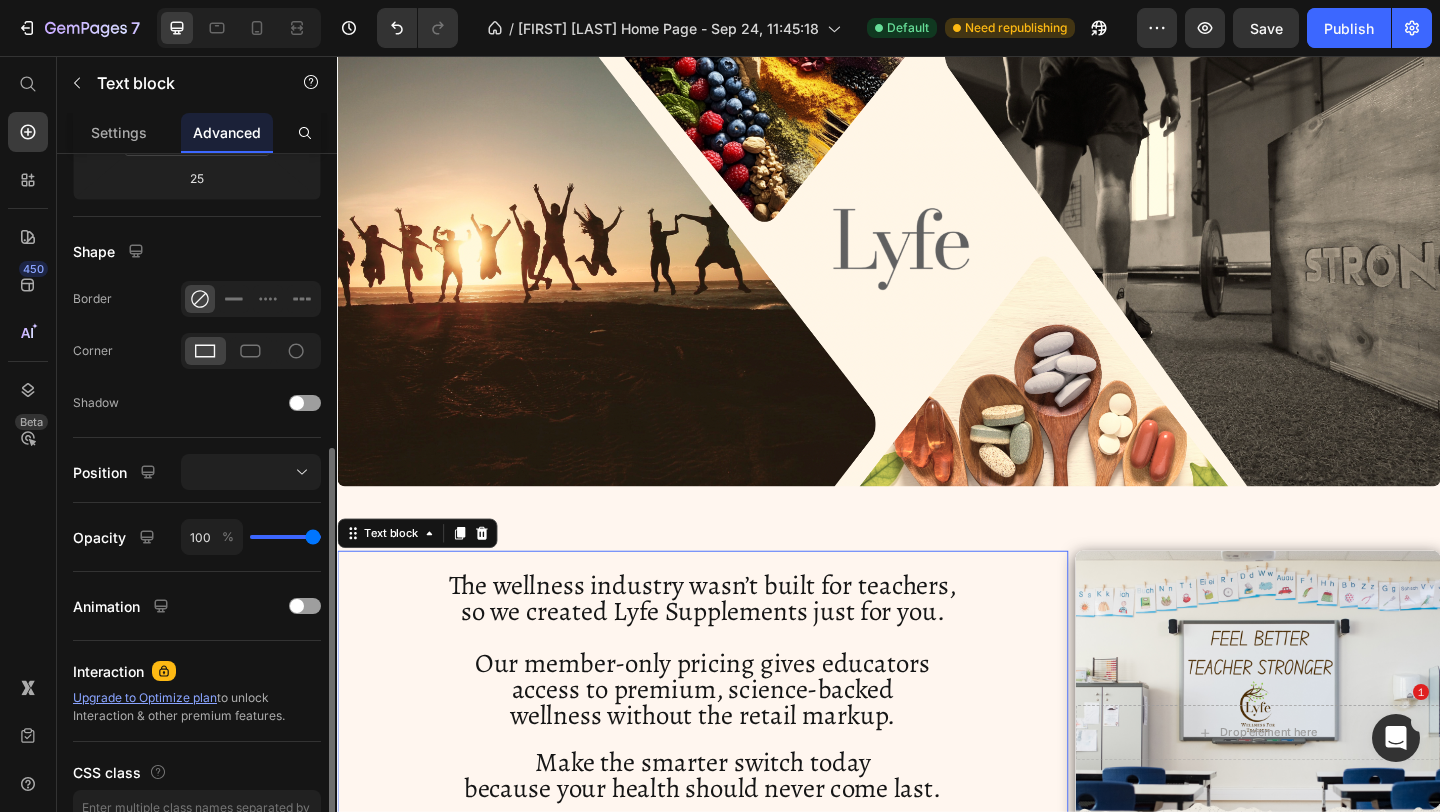 scroll, scrollTop: 554, scrollLeft: 0, axis: vertical 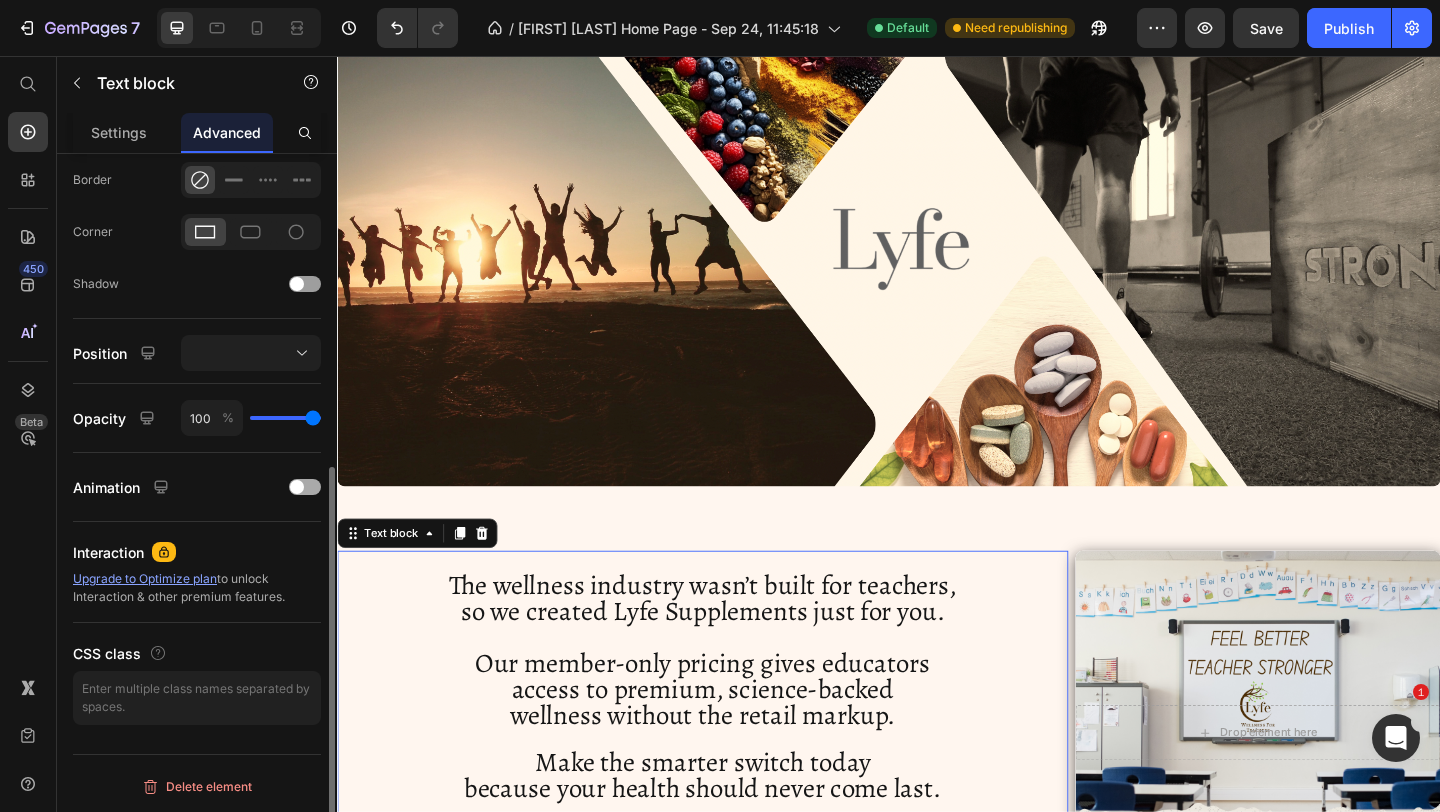 click at bounding box center (305, 487) 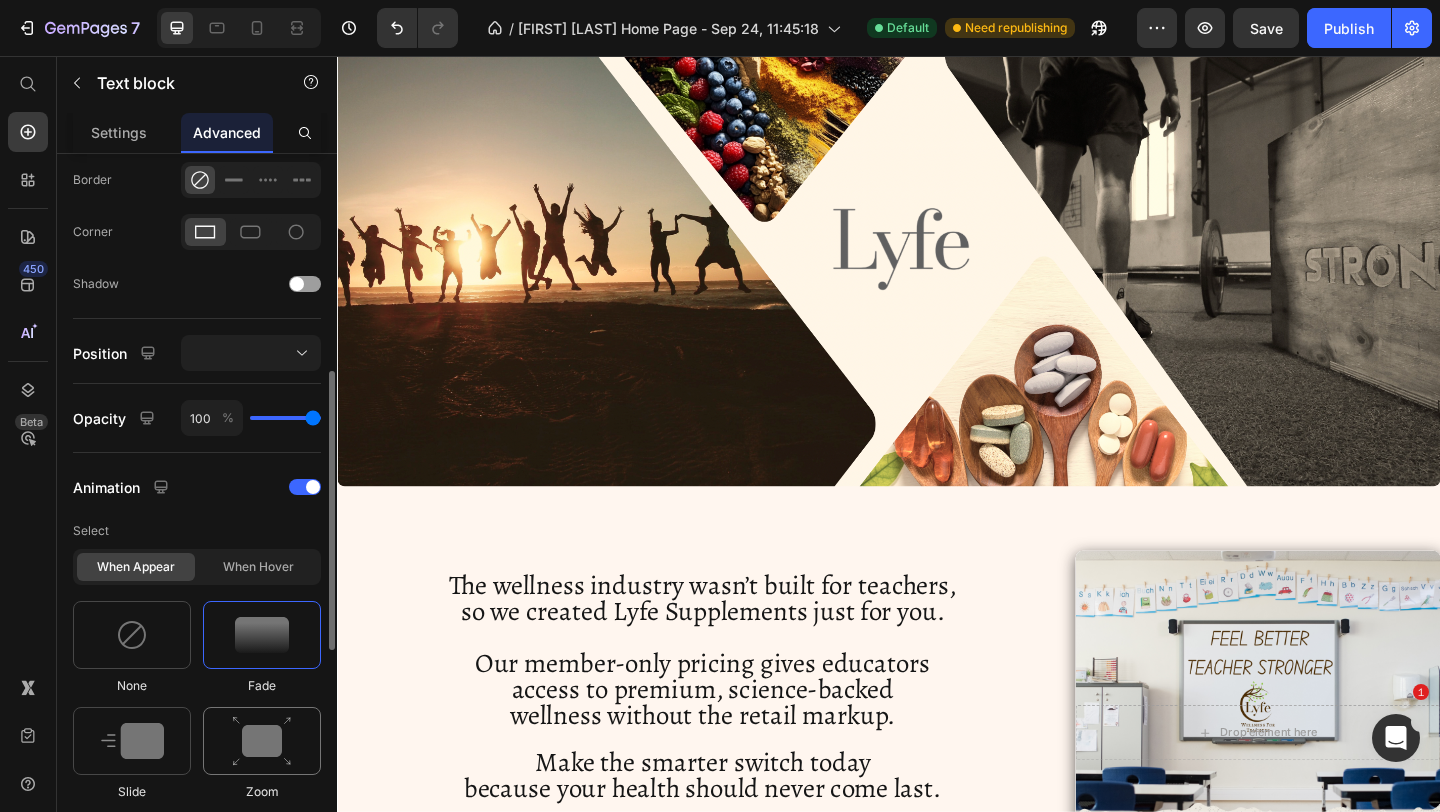 click at bounding box center [262, 741] 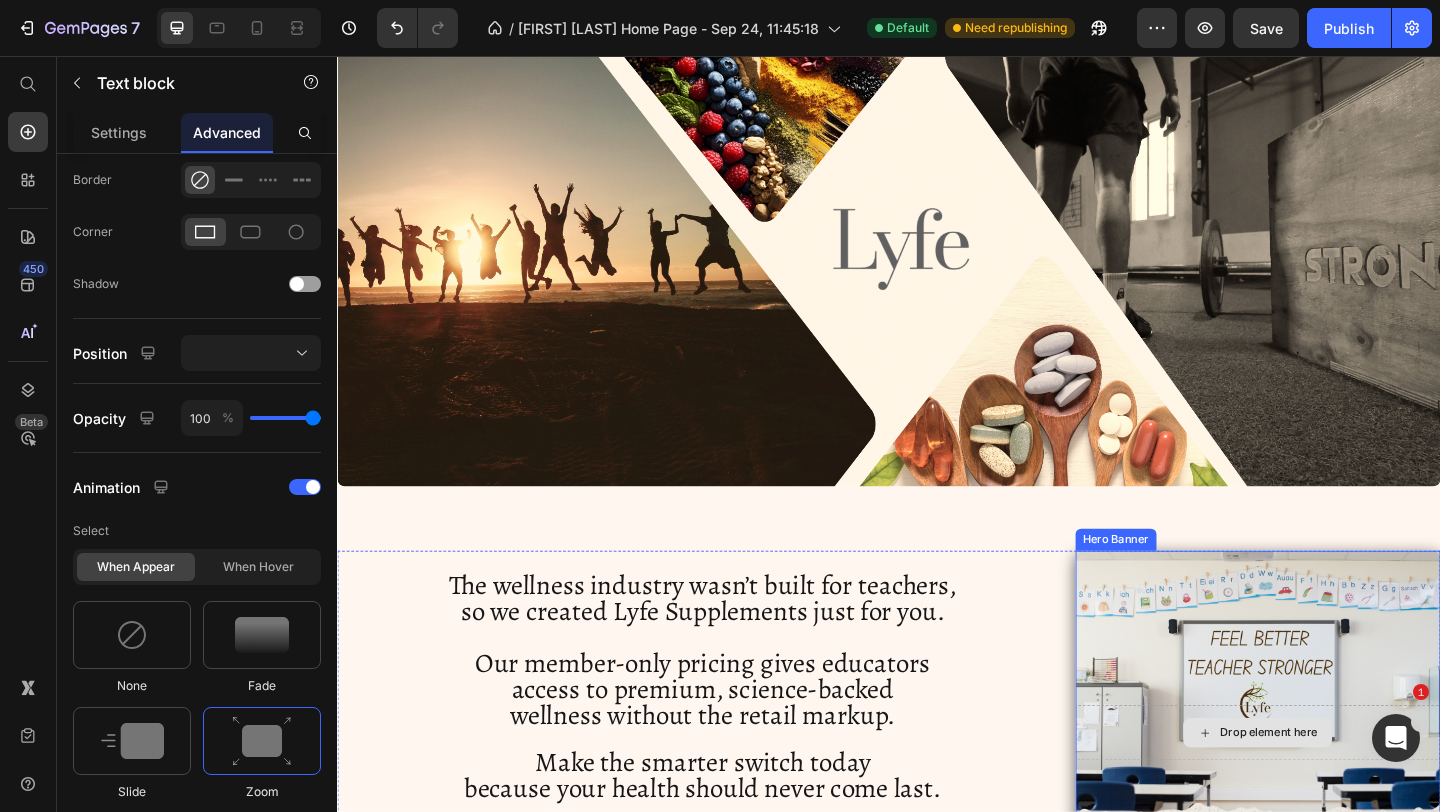 click on "Drop element here" at bounding box center (1338, 792) 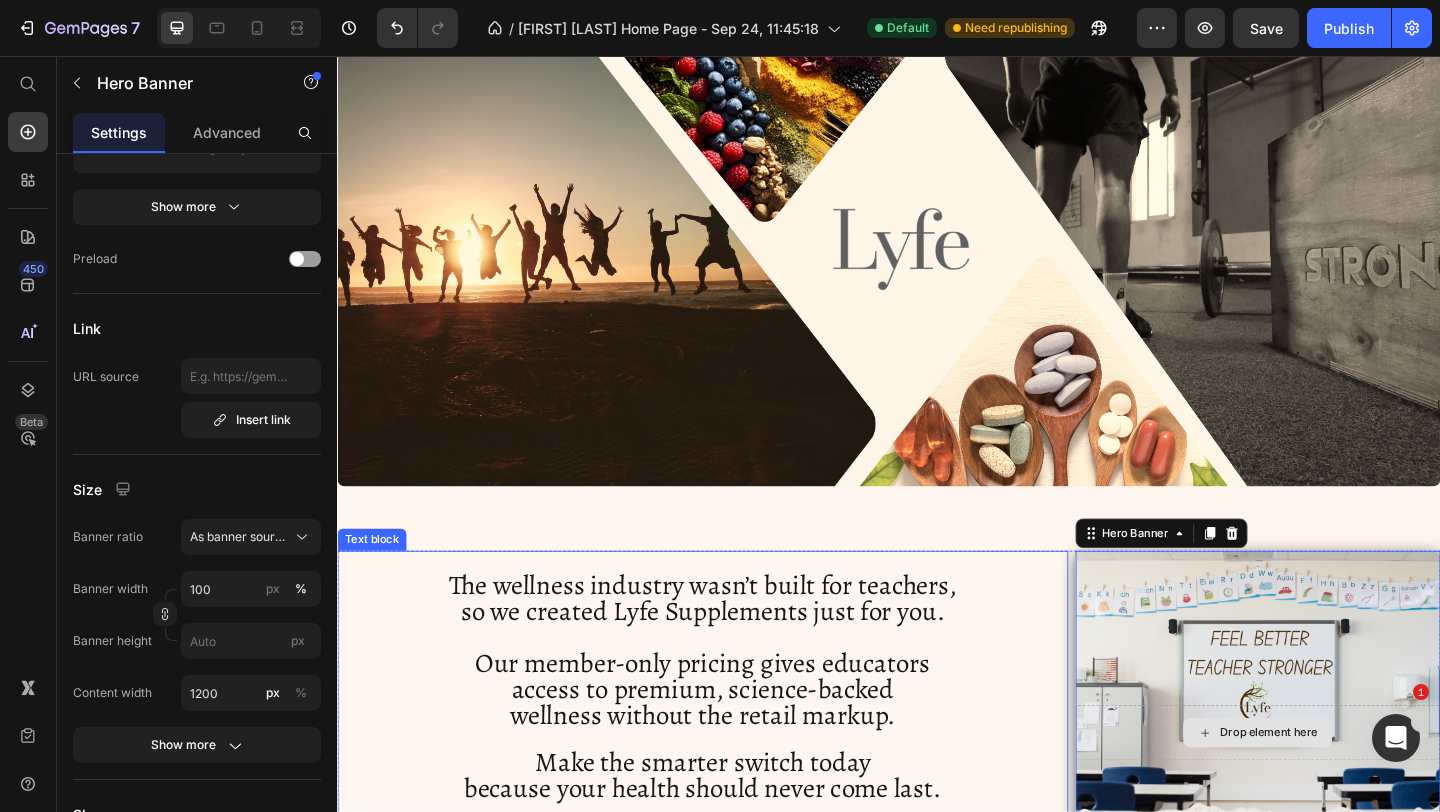scroll, scrollTop: 0, scrollLeft: 0, axis: both 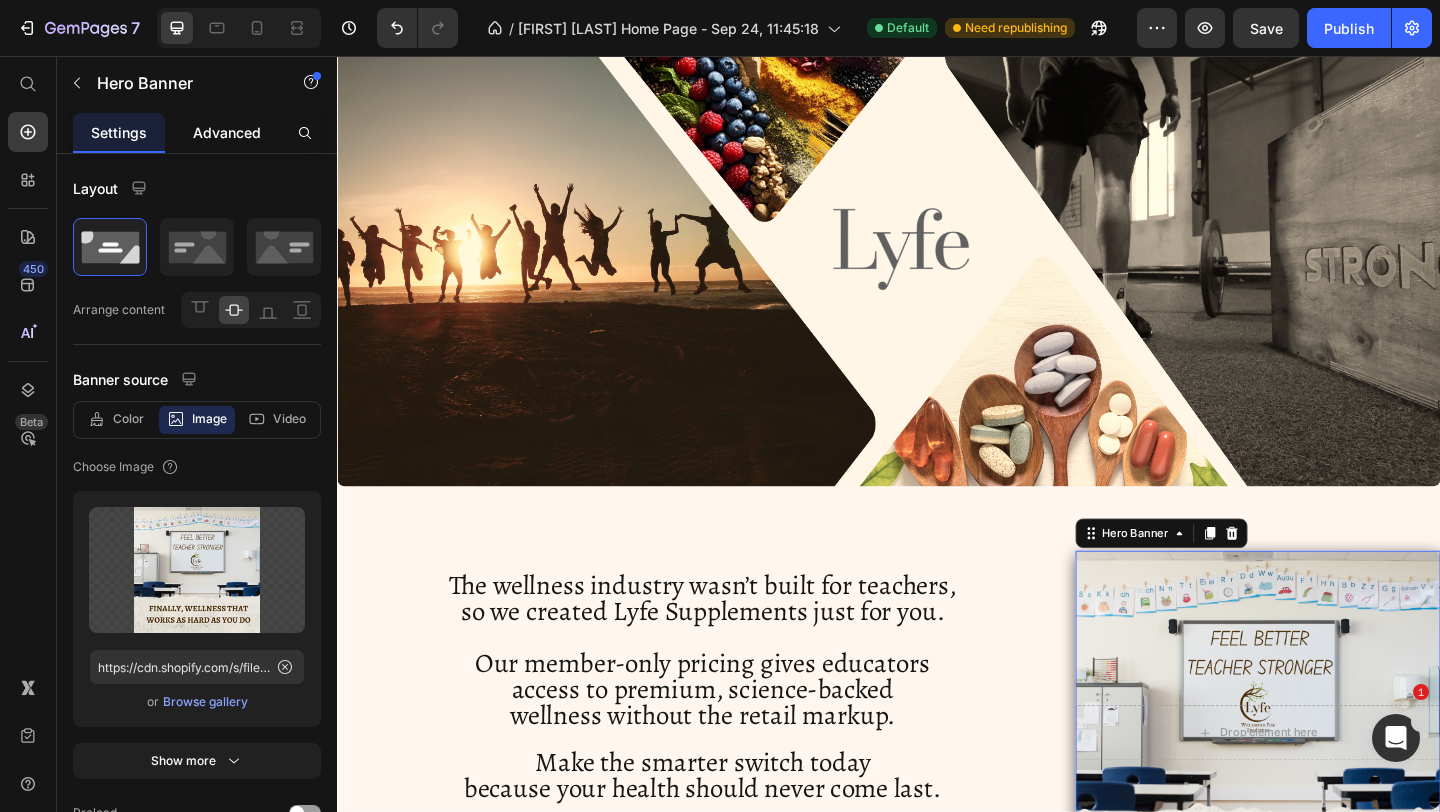click on "Advanced" at bounding box center [227, 132] 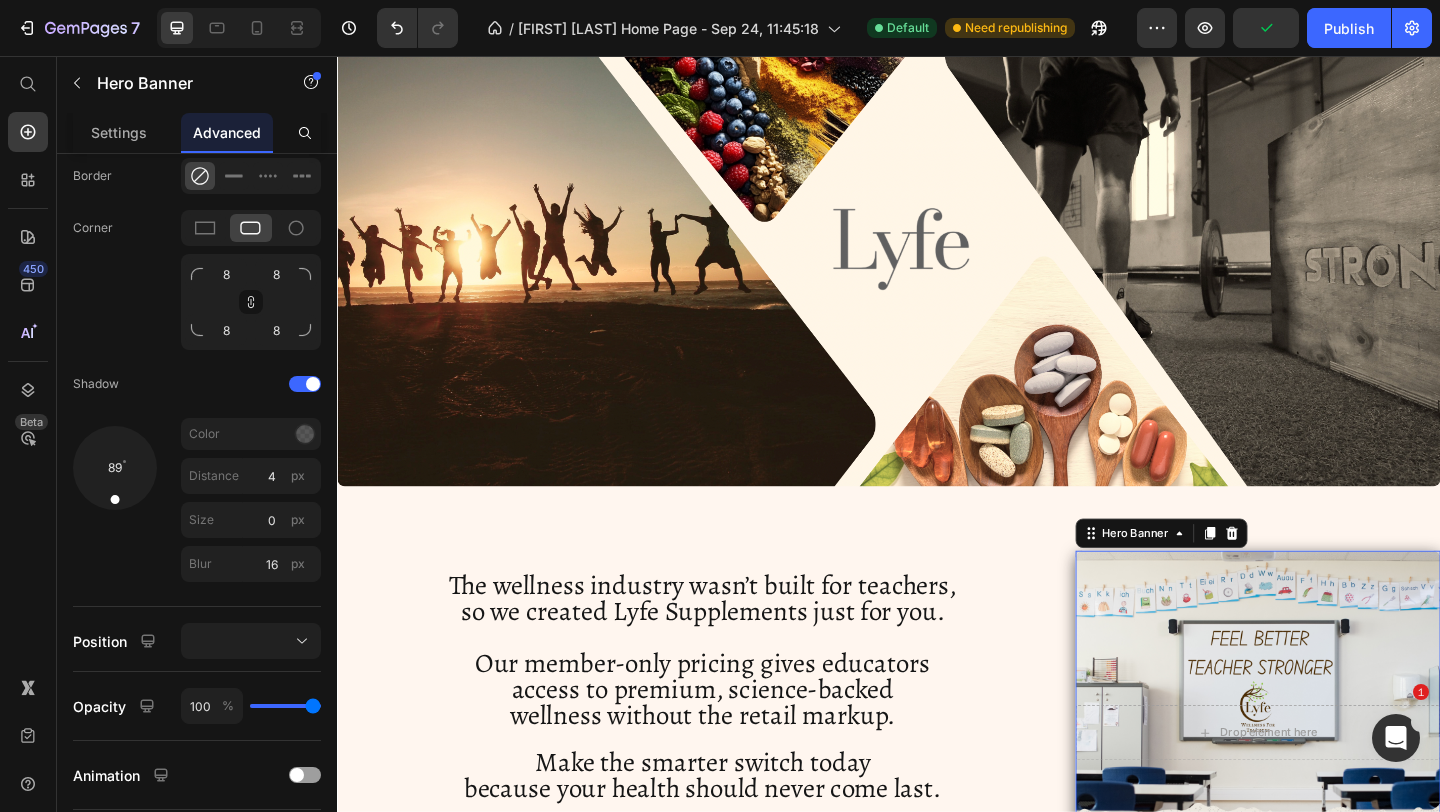 scroll, scrollTop: 846, scrollLeft: 0, axis: vertical 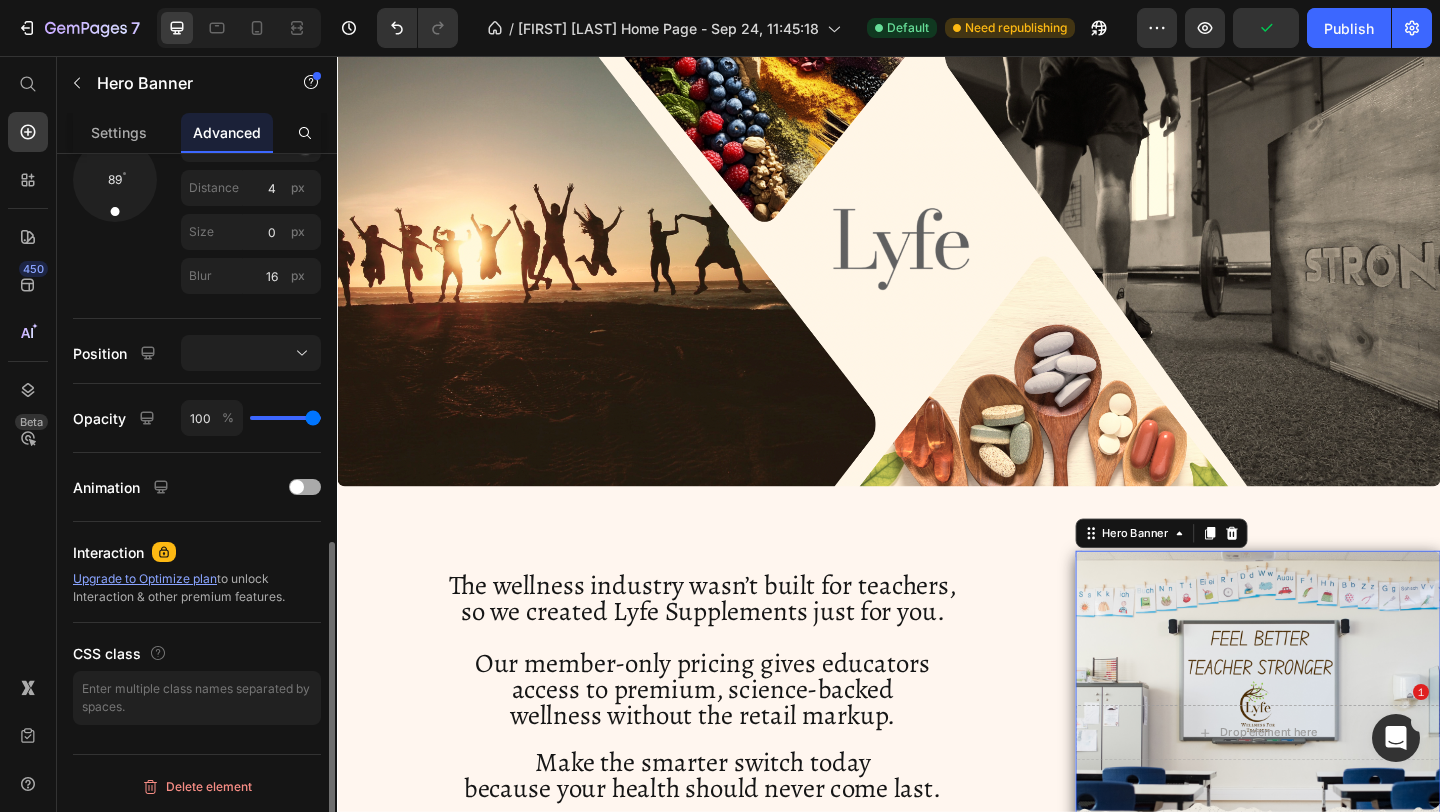 click at bounding box center (305, 487) 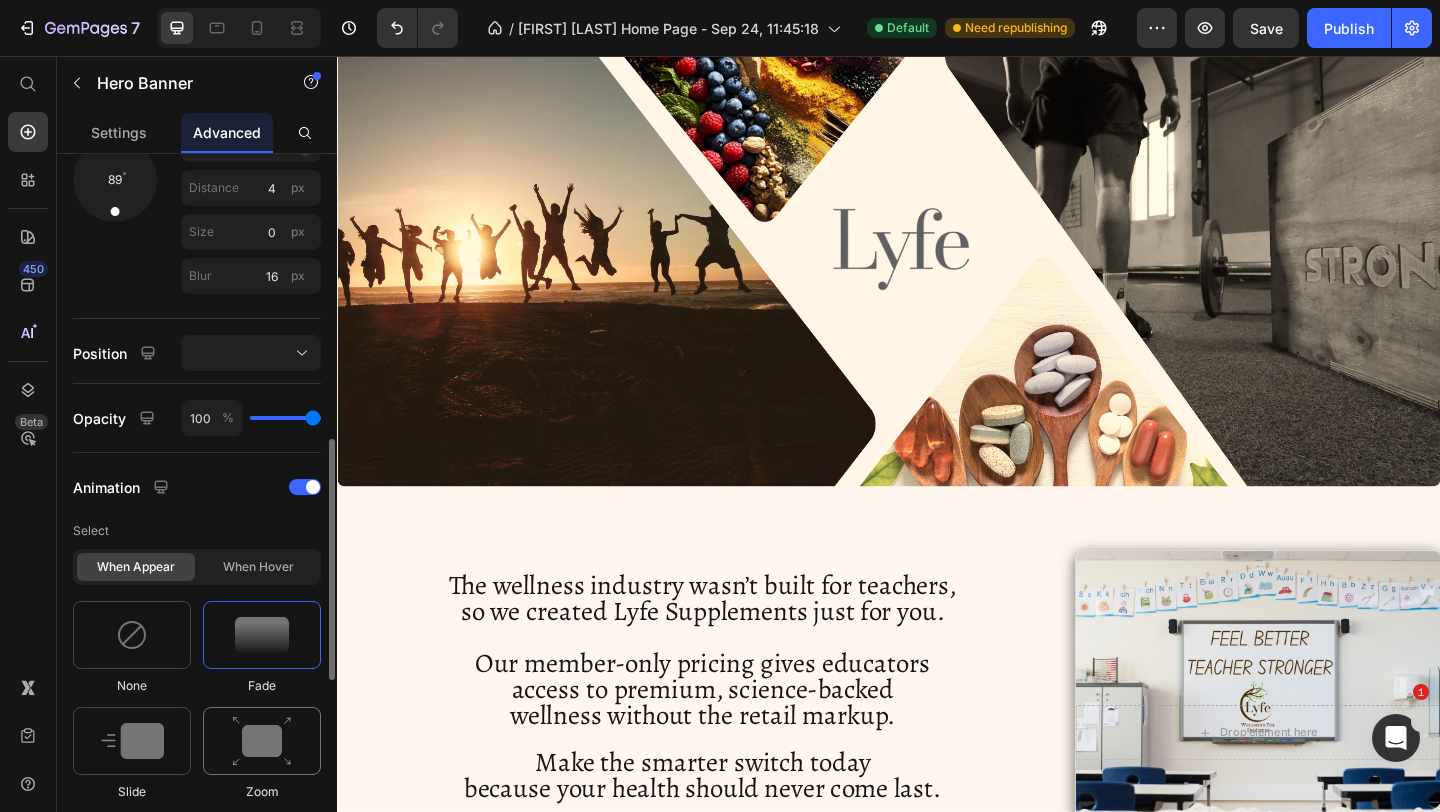 click at bounding box center (262, 741) 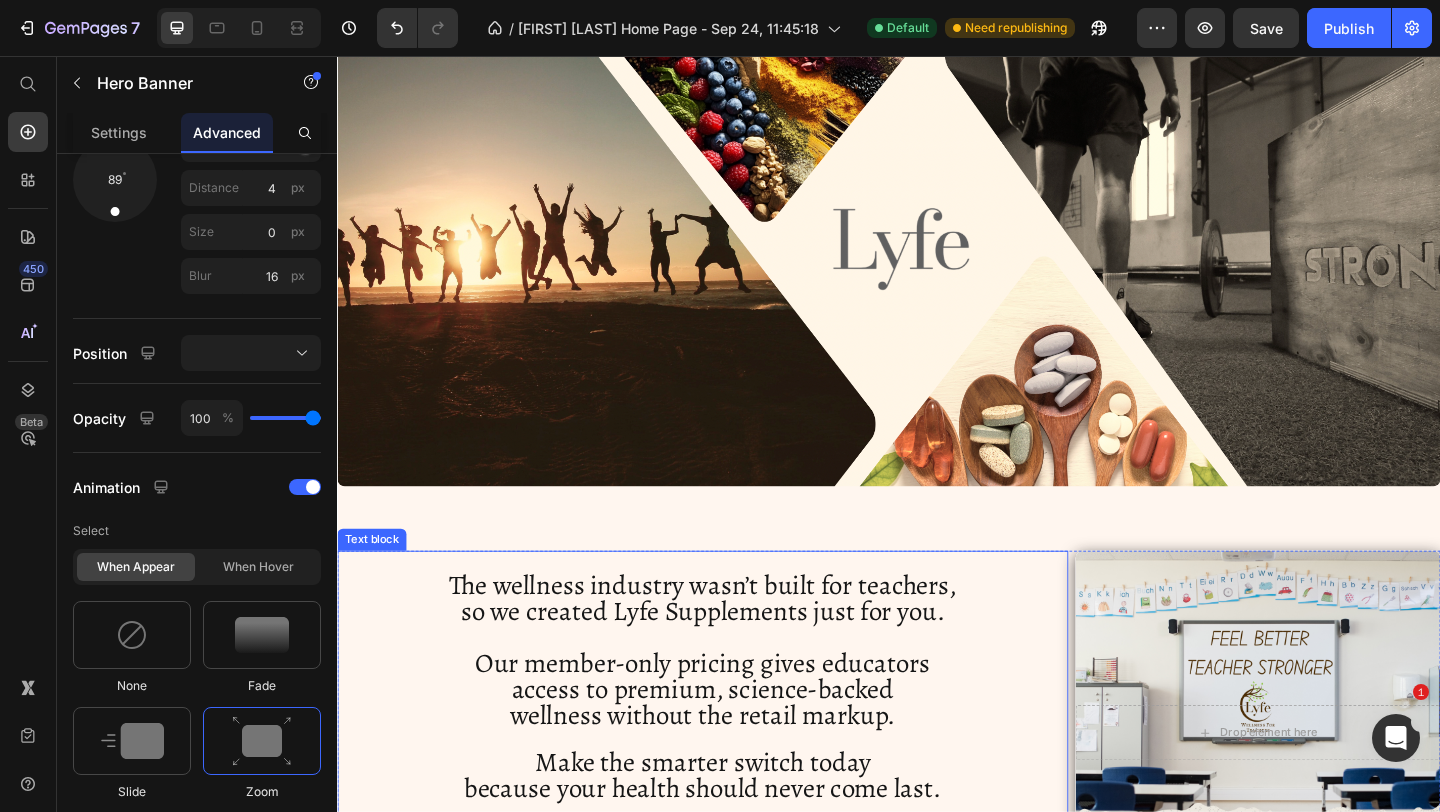 scroll, scrollTop: 1025, scrollLeft: 0, axis: vertical 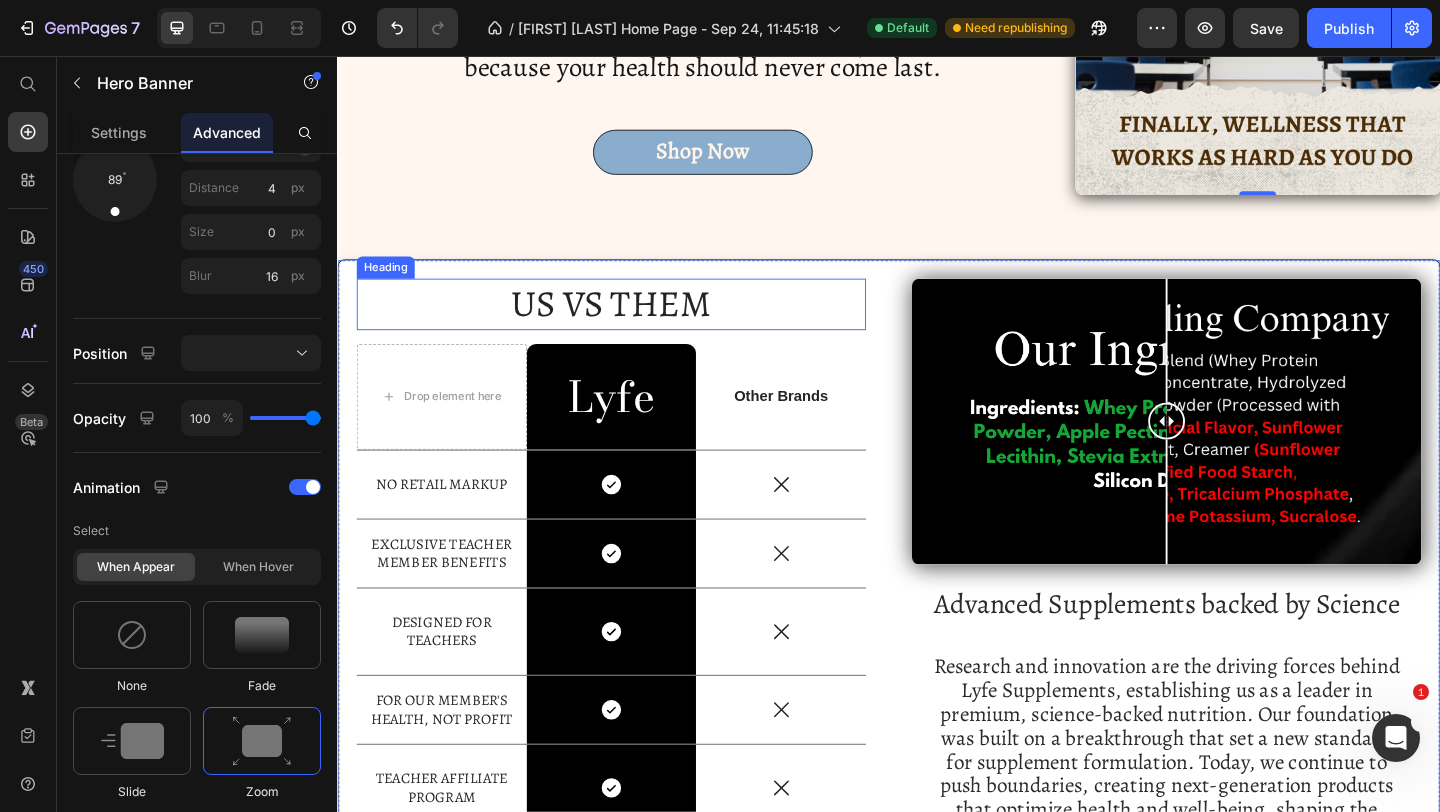 click on "US VS THEM Heading
Drop element here Lyfe Heading Row Other Brands Text Block Row No Retail Markup Text Block
Icon Row
Icon Row Exclusive teacher Member benefits Text Block
Icon Row
Icon Row Designed for teachers Text Block
Icon Row
Icon Row For our member's health, not profit  Text Block
Icon Row
Icon Row teacher affiliate program  Text Block
Icon Row
Icon Row Image Comparison Advanced Supplements backed by Science Heading Research and innovation are the driving forces behind Lyfe Supplements, establishing us as a leader in premium, science-backed nutrition. Our foundation was built on a breakthrough that set a new standard for supplement formulation. Today, we continue to push boundaries, creating next-generation products that optimize health and well-being, shaping the future of supplements for a better, healthier life. Row Row" at bounding box center [937, 608] 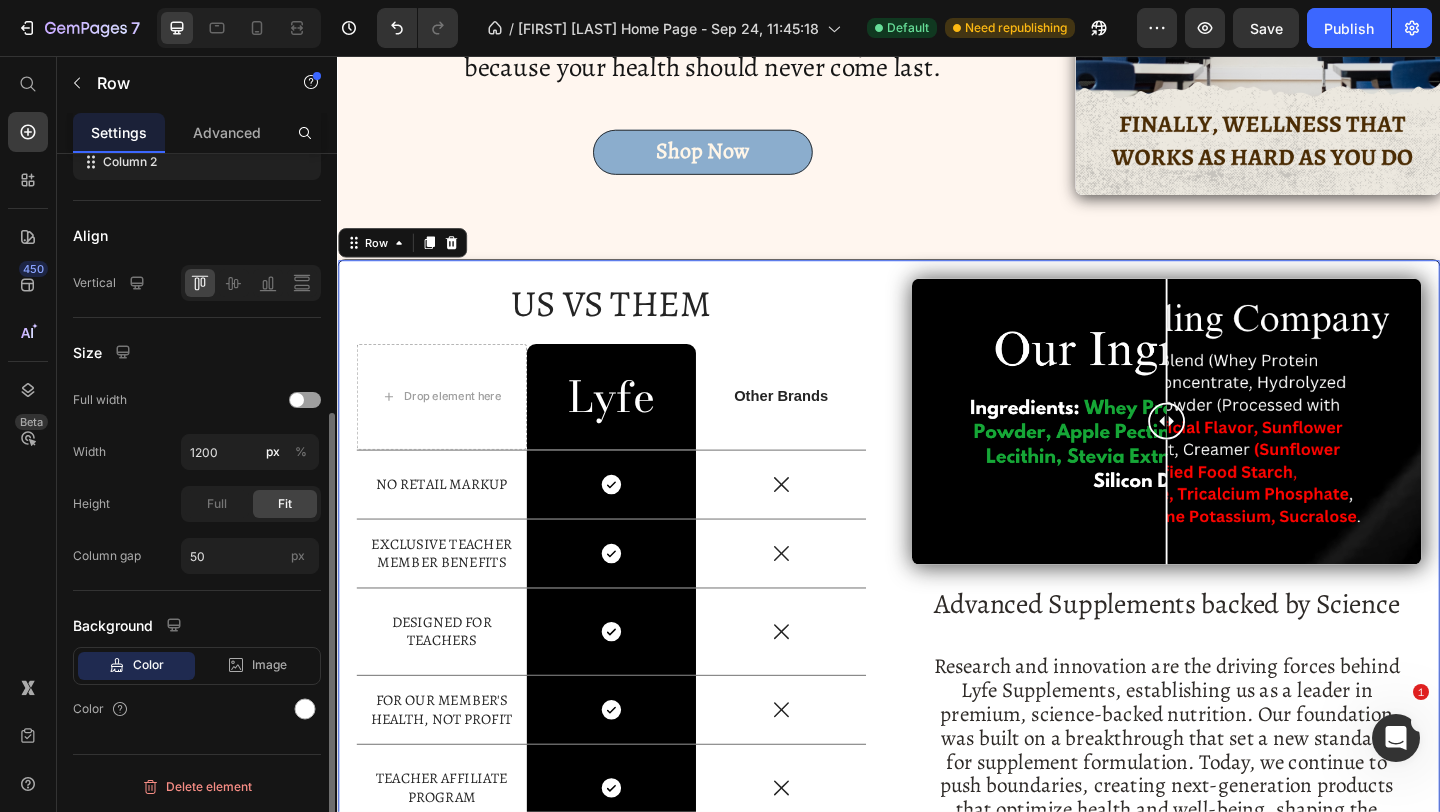 scroll, scrollTop: 0, scrollLeft: 0, axis: both 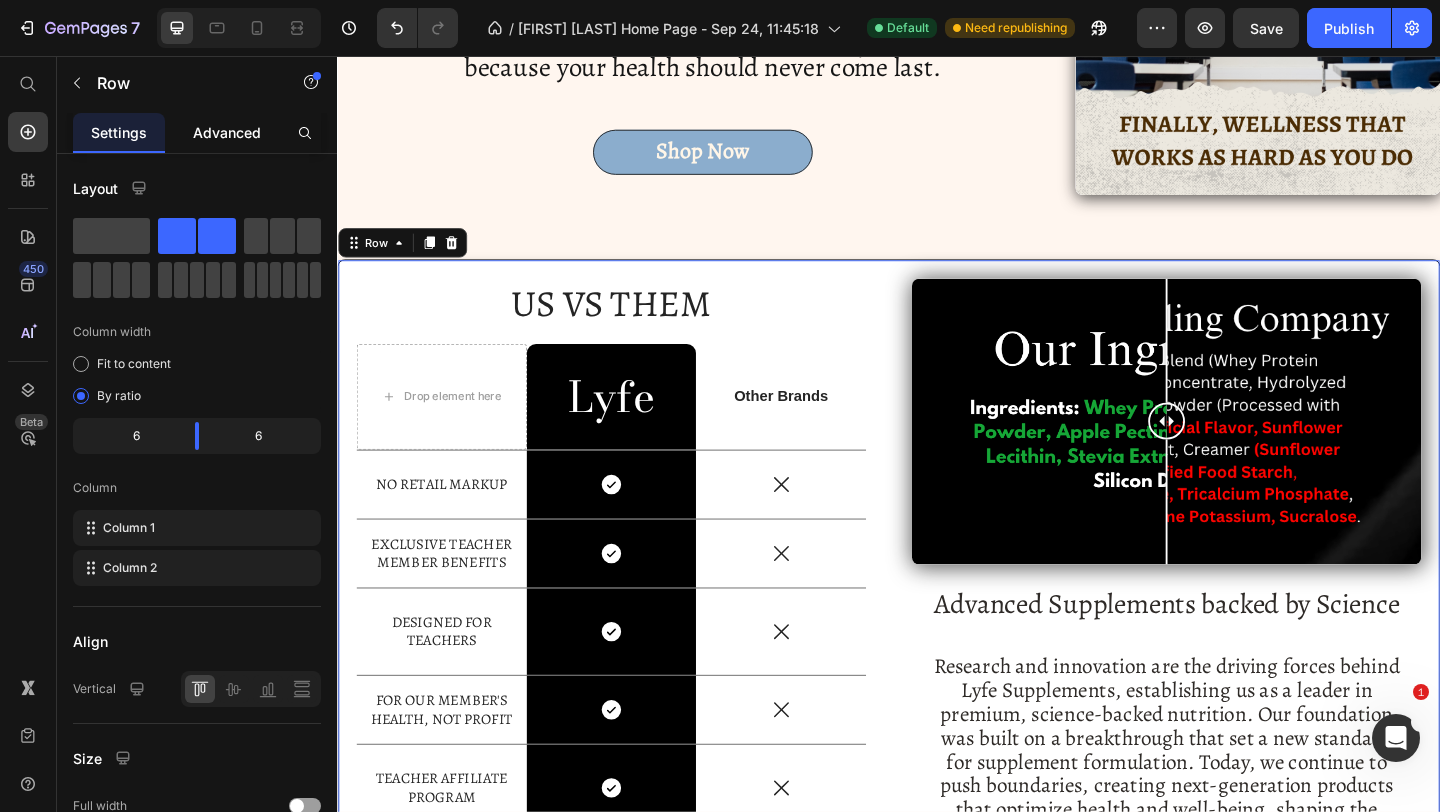 click on "Advanced" 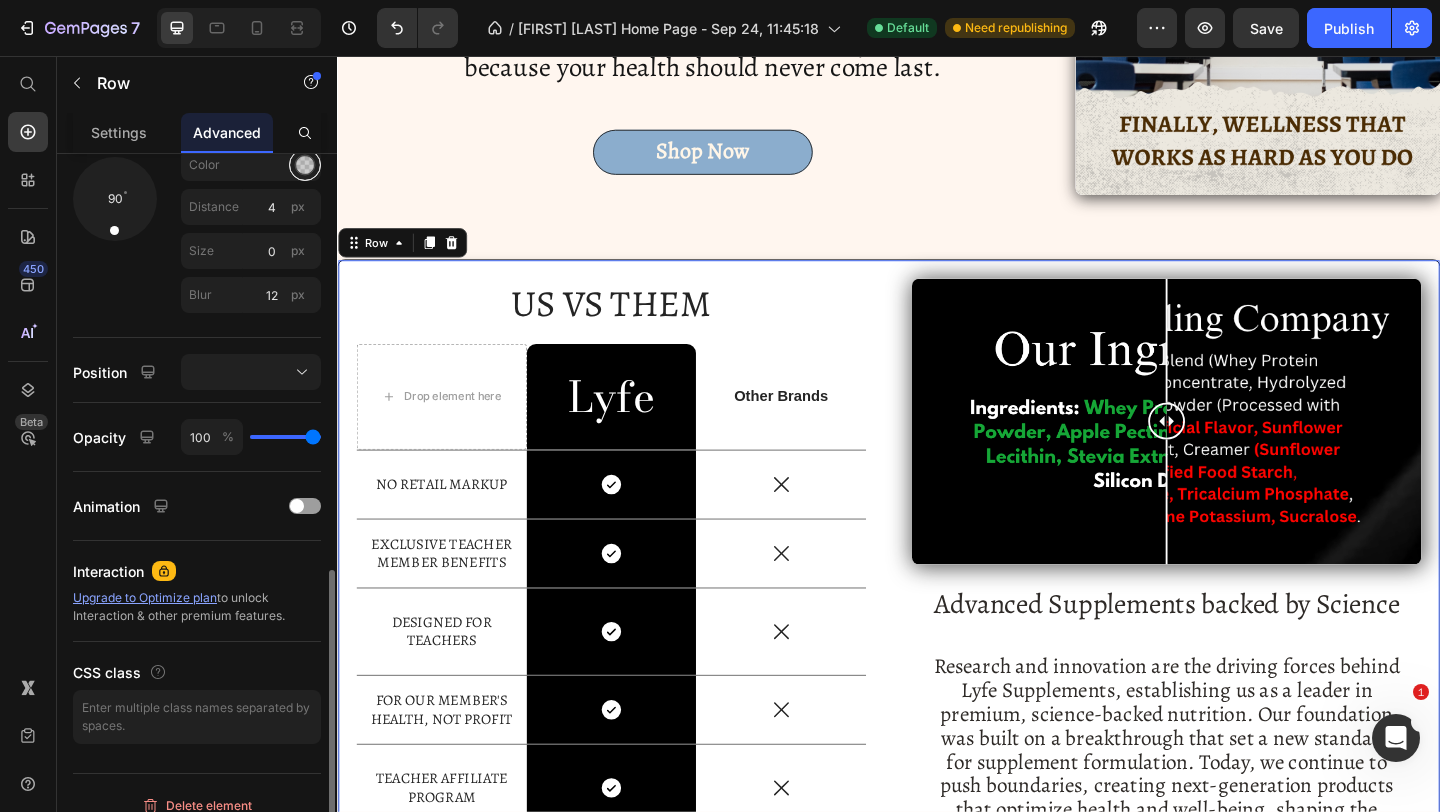 scroll, scrollTop: 890, scrollLeft: 0, axis: vertical 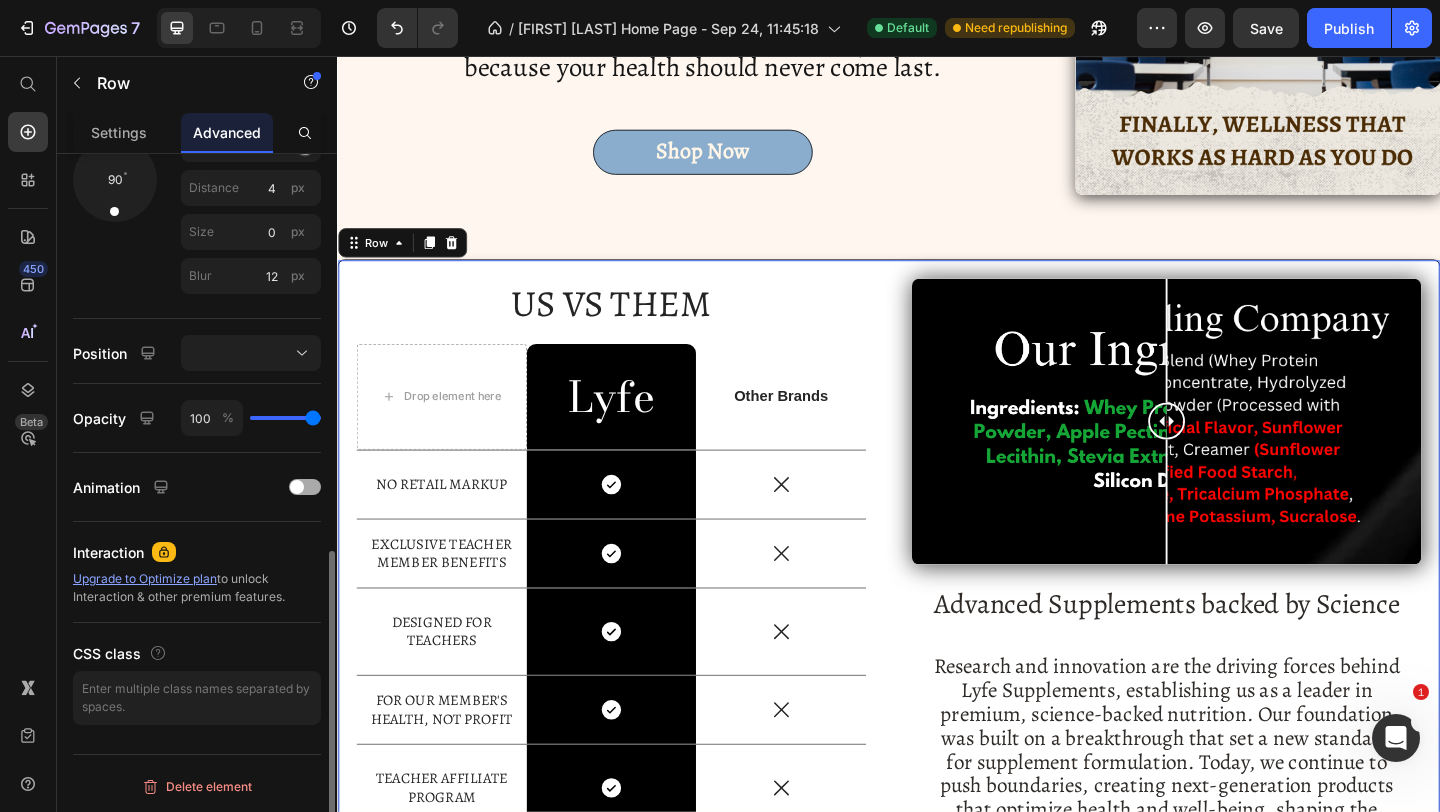 click at bounding box center (297, 487) 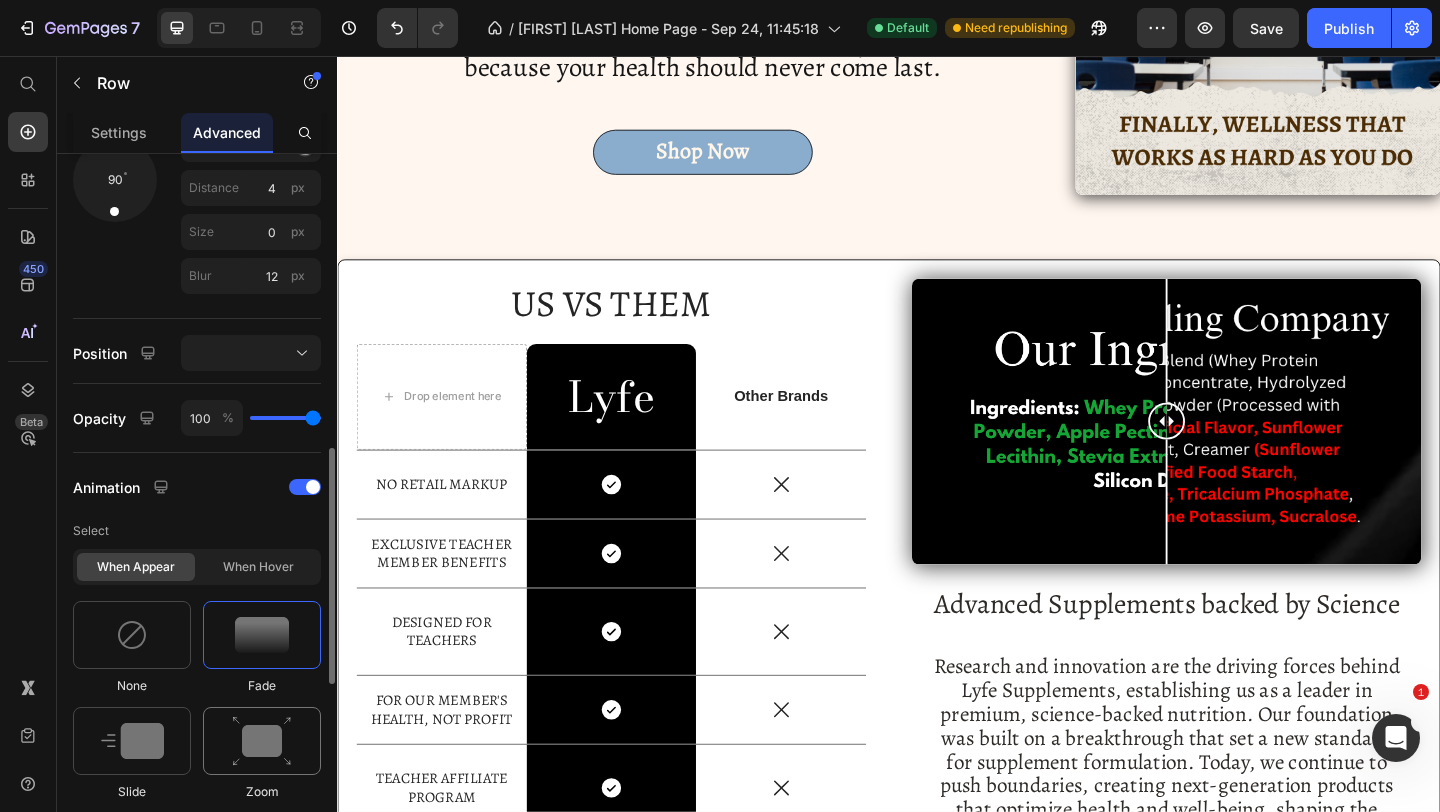 click at bounding box center [262, 741] 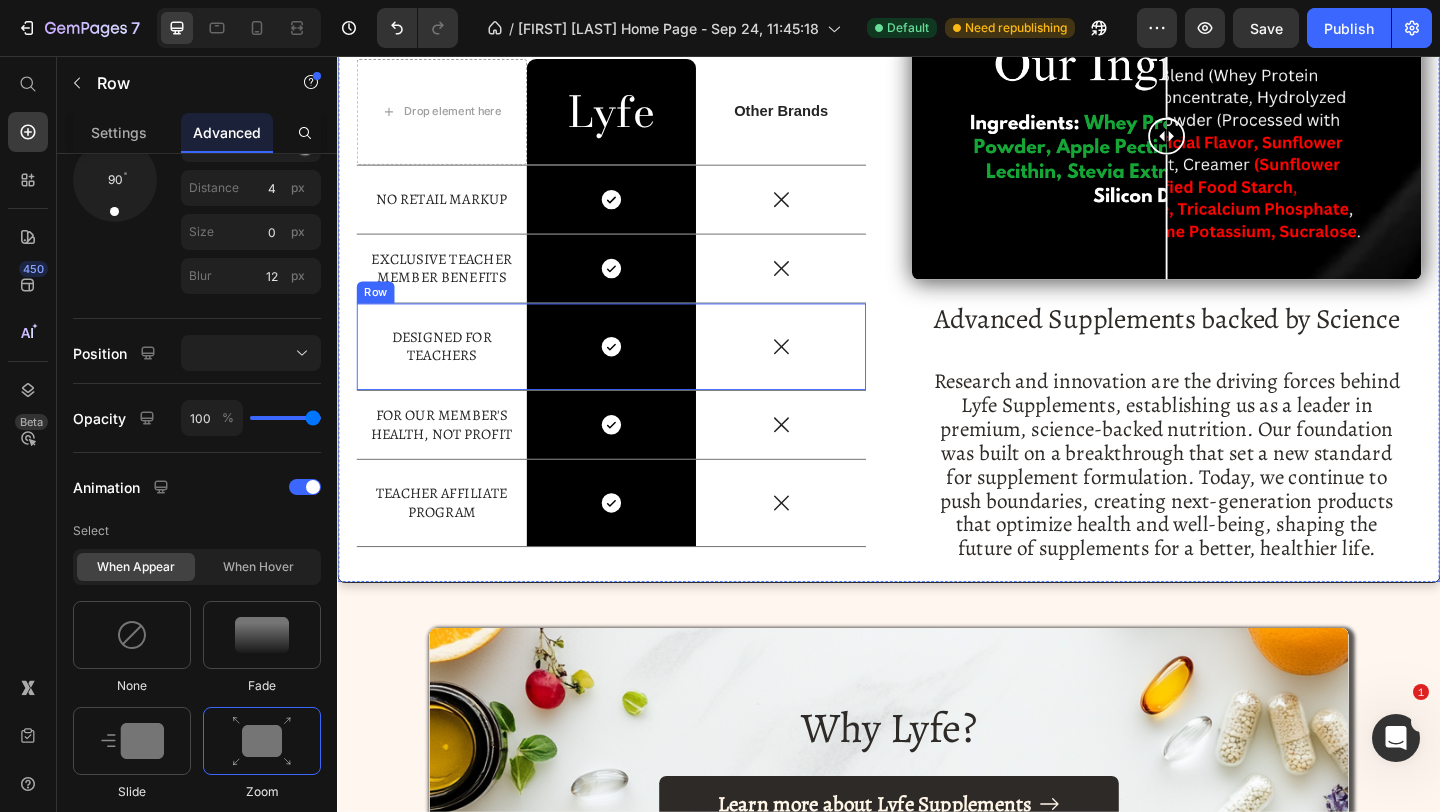 scroll, scrollTop: 1624, scrollLeft: 0, axis: vertical 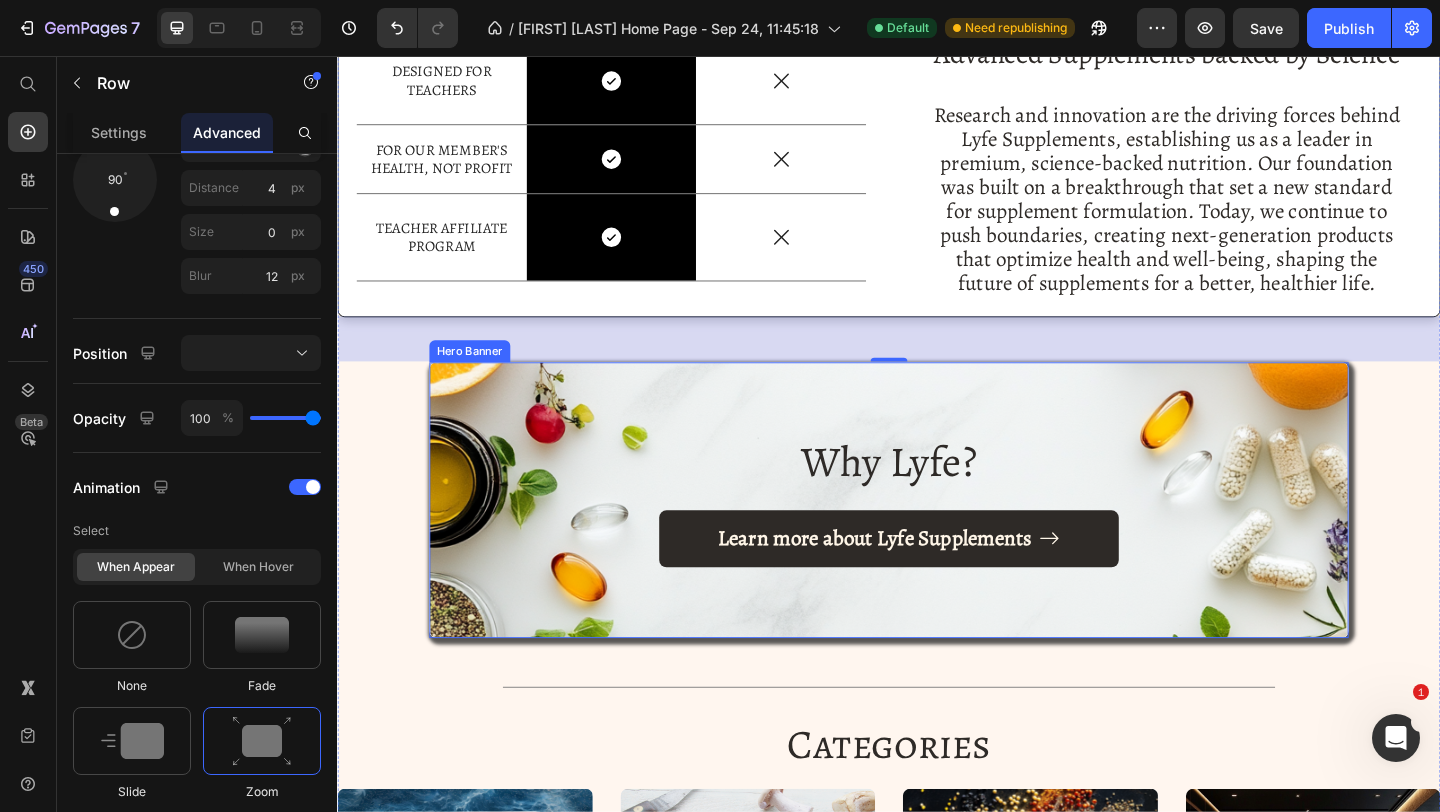 click on "Why Lyfe? Heading                Learn more about Lyfe Supplements Button" at bounding box center (937, 539) 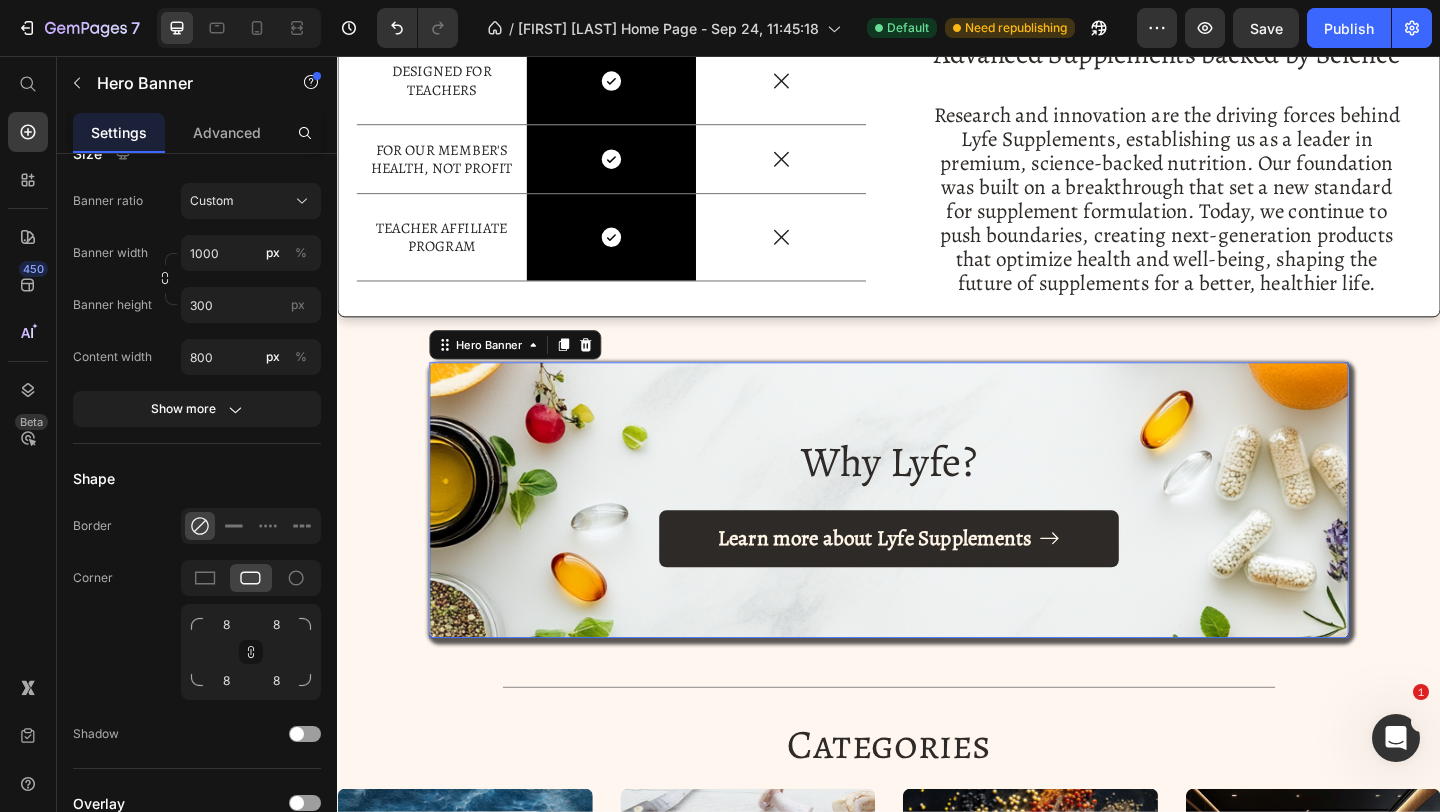 scroll, scrollTop: 0, scrollLeft: 0, axis: both 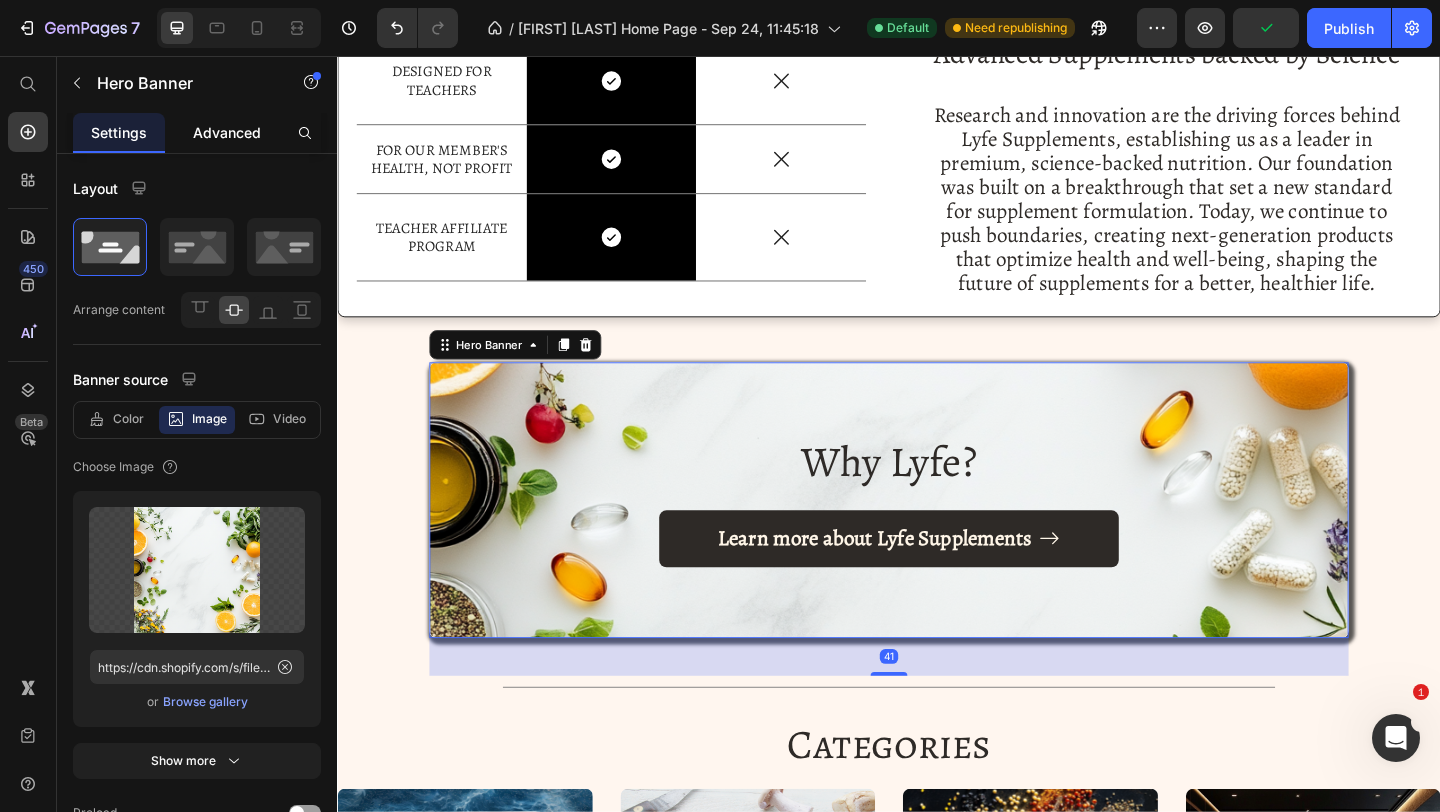 click on "Advanced" at bounding box center (227, 132) 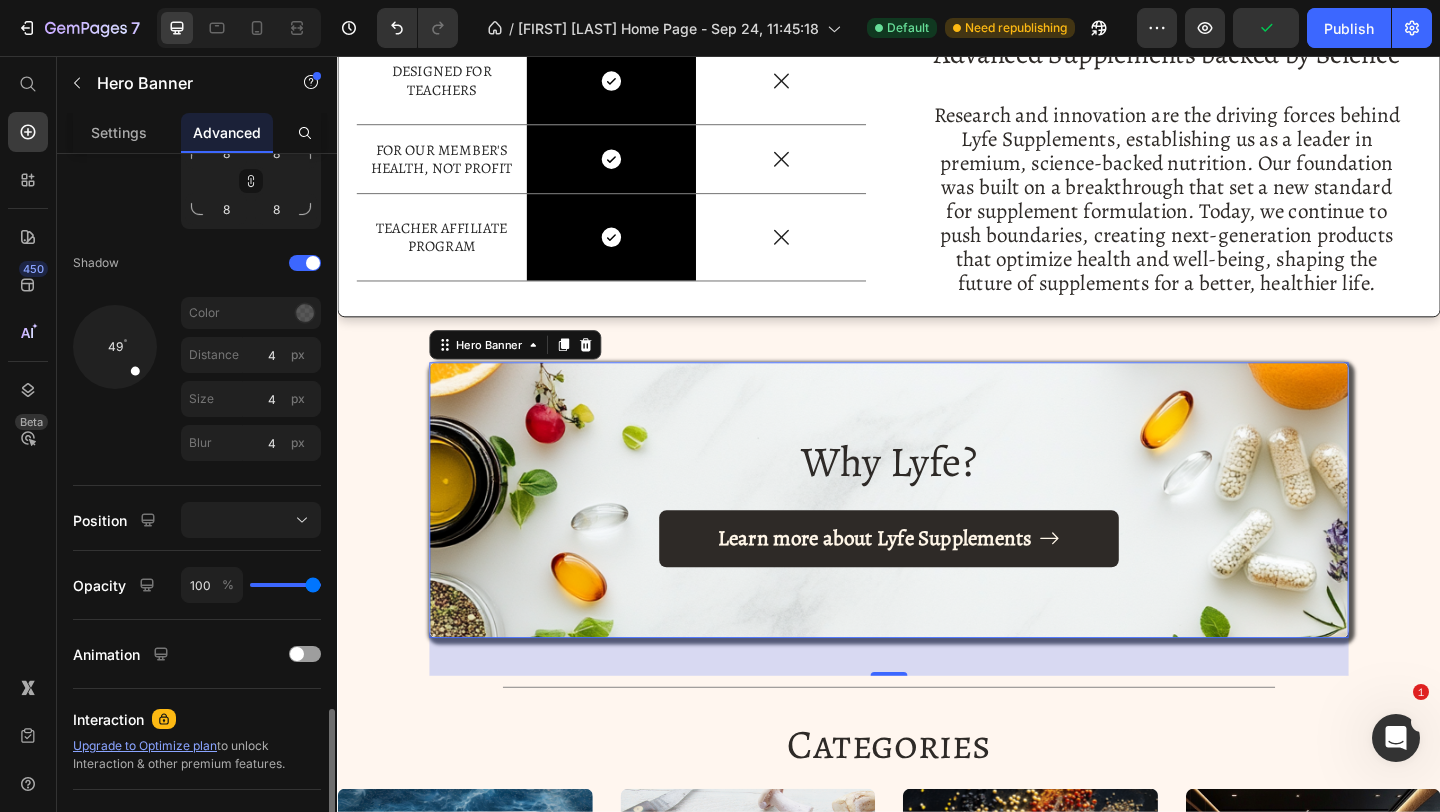 scroll, scrollTop: 846, scrollLeft: 0, axis: vertical 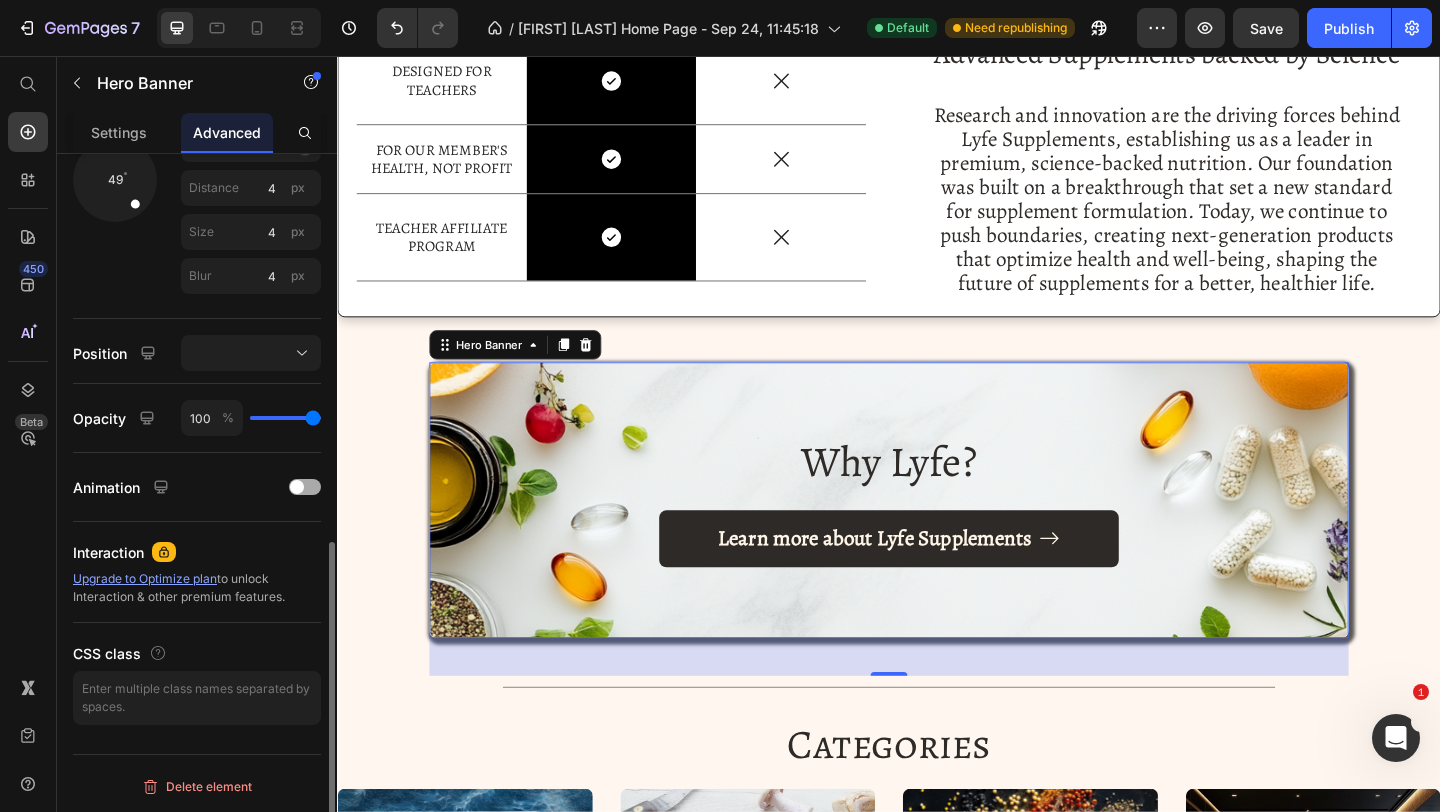 drag, startPoint x: 305, startPoint y: 488, endPoint x: 235, endPoint y: 514, distance: 74.672615 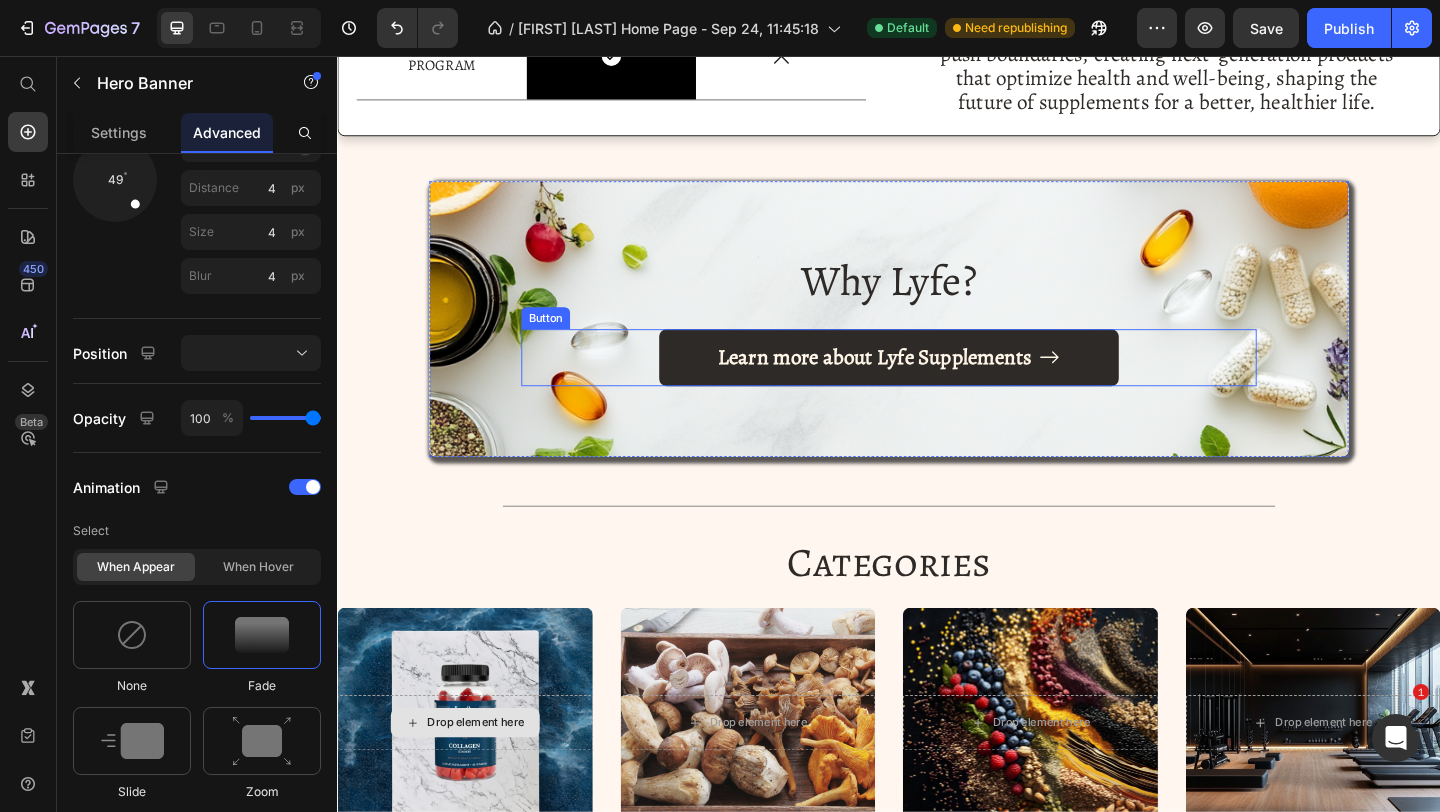 scroll, scrollTop: 2250, scrollLeft: 0, axis: vertical 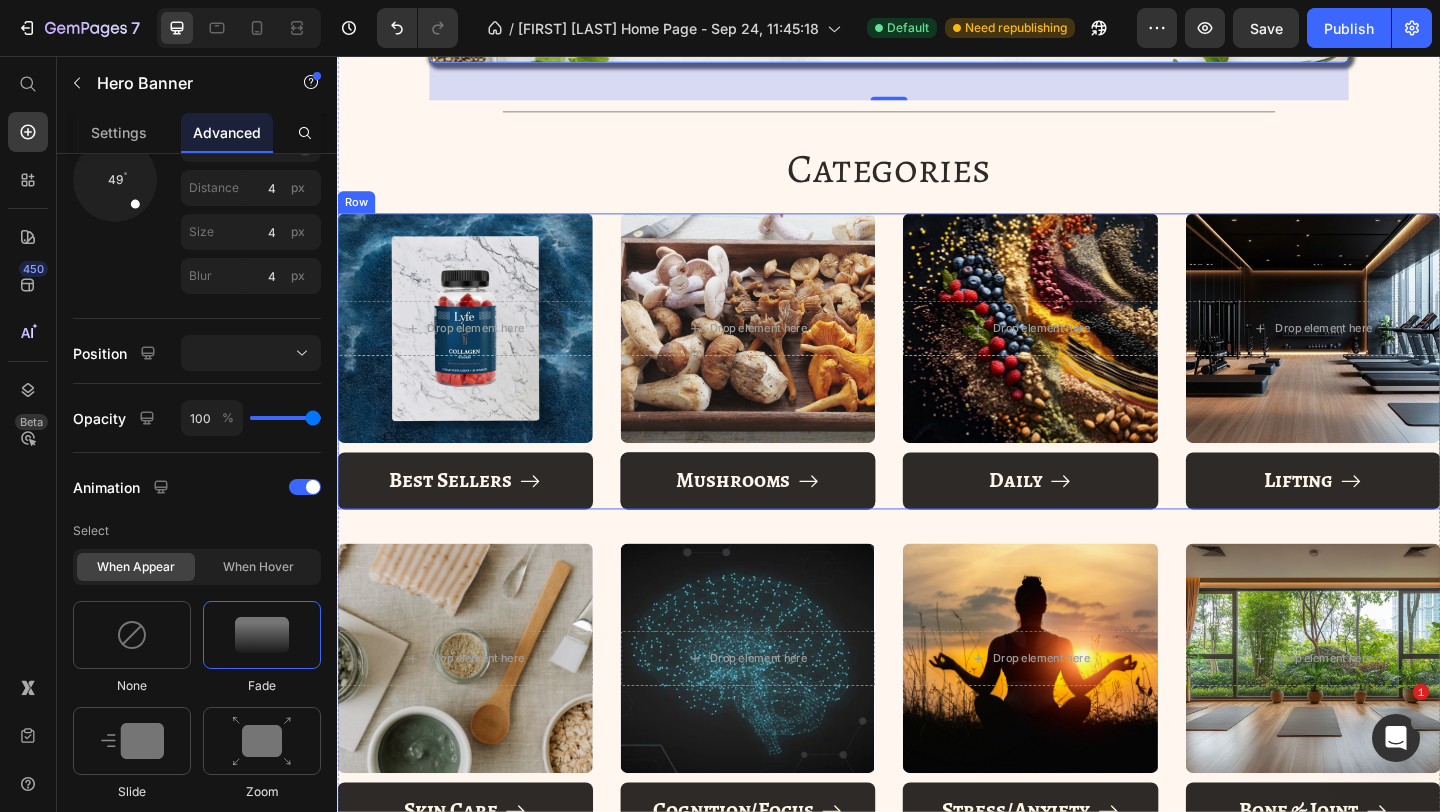 click on "Drop element here Hero Banner                Best Sellers Button
Drop element here Hero Banner                Mushrooms Button
Drop element here Hero Banner                Daily Button
Drop element here Hero Banner                Lifting Button Row" at bounding box center [937, 388] 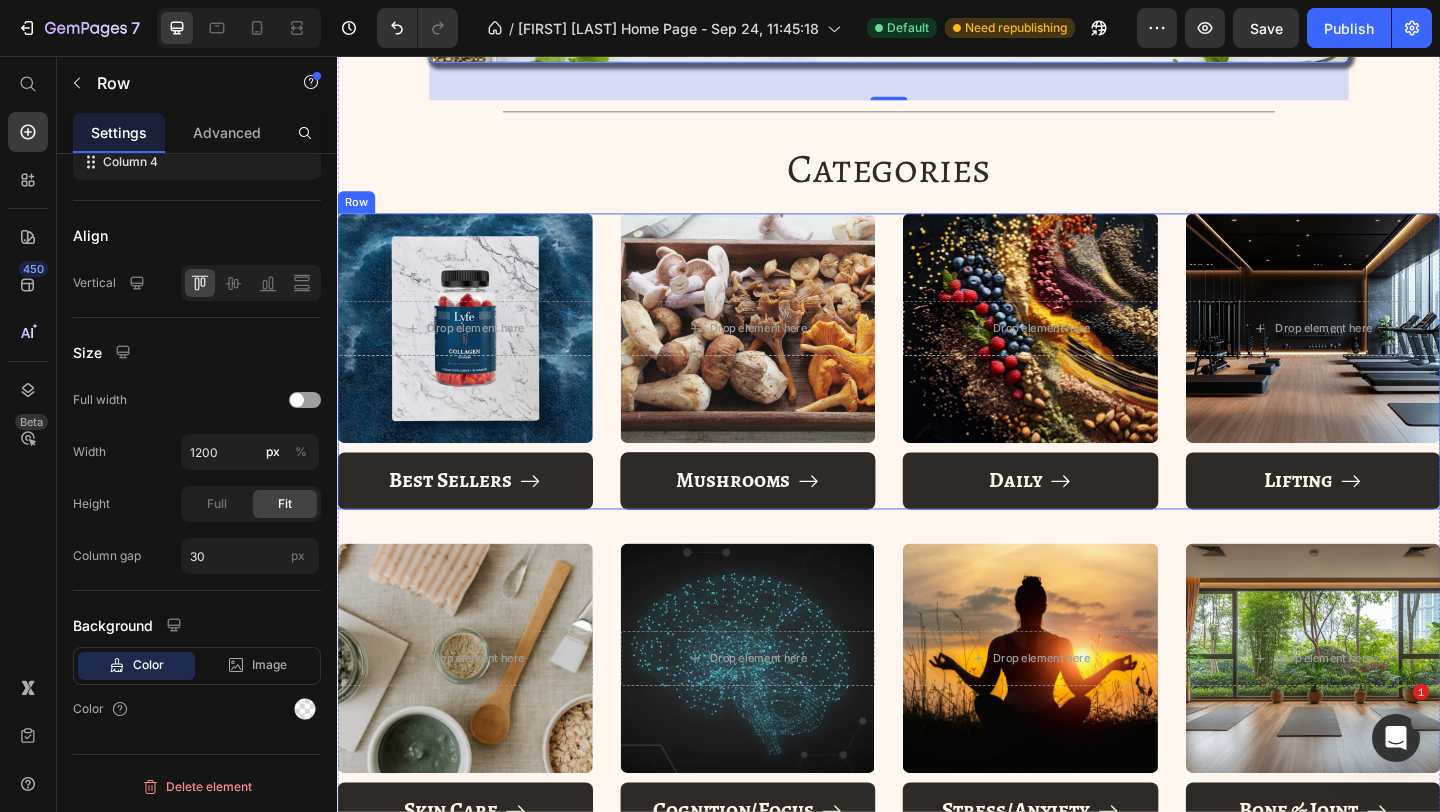 scroll, scrollTop: 0, scrollLeft: 0, axis: both 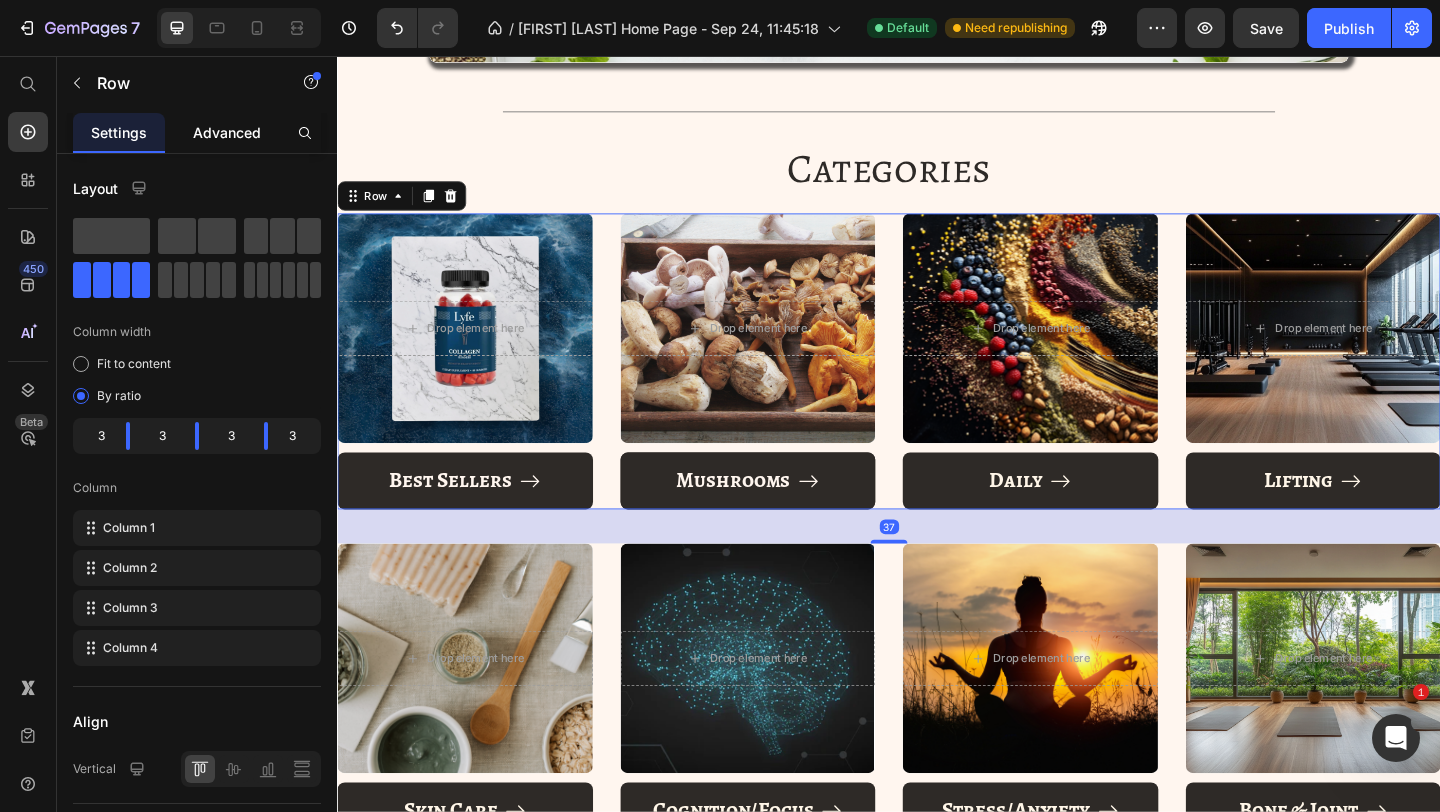 click on "Advanced" 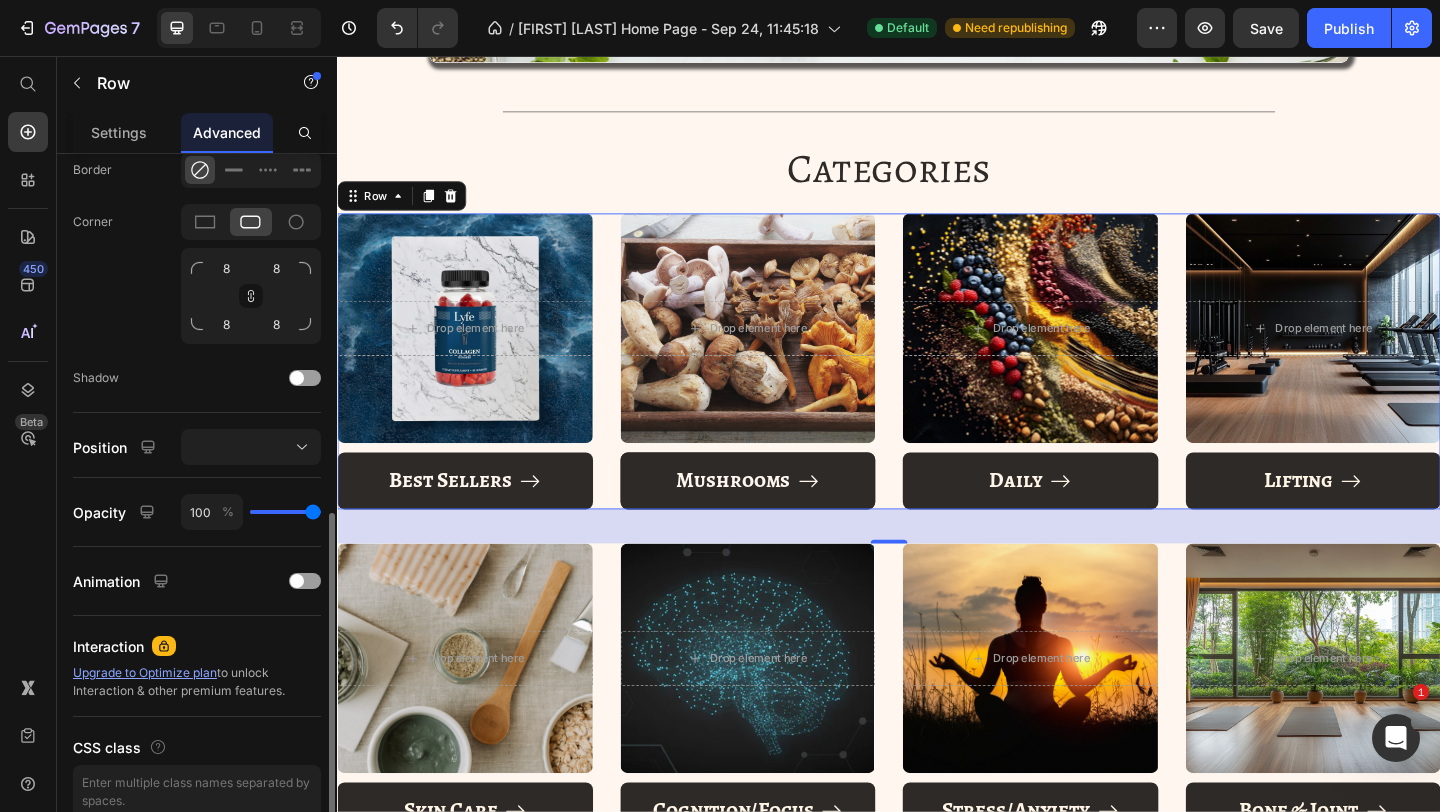 scroll, scrollTop: 658, scrollLeft: 0, axis: vertical 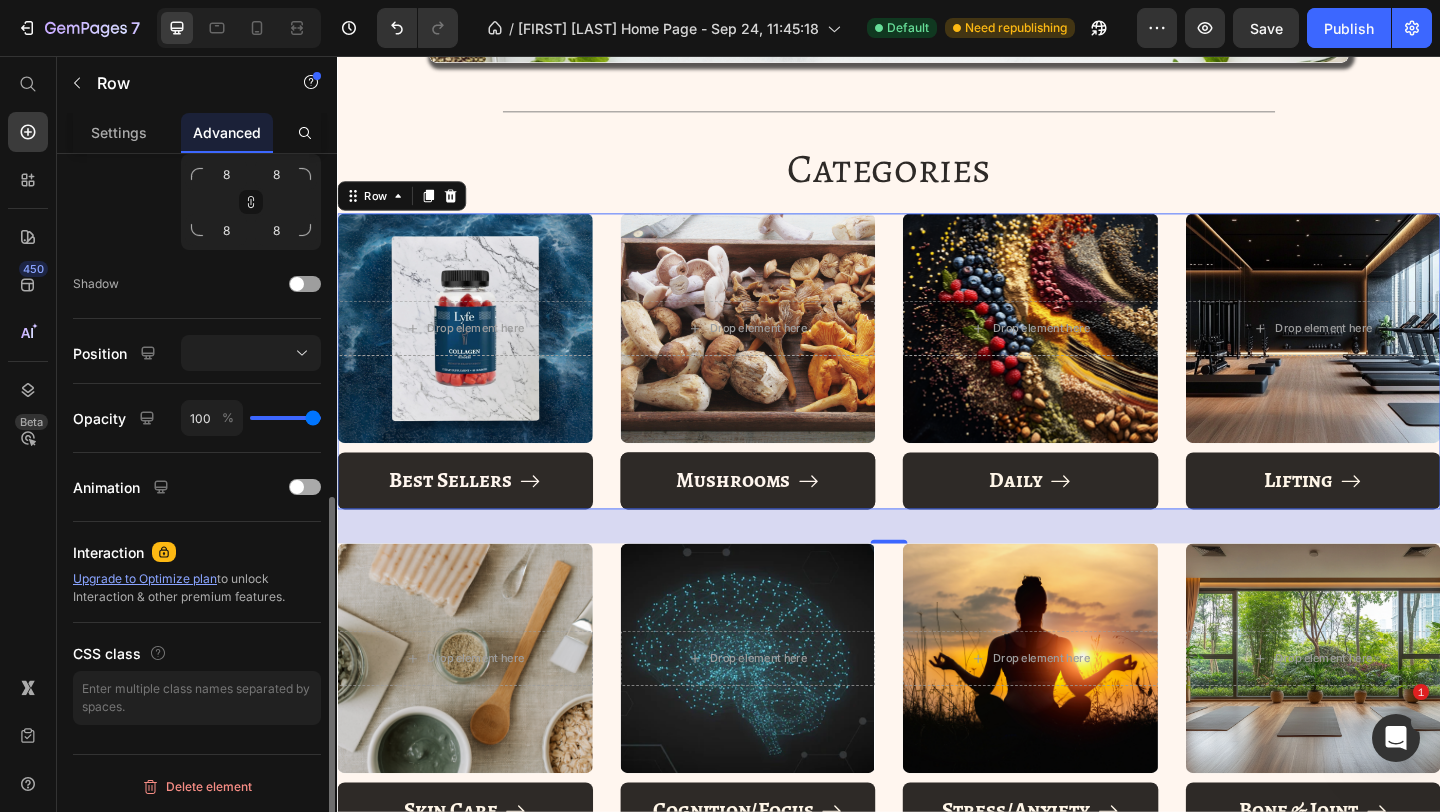 click at bounding box center [305, 487] 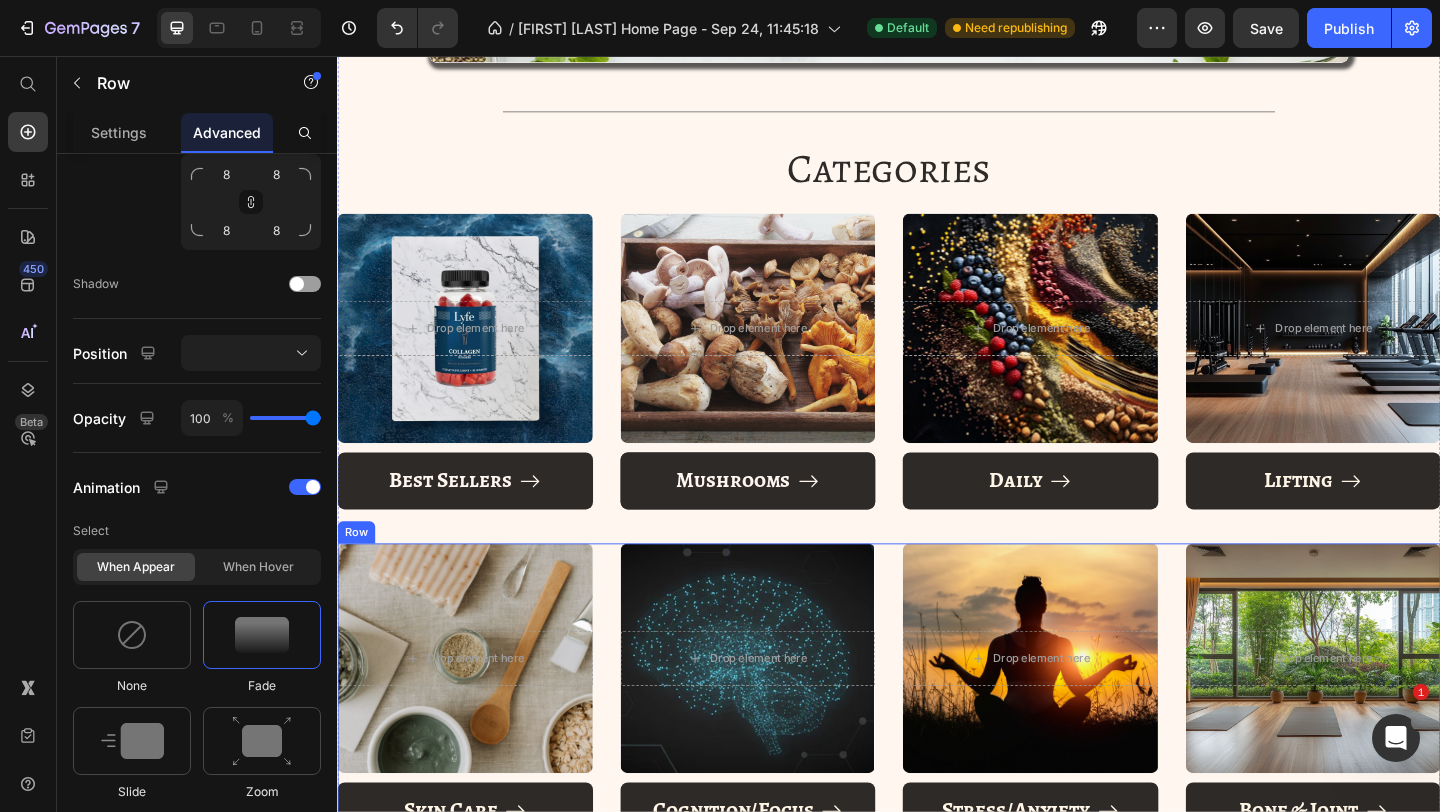 click on "Drop element here Hero Banner                Skin Care Button
Drop element here Hero Banner                Cognition/Focus Button
Drop element here Hero Banner                Stress/Anxiety Button
Drop element here Hero Banner                Bone & Joint Button Row" at bounding box center (937, 747) 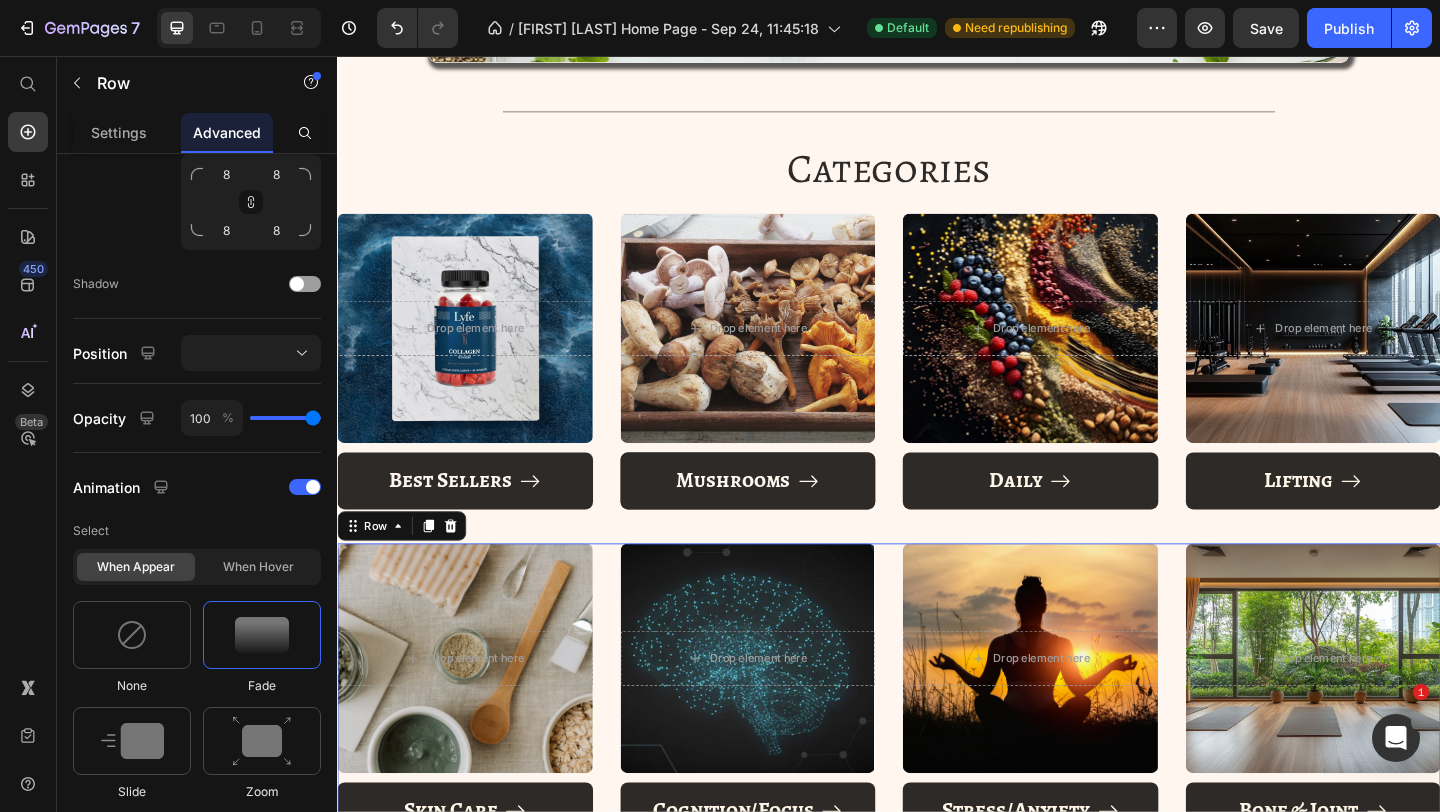 scroll, scrollTop: 554, scrollLeft: 0, axis: vertical 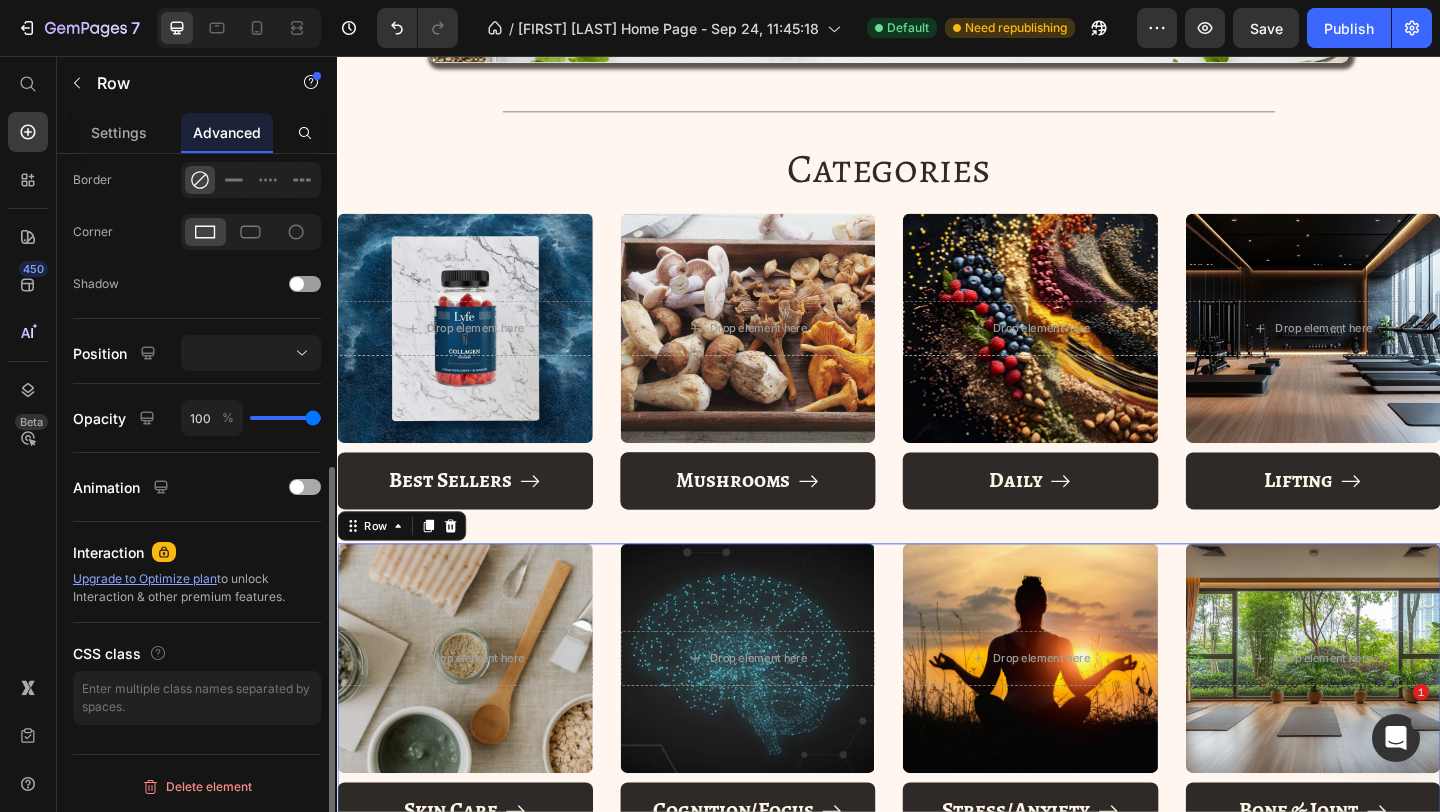 click at bounding box center [297, 487] 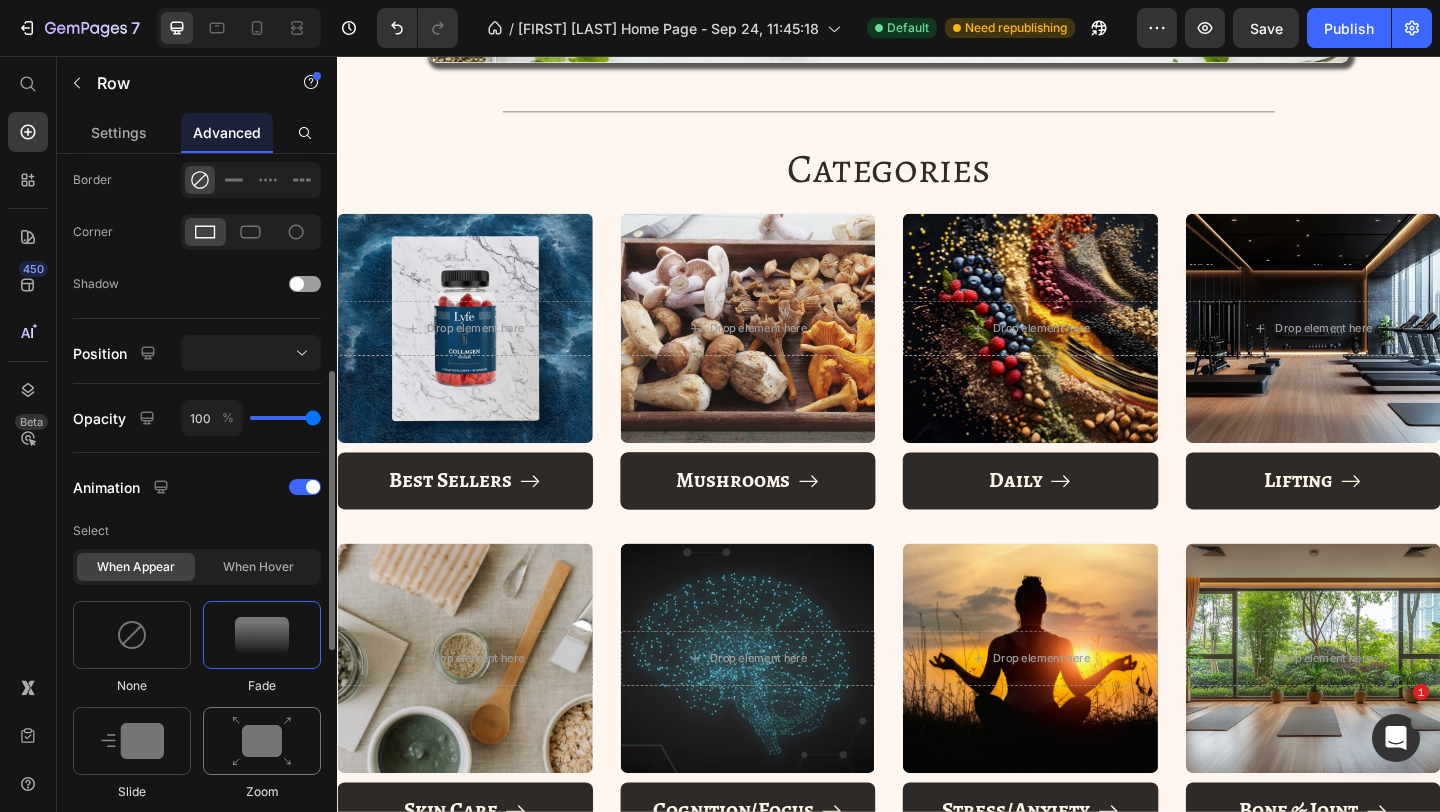 click at bounding box center [262, 741] 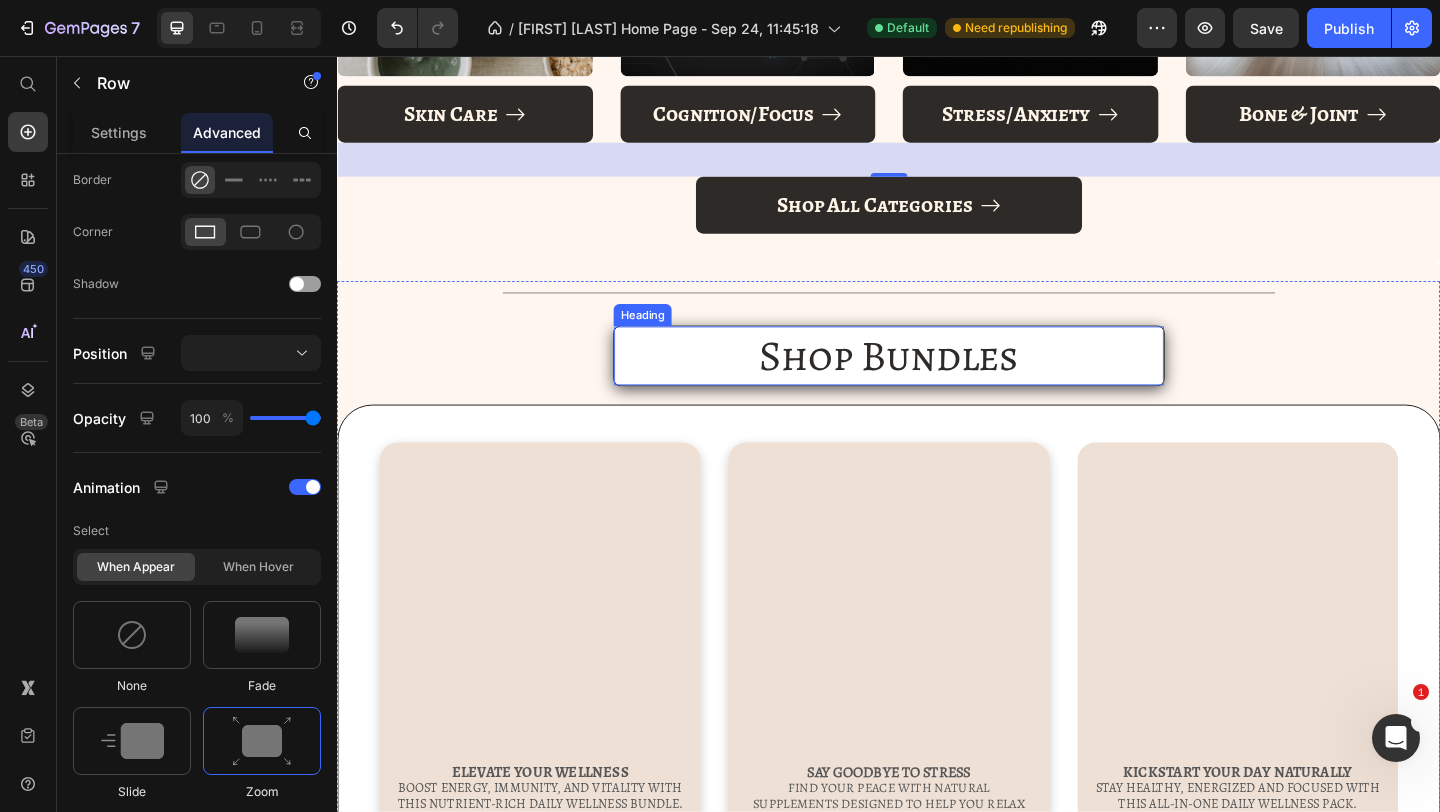 scroll, scrollTop: 3014, scrollLeft: 0, axis: vertical 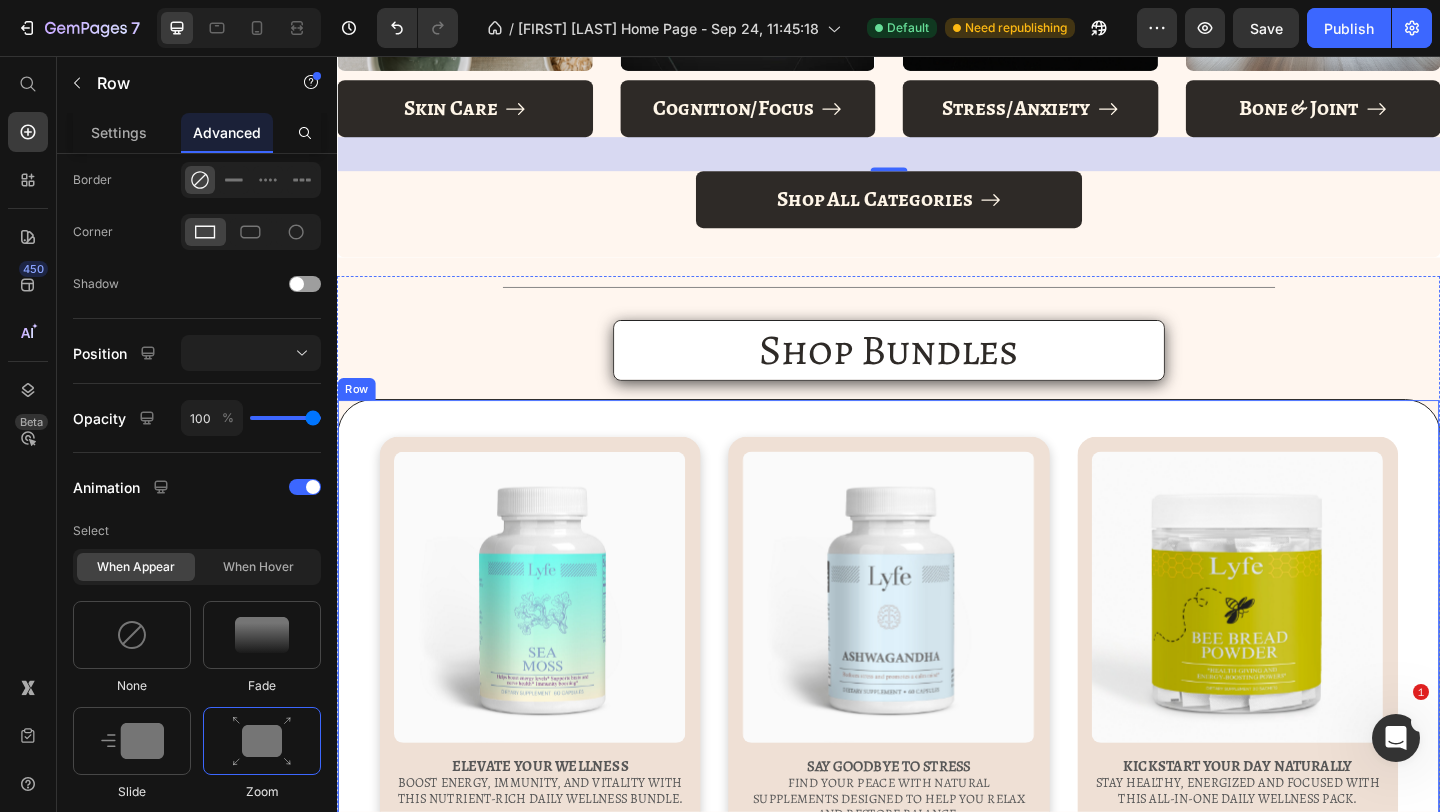 click on "Product Images Say Goodbye to Stress Find your peace with natural supplements designed to help you relax and restore balance. Text Block 50% off members Text Block $46 non-members Text Block Row
Ashwagandha
Magnesium Accordion 1 Product Quantity Add to cart Add to Cart Row Product Row Shop All Bundles Button Product Images Kickstart Your Day Naturally Stay Healthy, energized and focused with this all-in-one daily wellness pack. Text Block 60% off members Text Block $118 non-members Text Block Row
Mushroom Extract Complex
Muti-Vitamin Gummies
Bee Bread Powder Accordion 1 Product Quantity Add to cart Add to Cart Row Product Row Product Images Elevate Your Wellness  Boost energy, immunity, and vitality with this nutrient-rich daily wellness bundle. Text Block 55% off members Text Block $126 non-members Text Block 1" at bounding box center [937, 904] 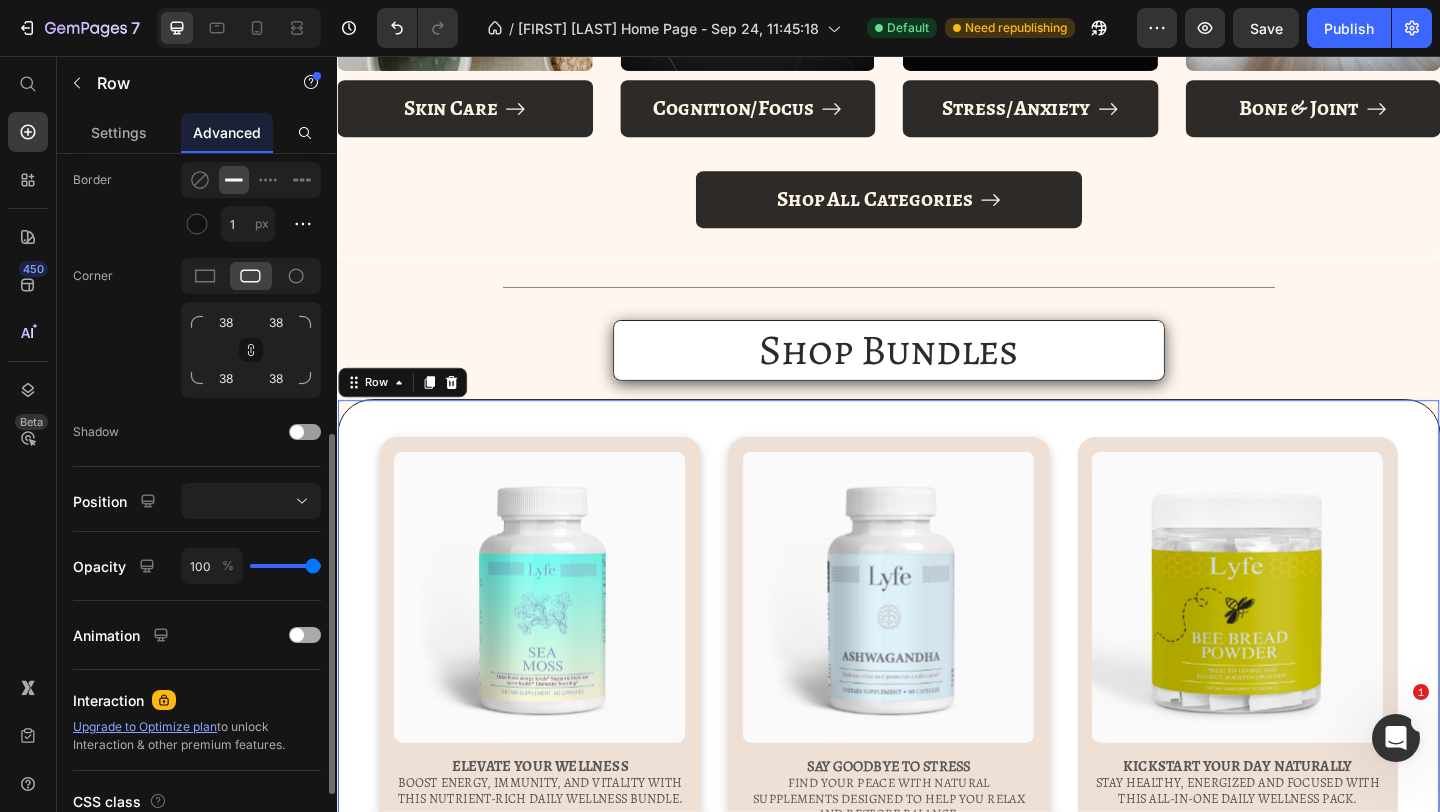 click at bounding box center (297, 635) 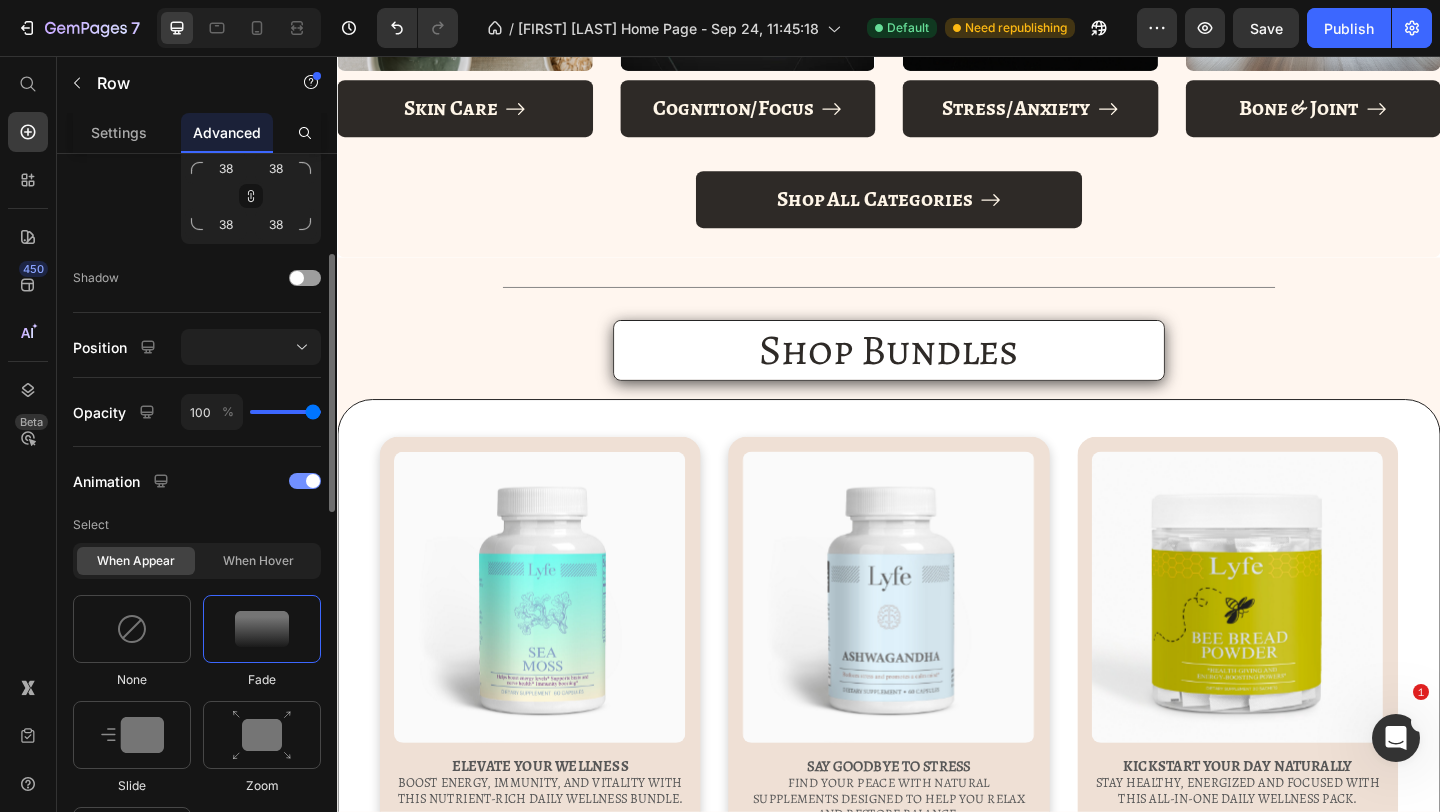 scroll, scrollTop: 722, scrollLeft: 0, axis: vertical 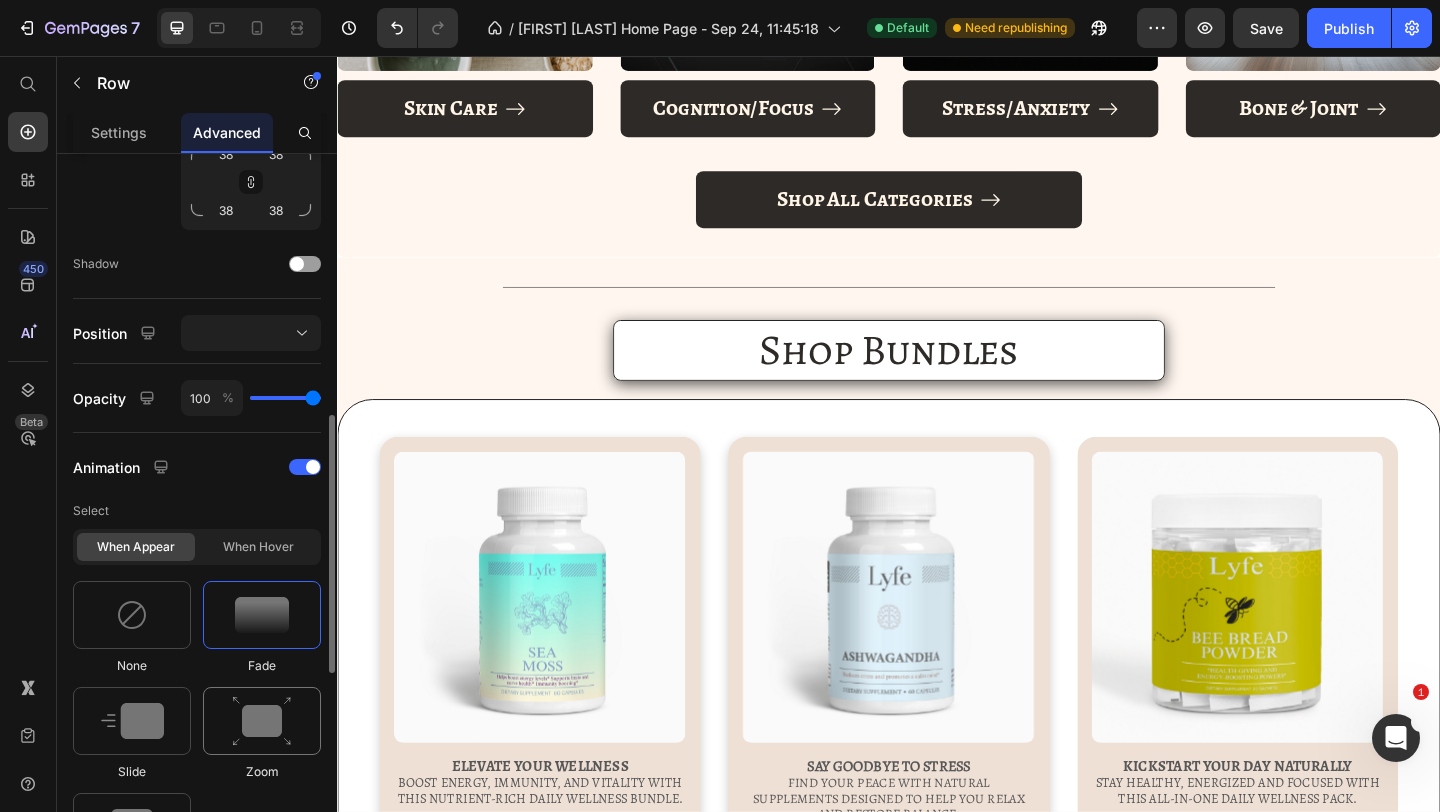 click at bounding box center (262, 721) 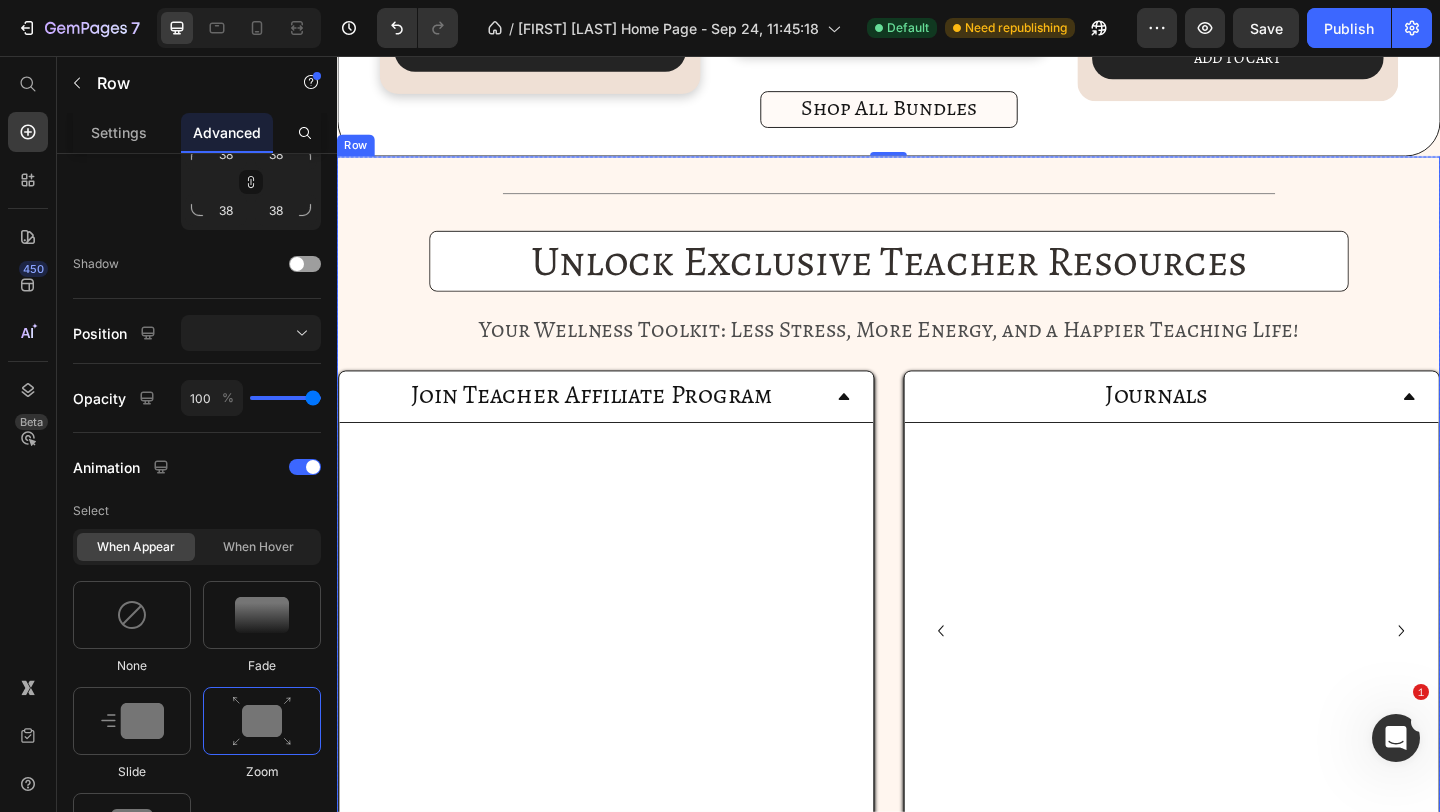 scroll, scrollTop: 4468, scrollLeft: 0, axis: vertical 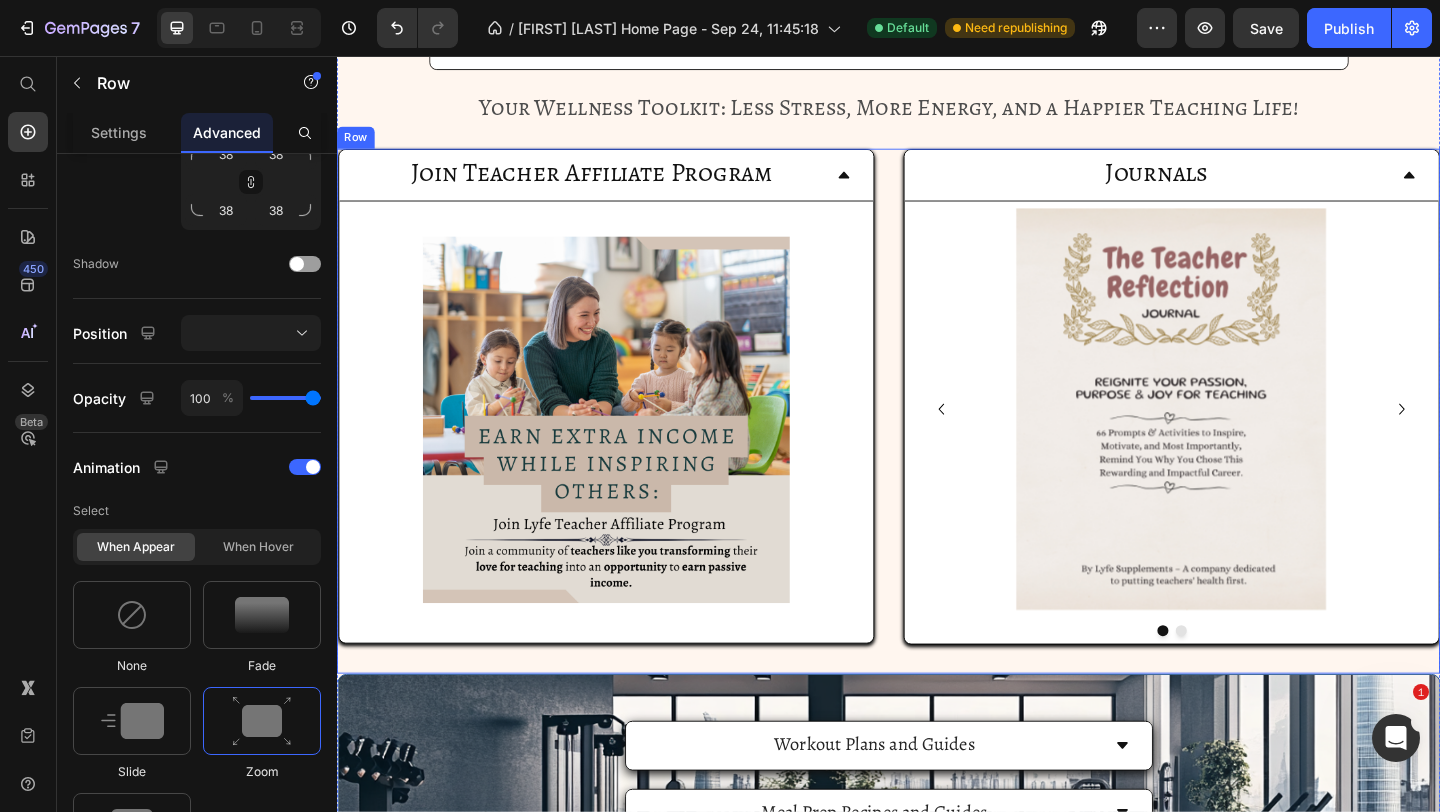 click on "Join Teacher Affiliate Program Image Accordion
Journals
Image Image
Carousel Accordion Row" at bounding box center [937, 442] 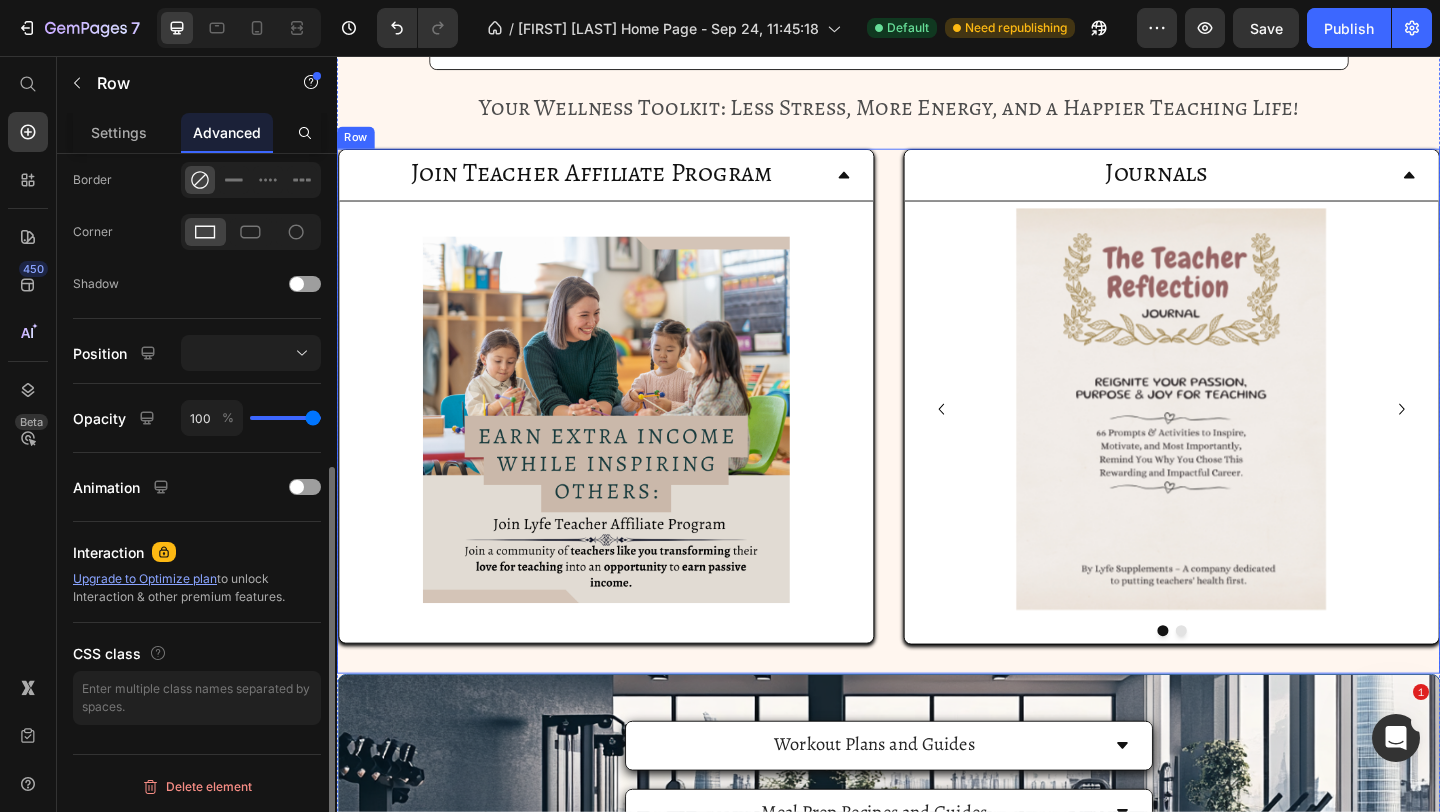 scroll, scrollTop: 554, scrollLeft: 0, axis: vertical 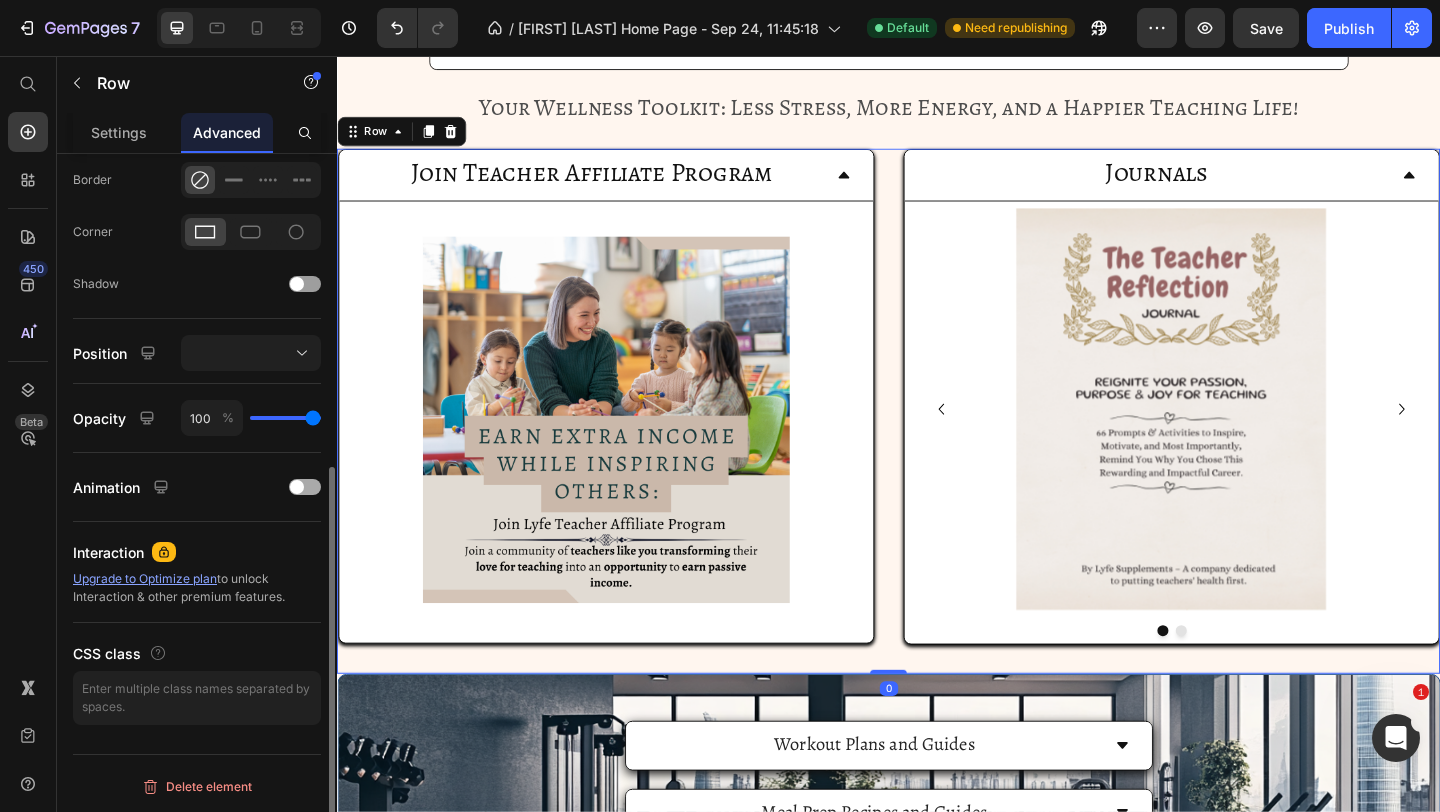 click at bounding box center (297, 487) 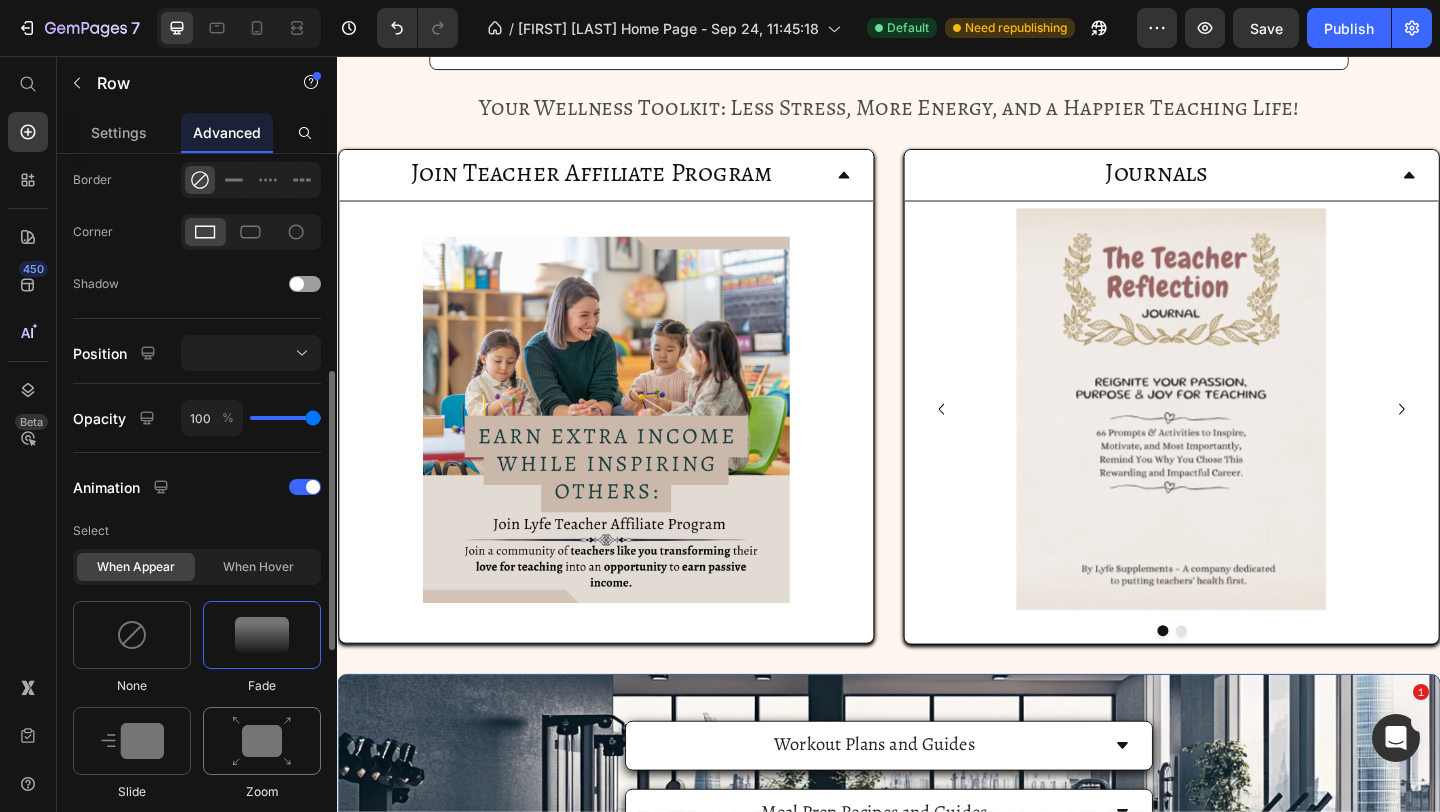 click at bounding box center [262, 741] 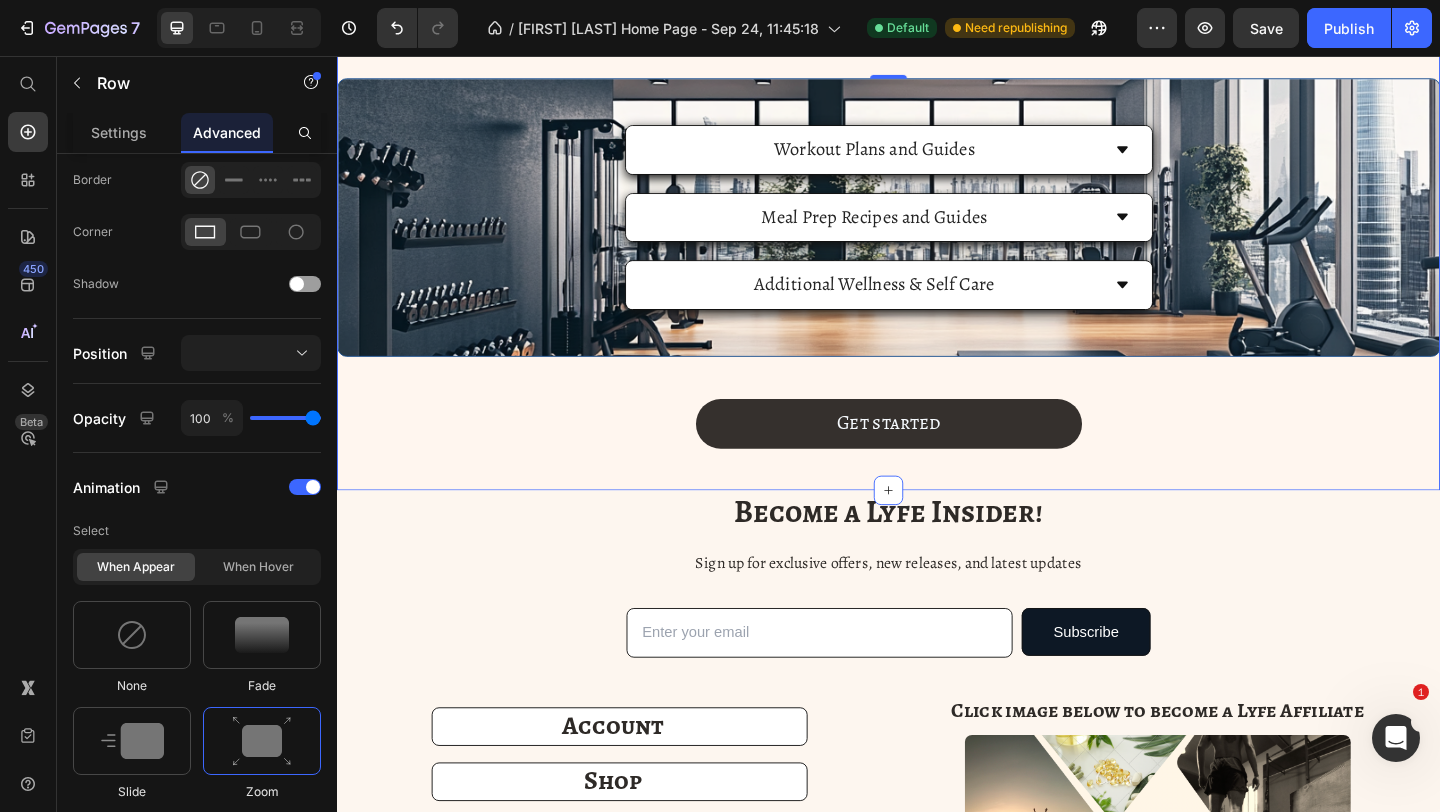 scroll, scrollTop: 5112, scrollLeft: 0, axis: vertical 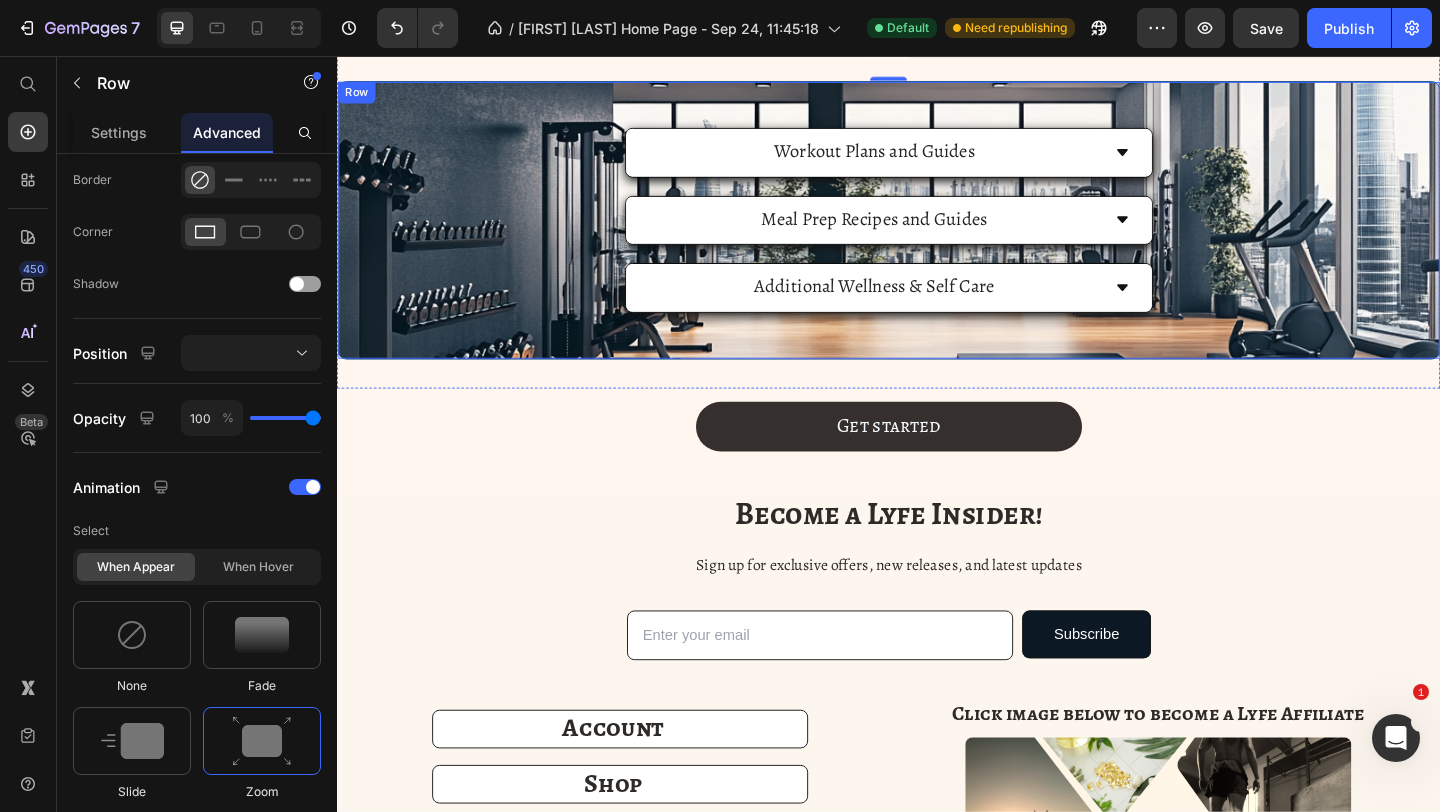 click on "Workout Plans and Guides Accordion
Meal Prep Recipes and Guides Accordion
Additional Wellness & Self Care Accordion Row" at bounding box center (937, 234) 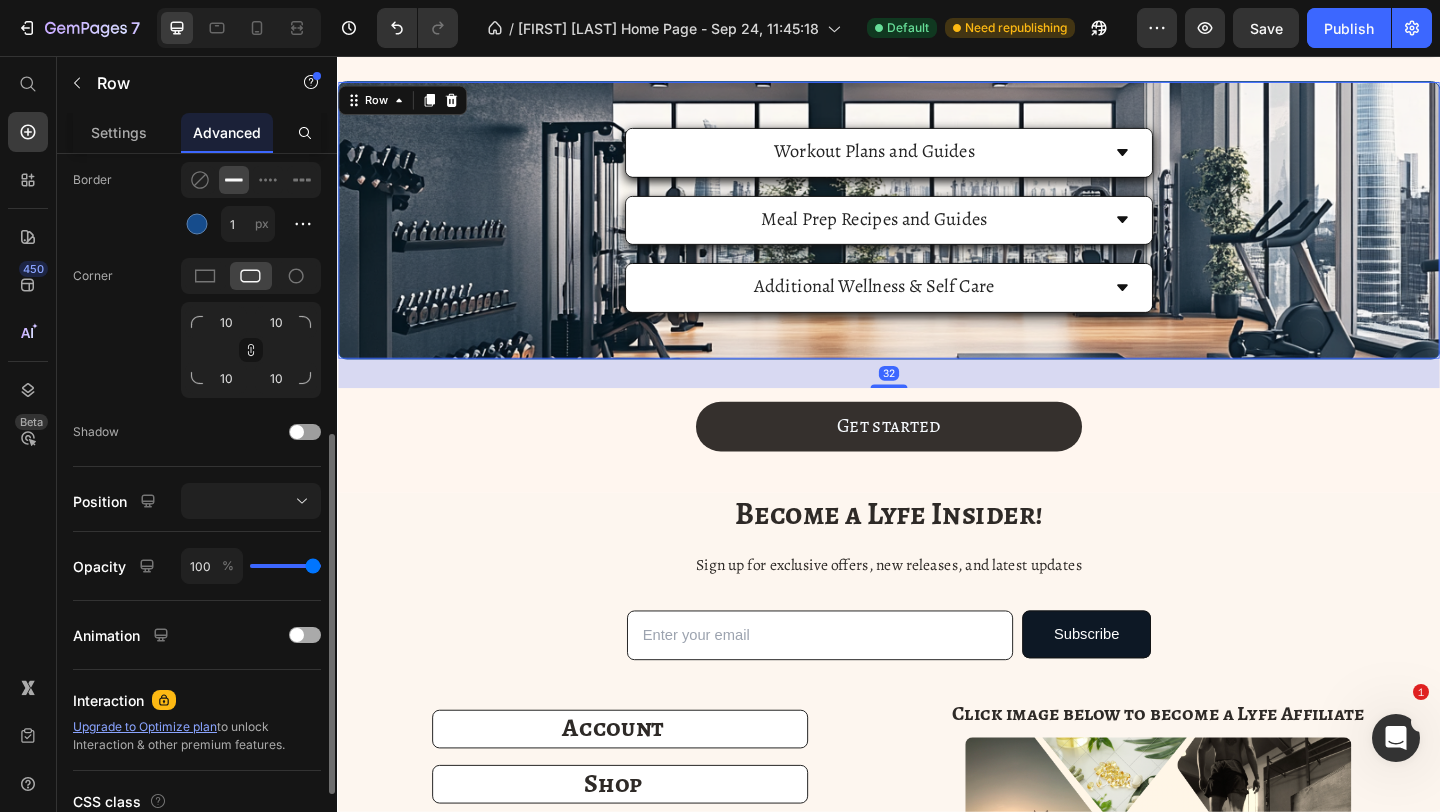 click at bounding box center [305, 635] 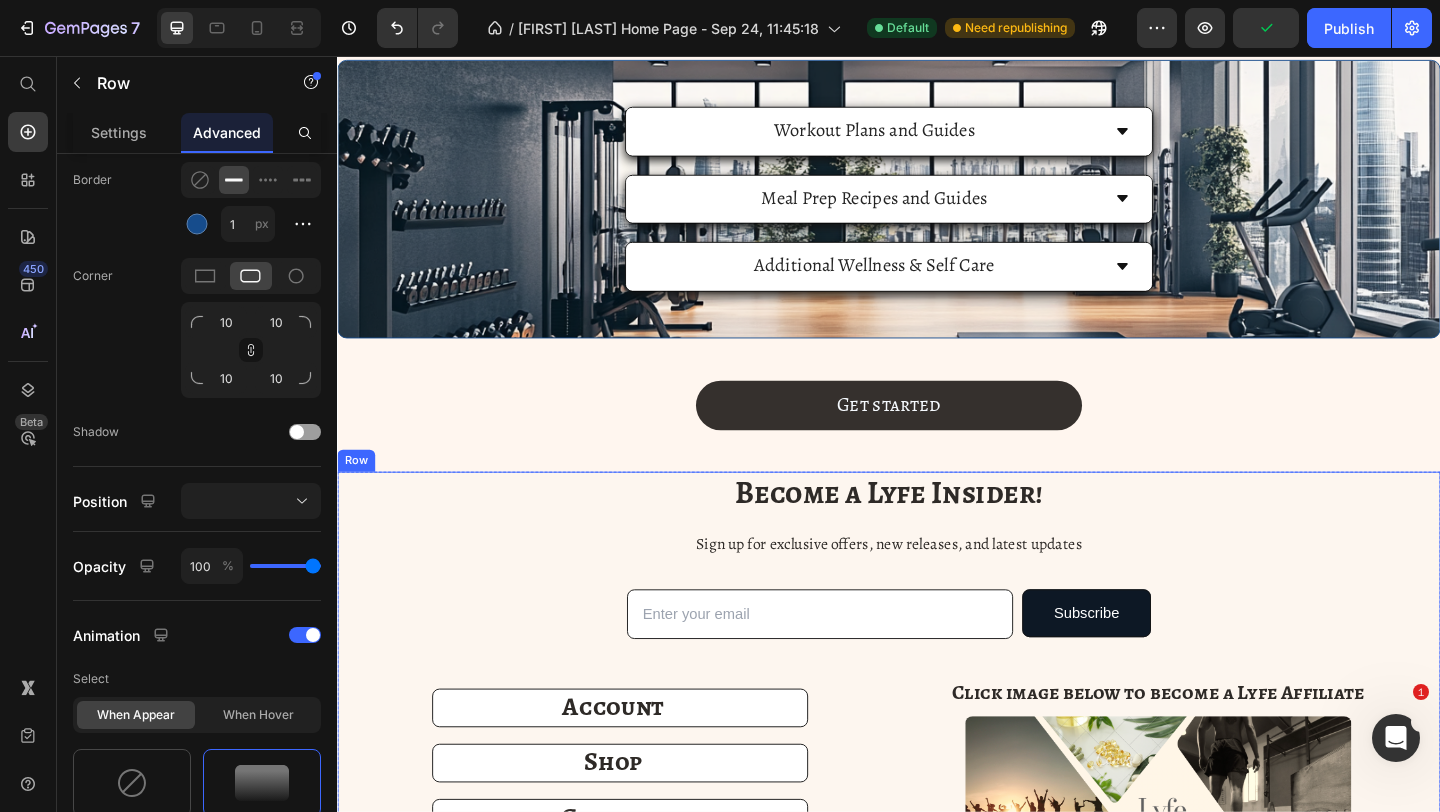 scroll, scrollTop: 5141, scrollLeft: 0, axis: vertical 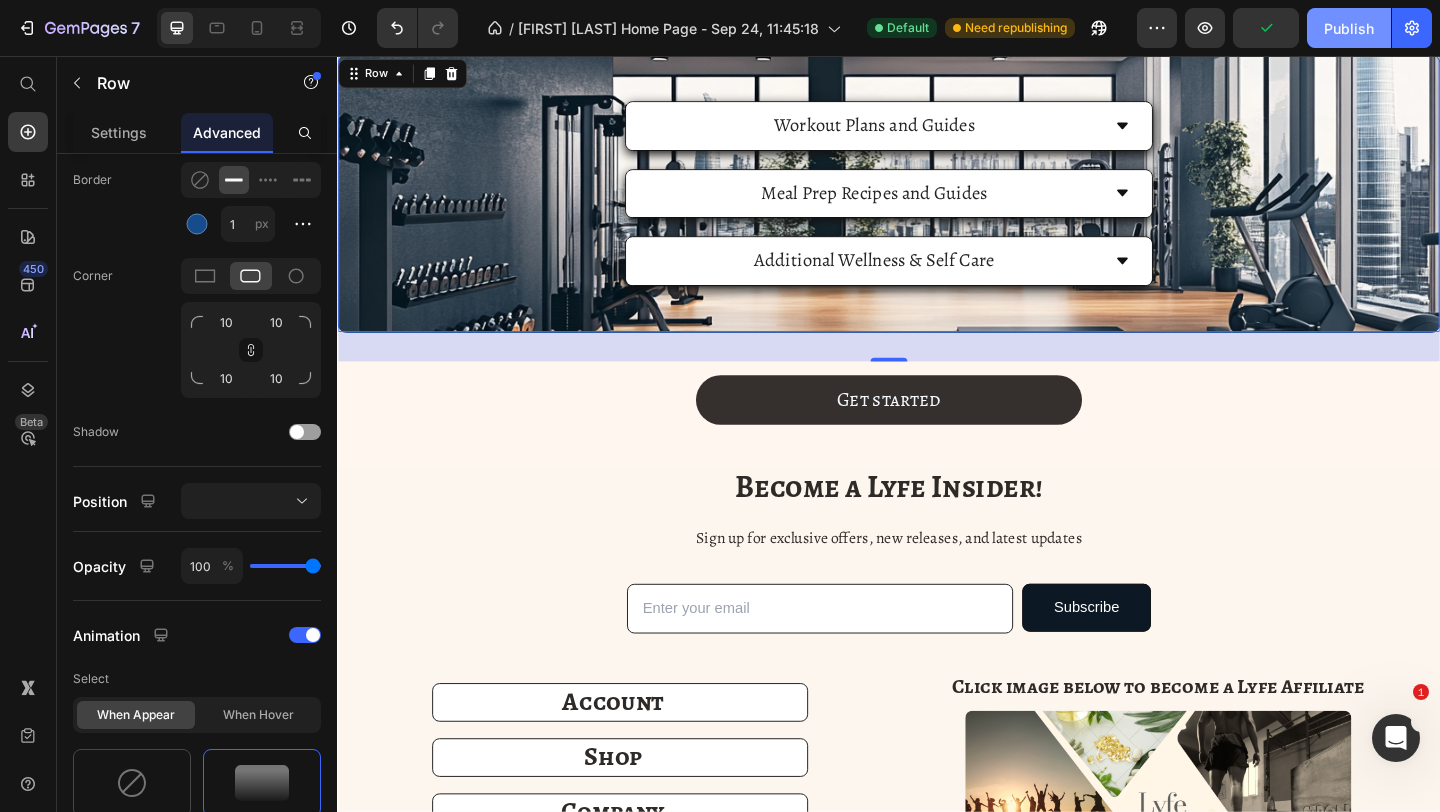 click on "Publish" 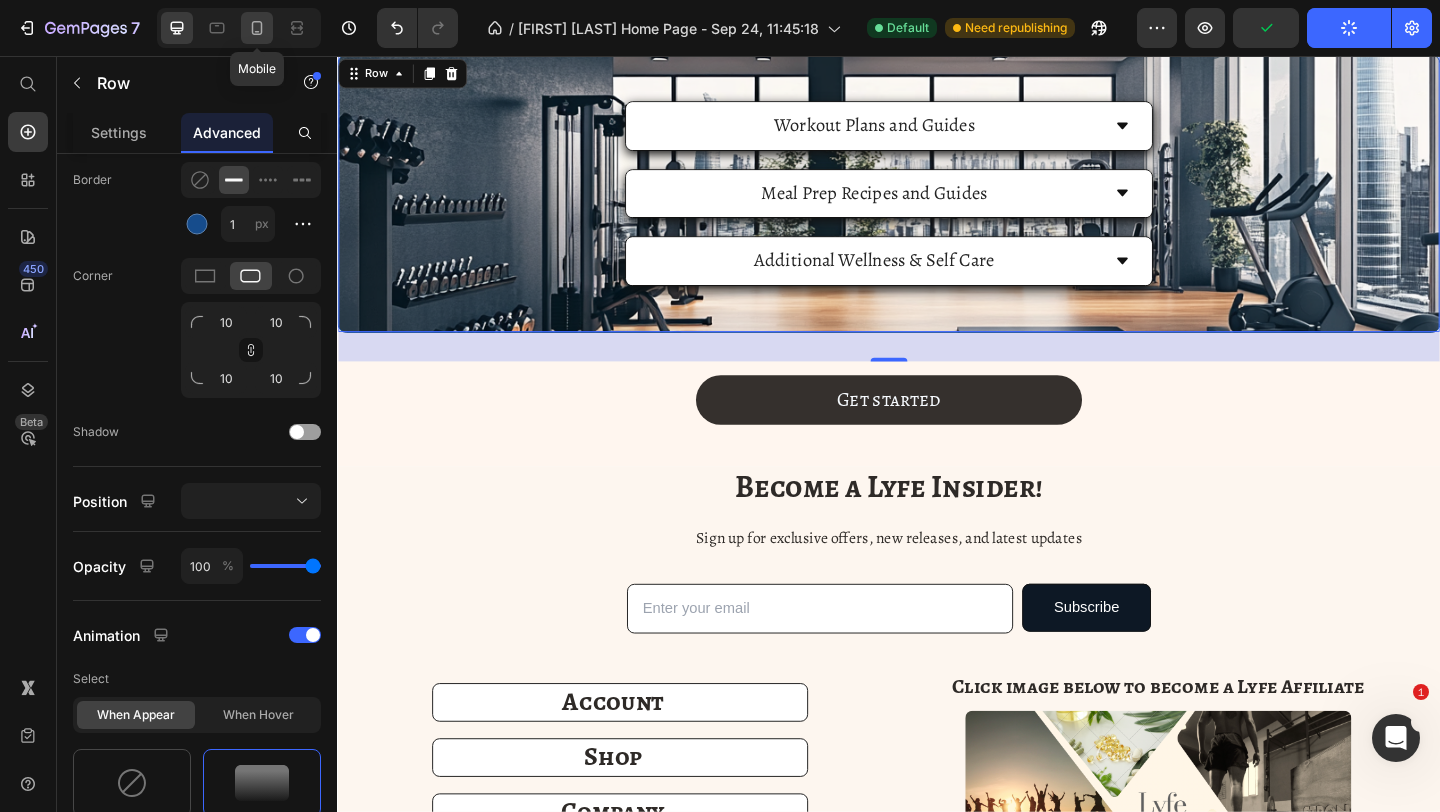 click 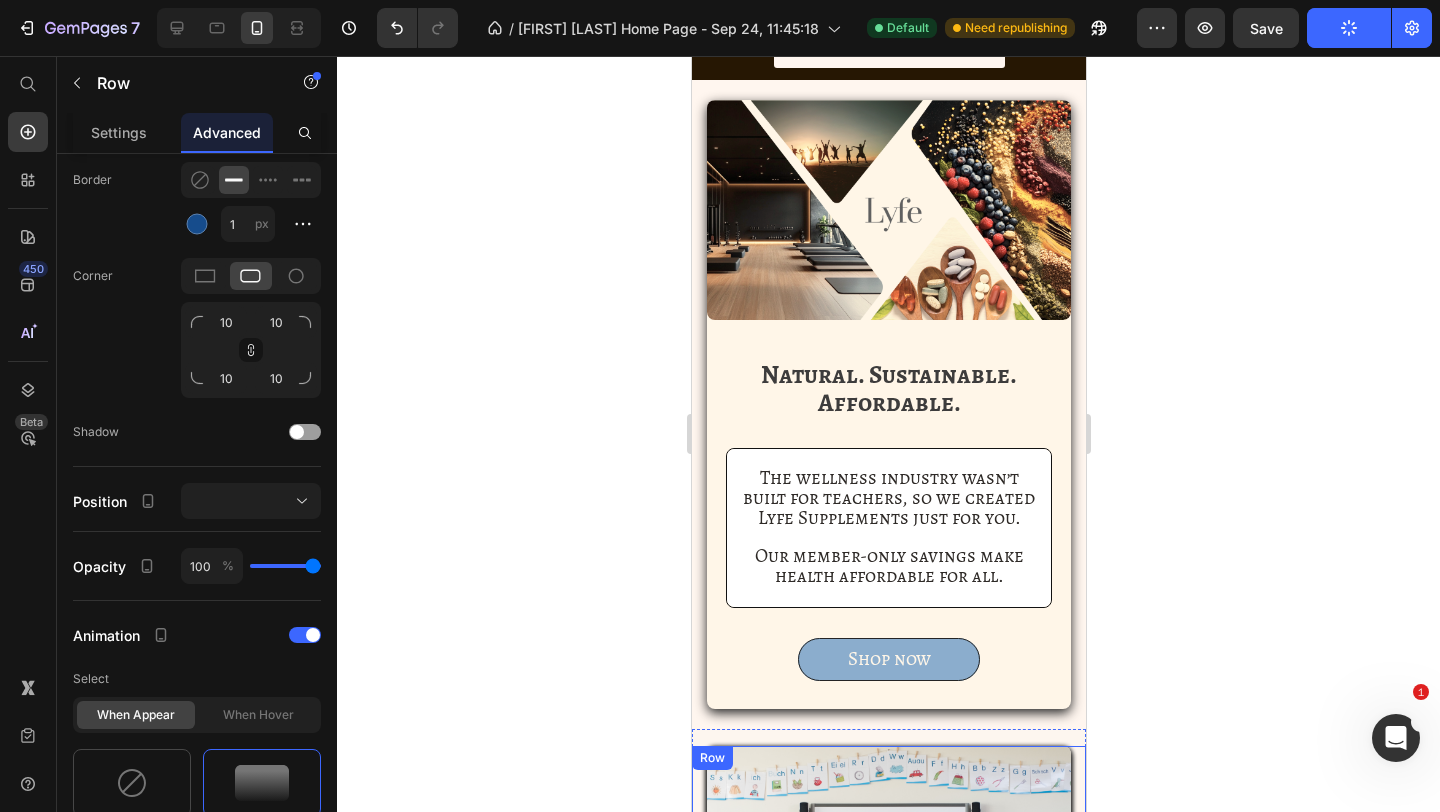 scroll, scrollTop: 0, scrollLeft: 0, axis: both 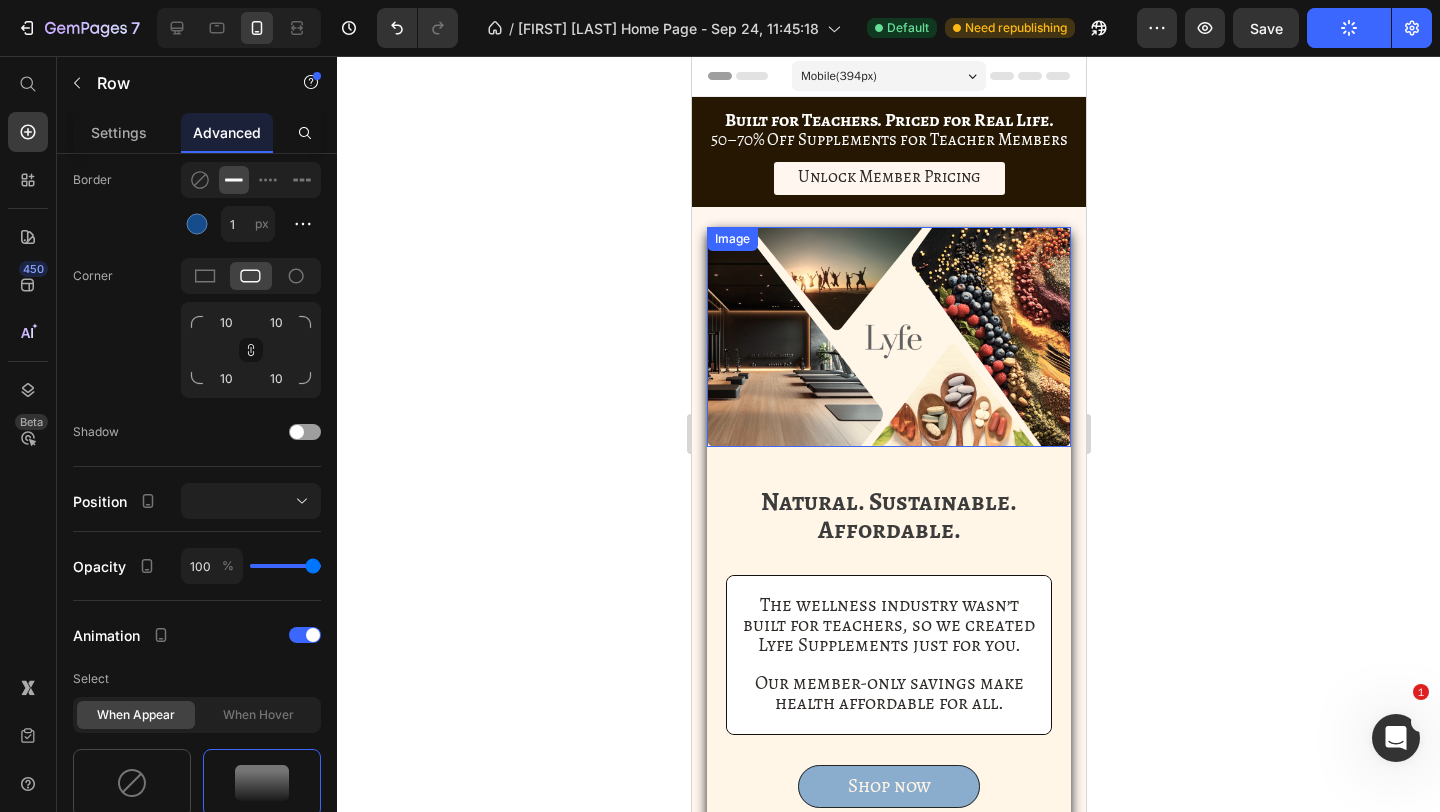 click at bounding box center [888, 337] 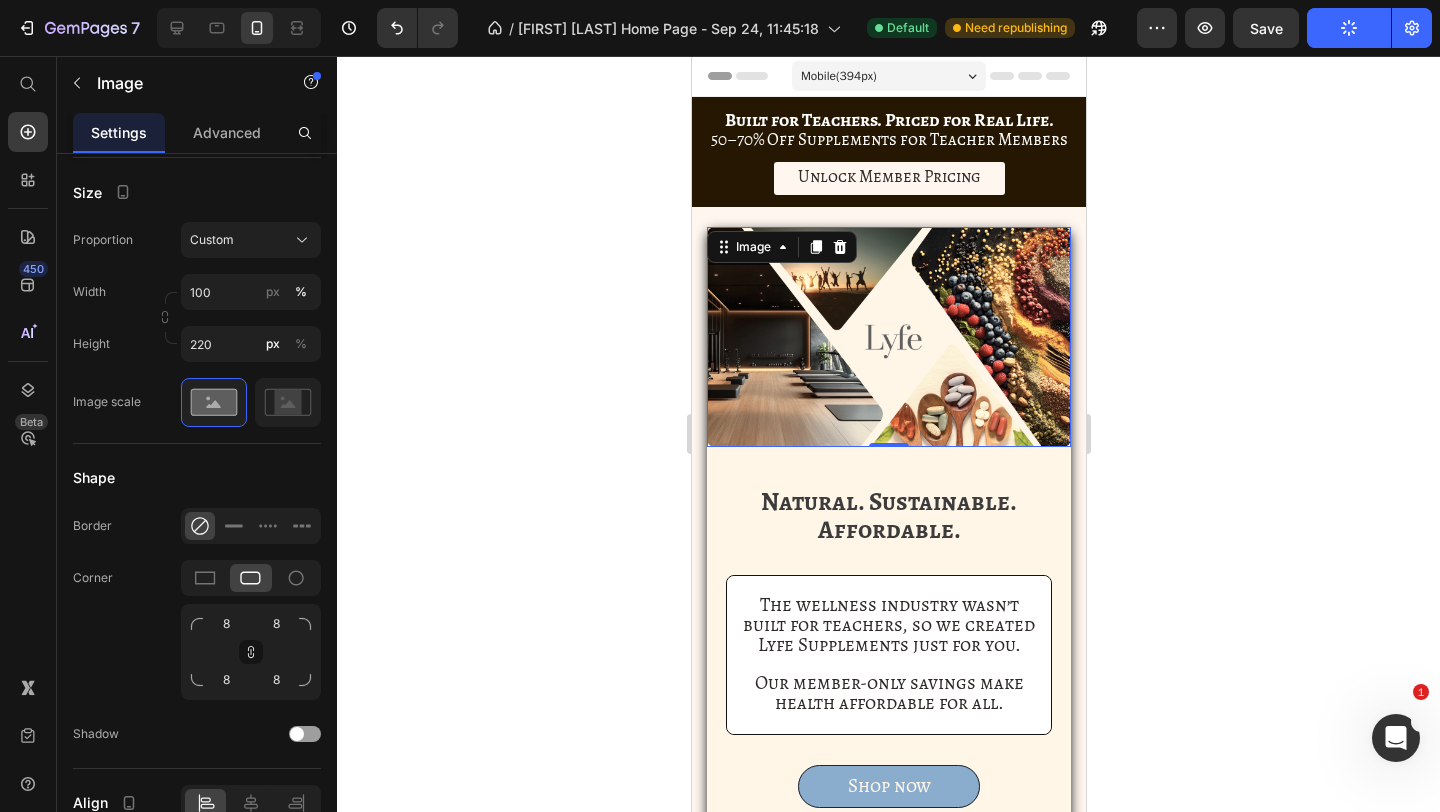 scroll, scrollTop: 0, scrollLeft: 0, axis: both 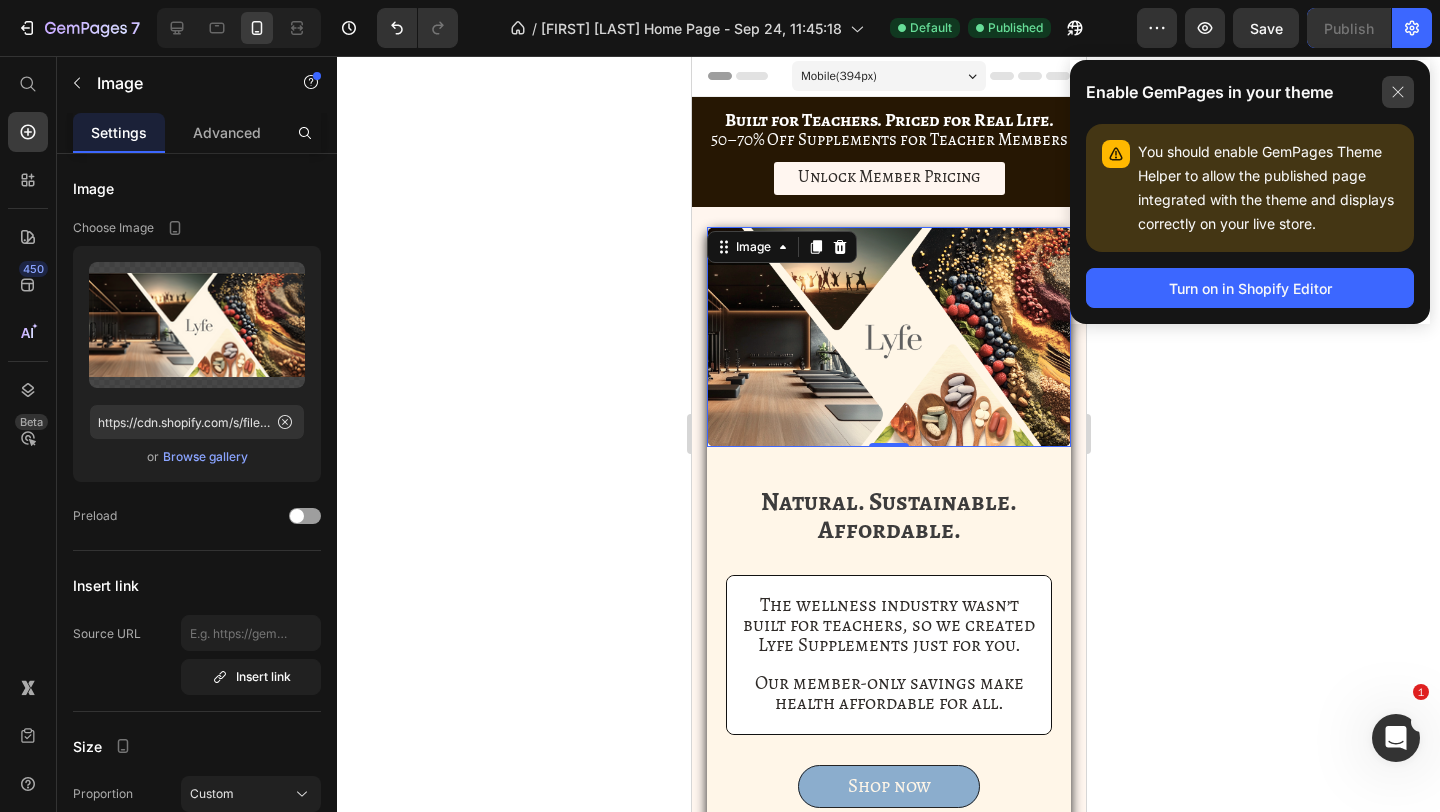 click 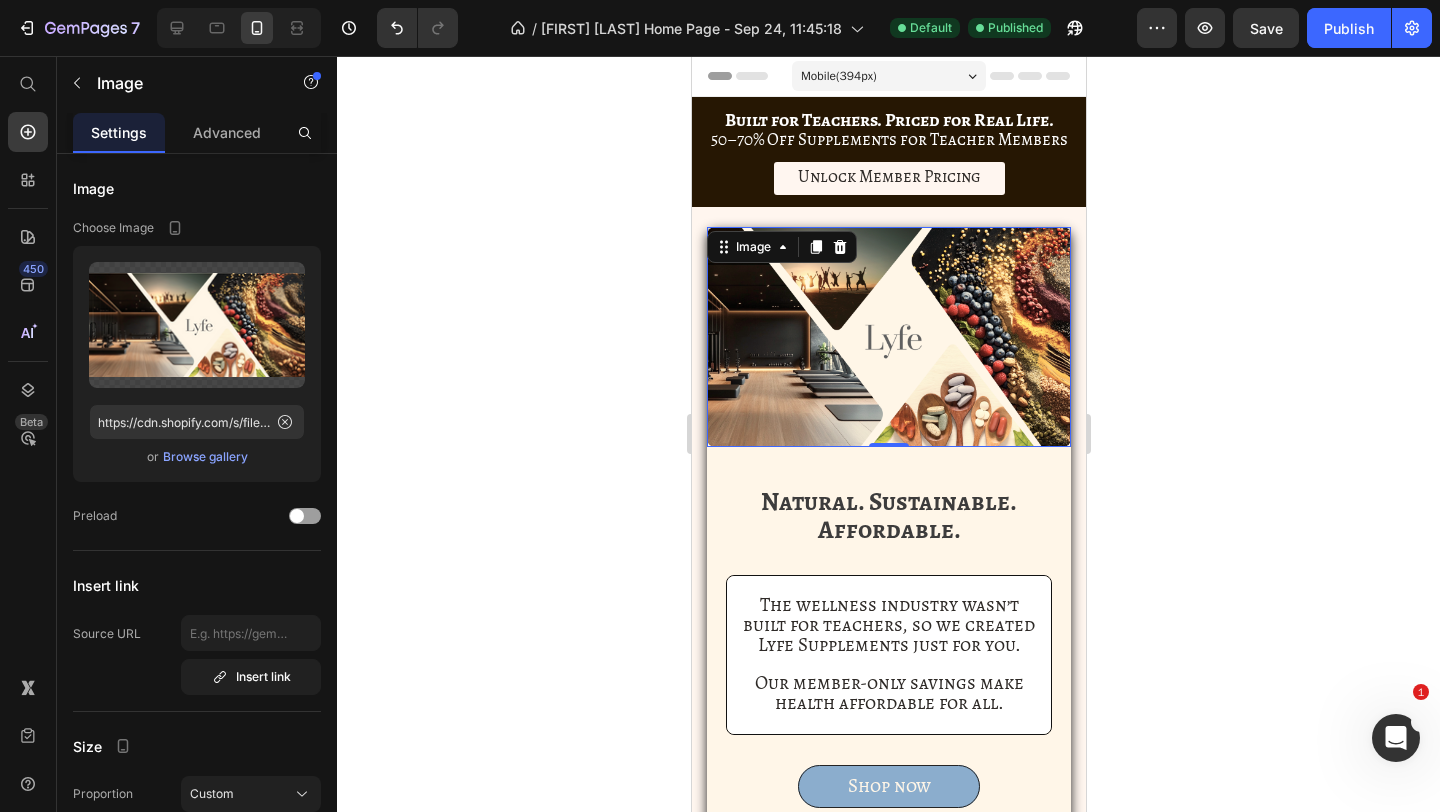 scroll, scrollTop: 62, scrollLeft: 0, axis: vertical 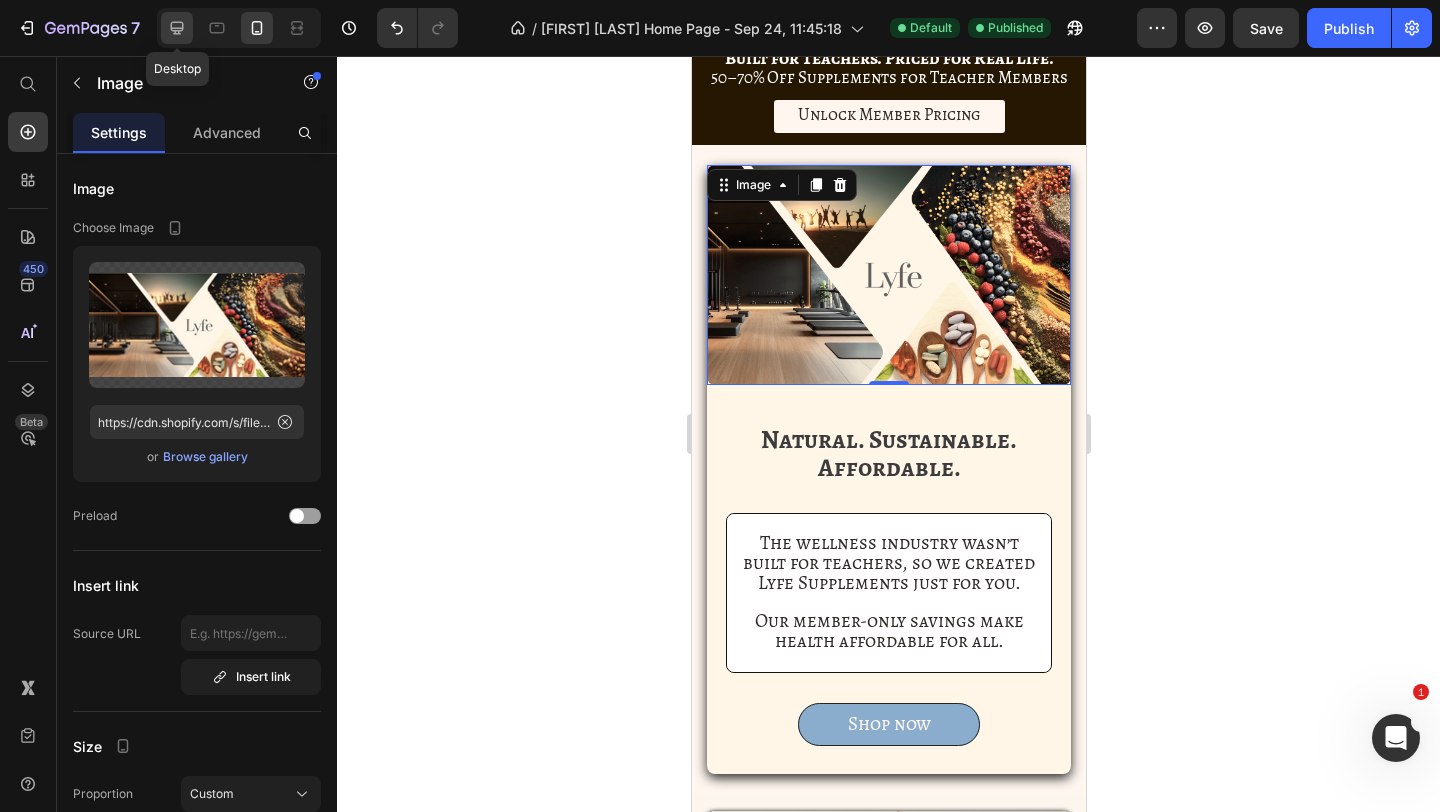 click 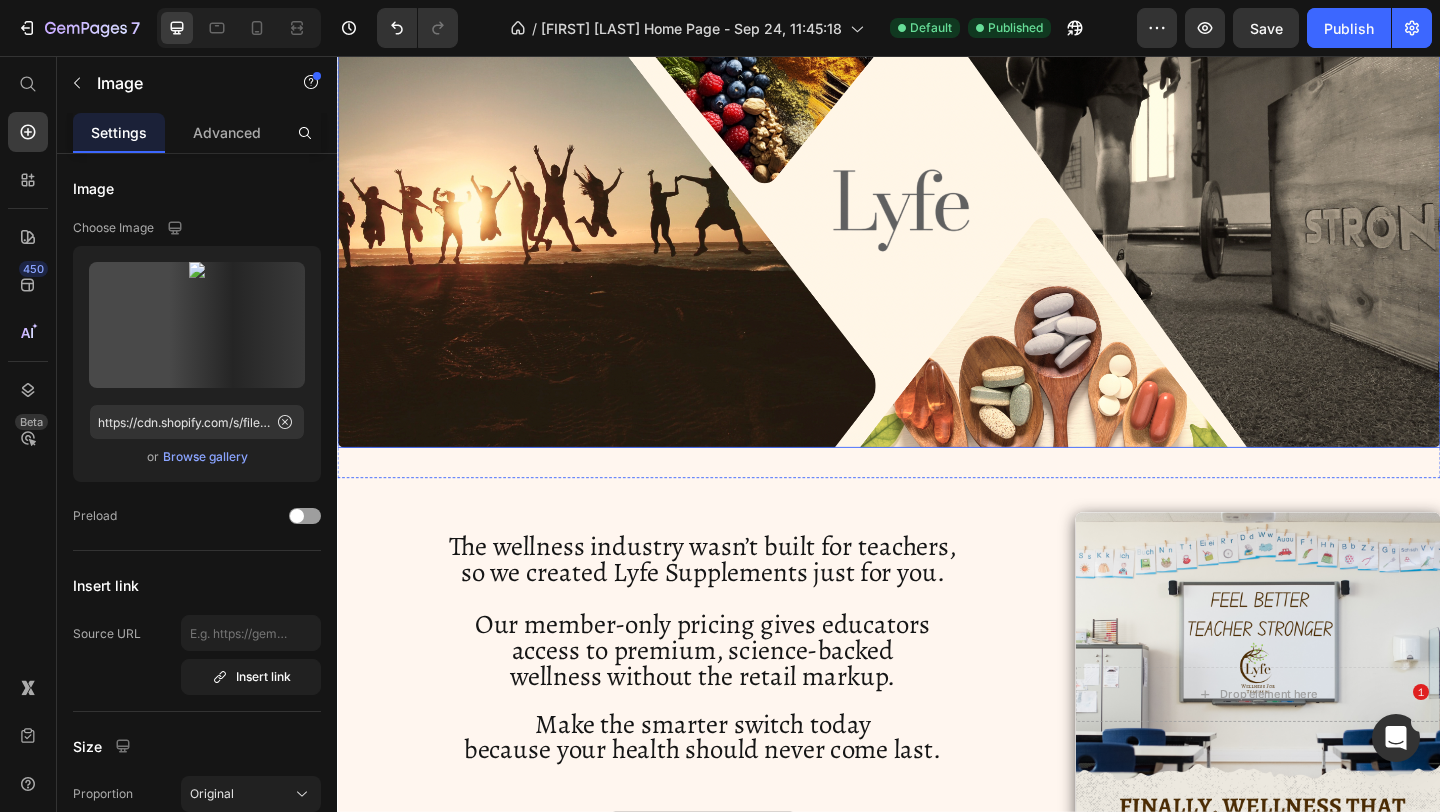 scroll, scrollTop: 15, scrollLeft: 0, axis: vertical 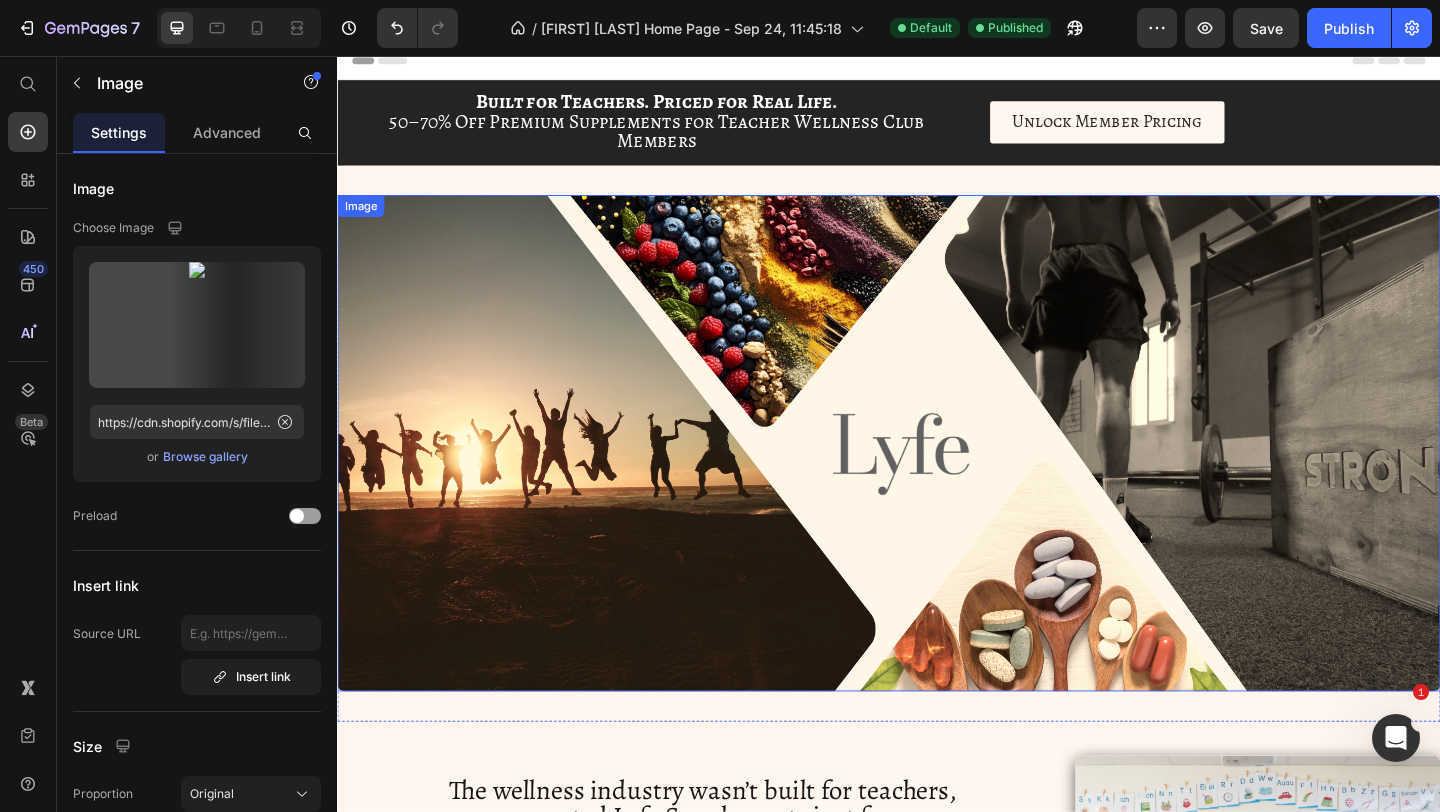 click at bounding box center [937, 477] 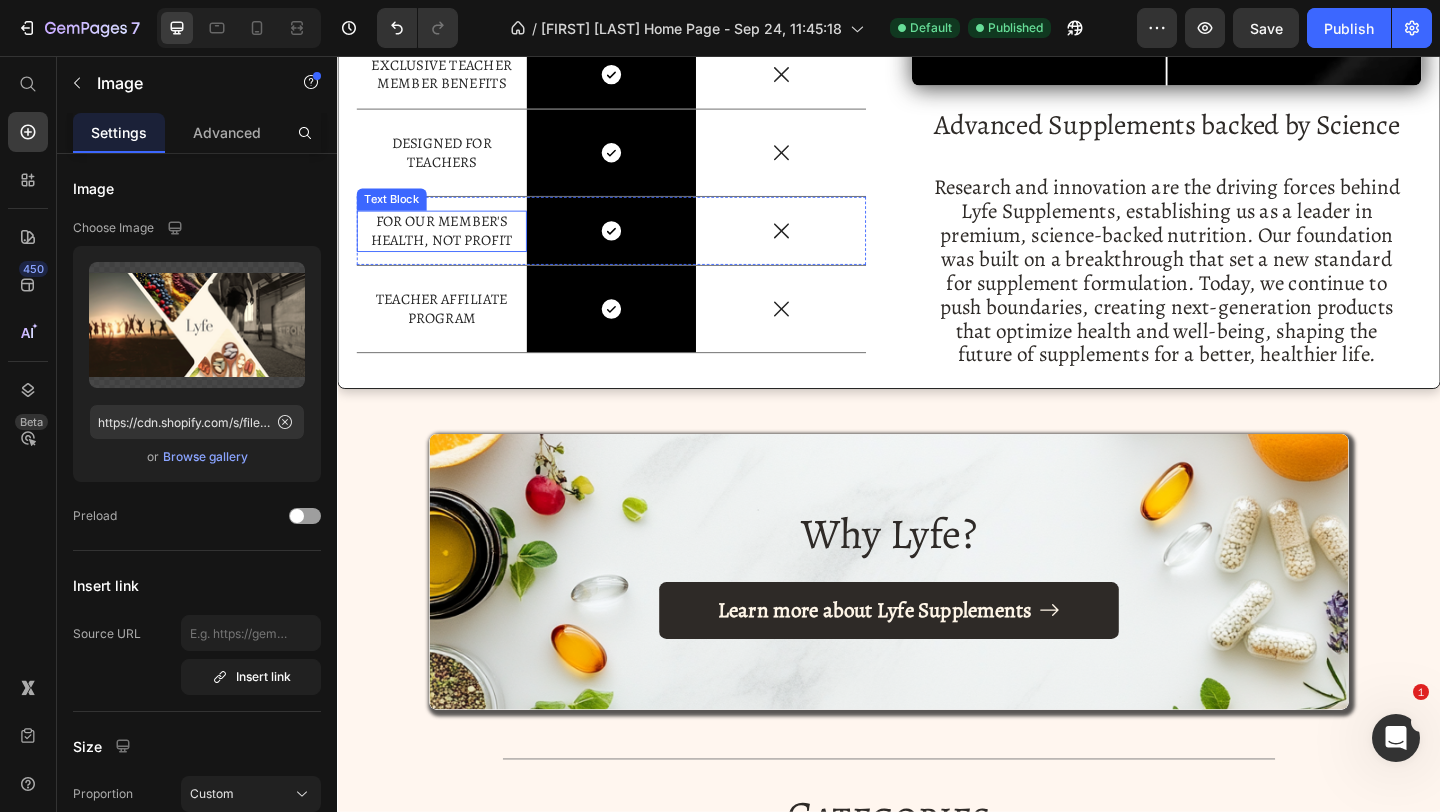 scroll, scrollTop: 1557, scrollLeft: 0, axis: vertical 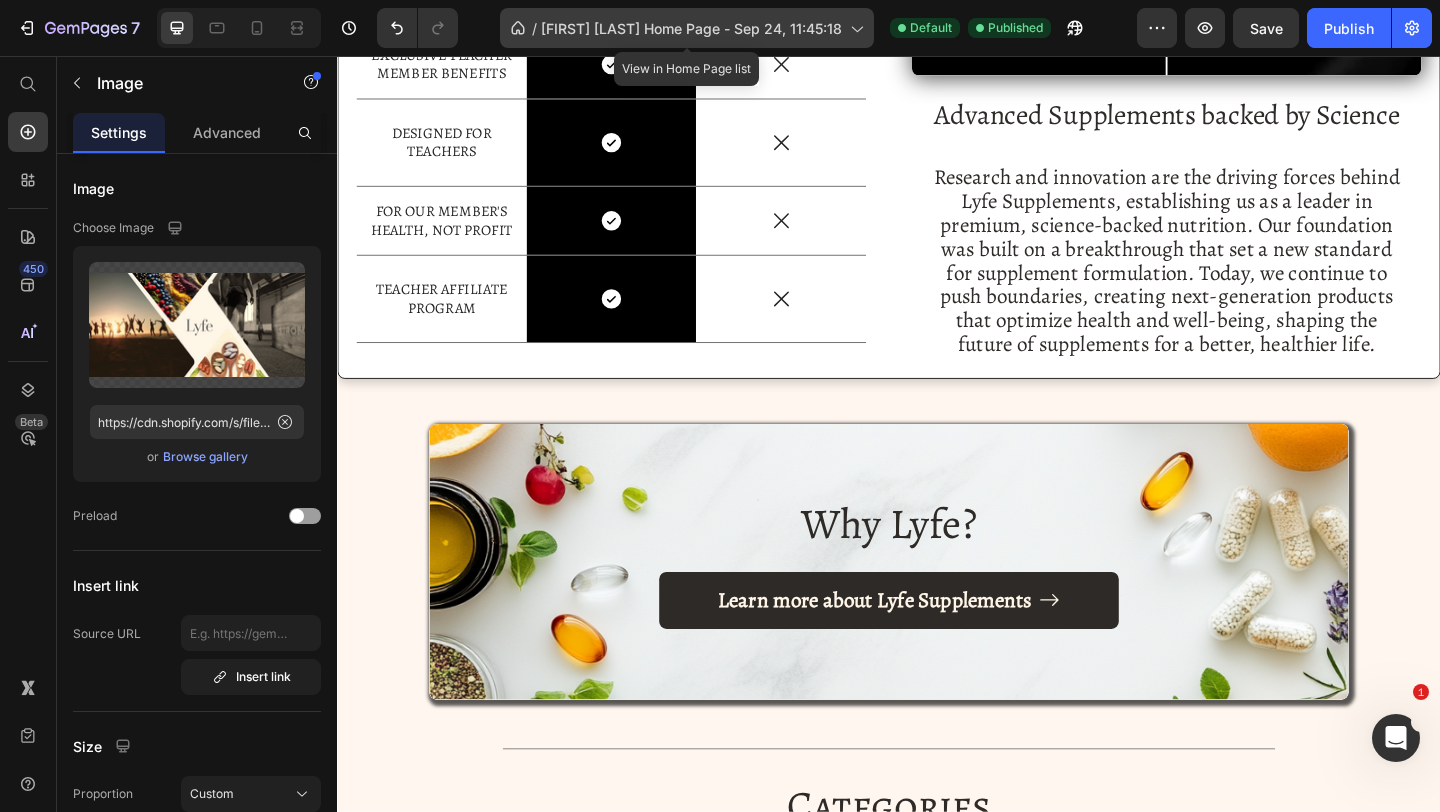 click on "[Sarah GemPages] Home Page - Sep 24, 11:45:18" at bounding box center [691, 28] 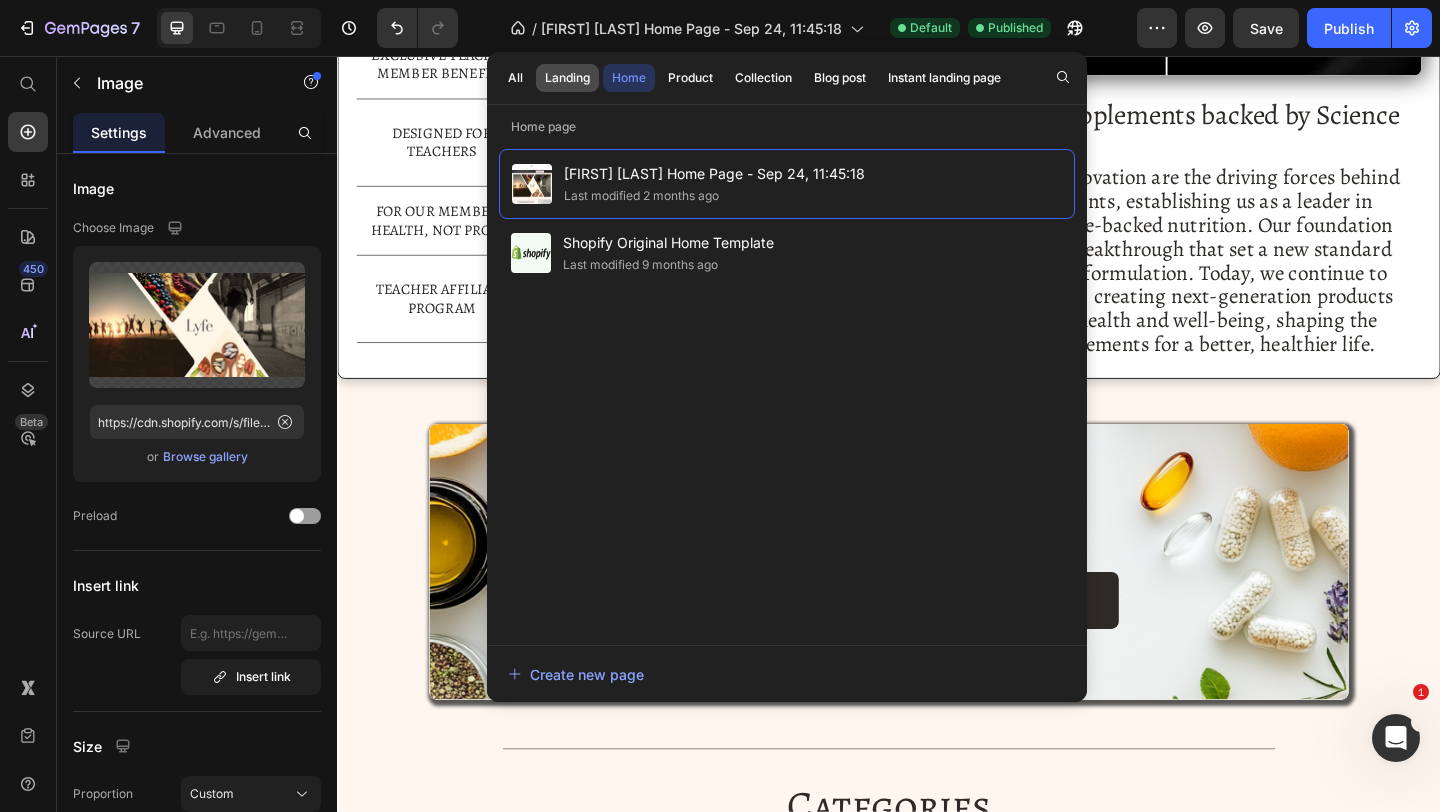 click on "Landing" at bounding box center (567, 78) 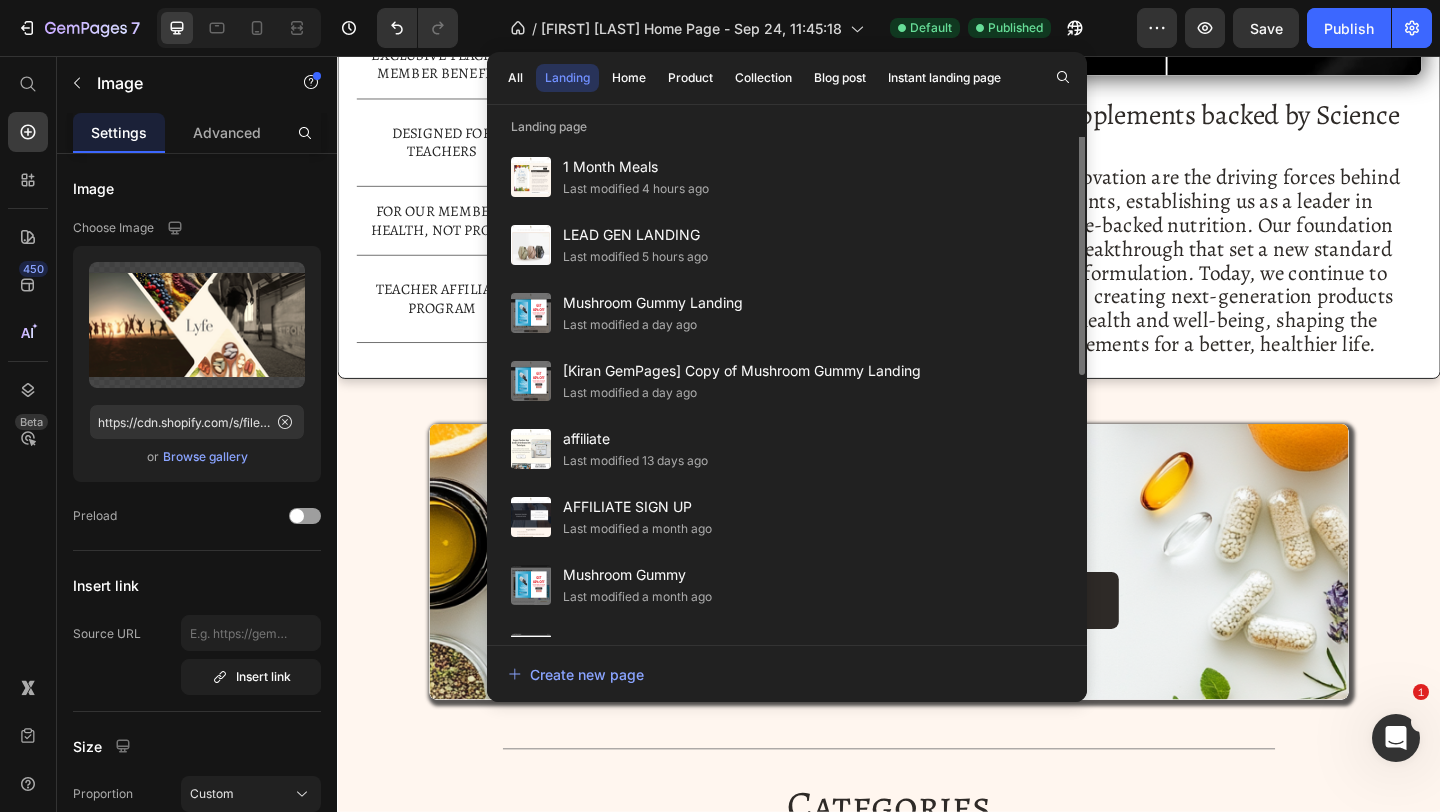 scroll, scrollTop: 0, scrollLeft: 0, axis: both 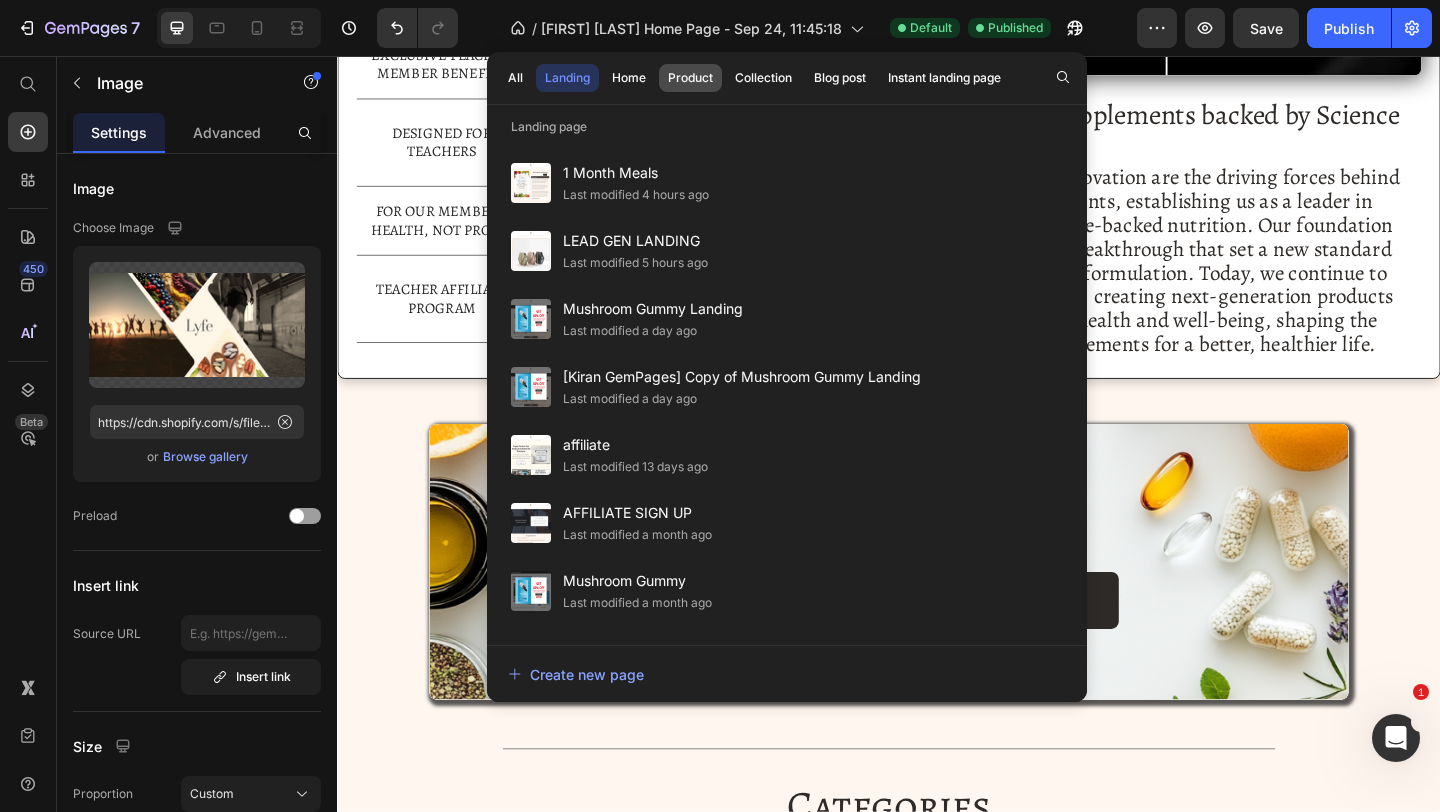 click on "Product" at bounding box center [690, 78] 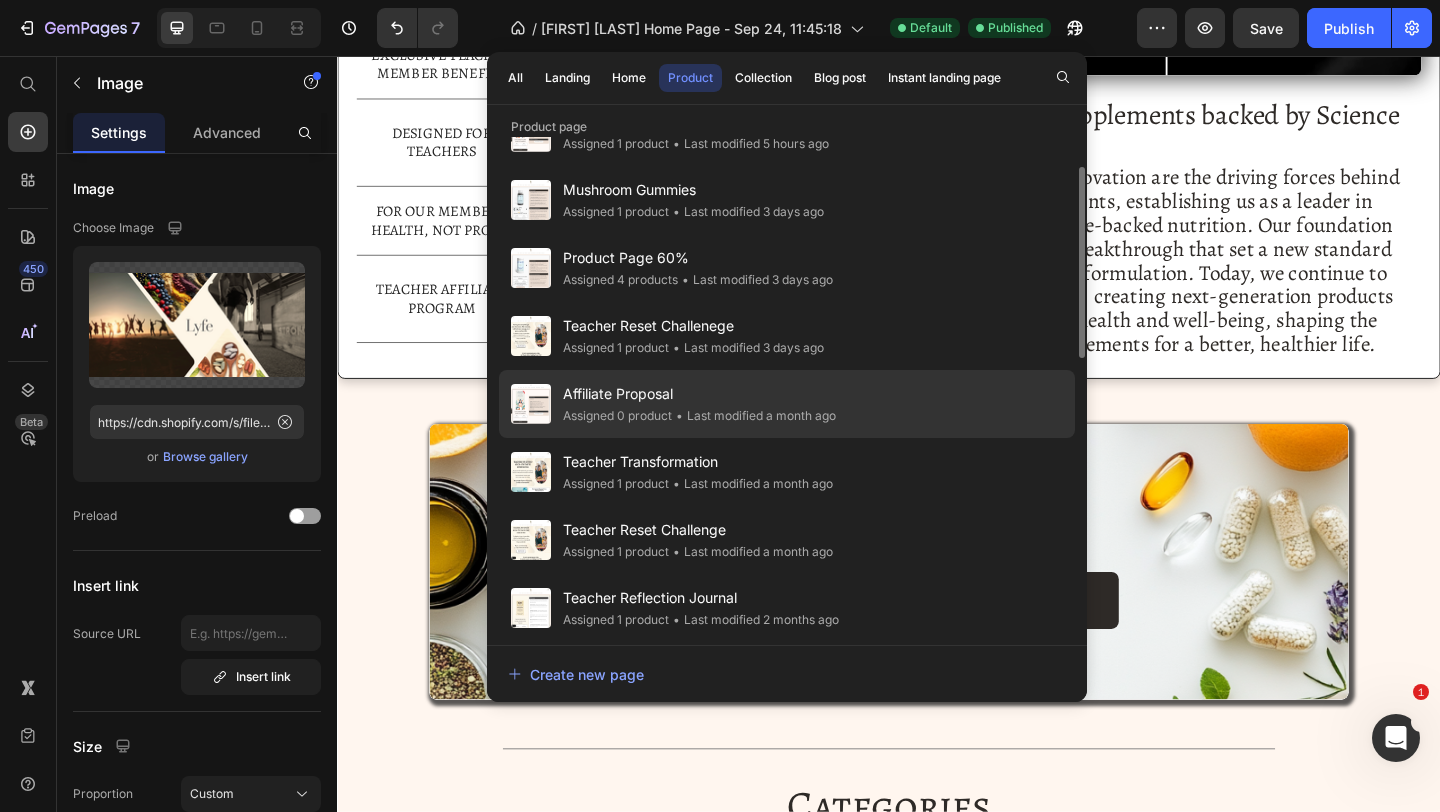 scroll, scrollTop: 65, scrollLeft: 0, axis: vertical 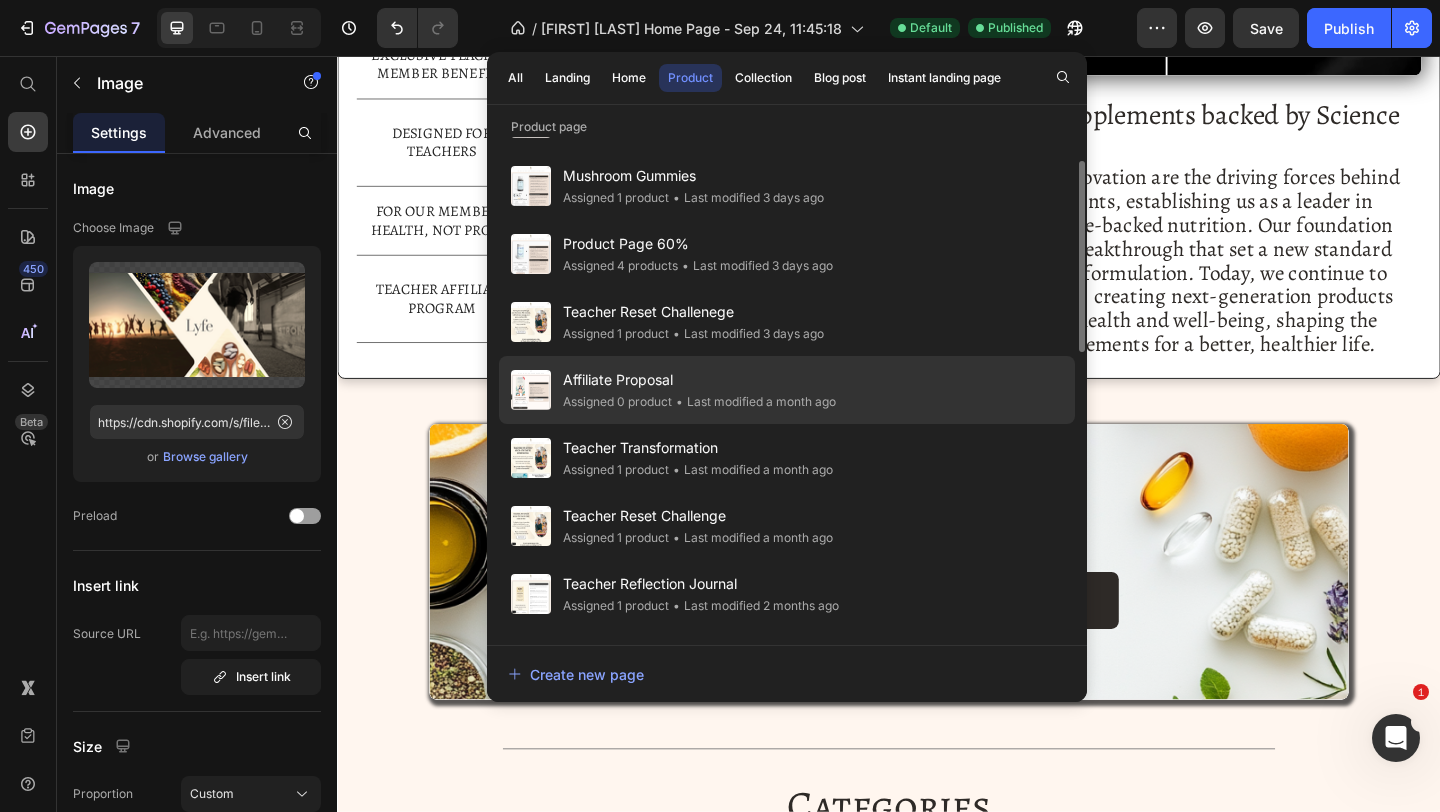 click on "Teacher Transformation" at bounding box center (698, 448) 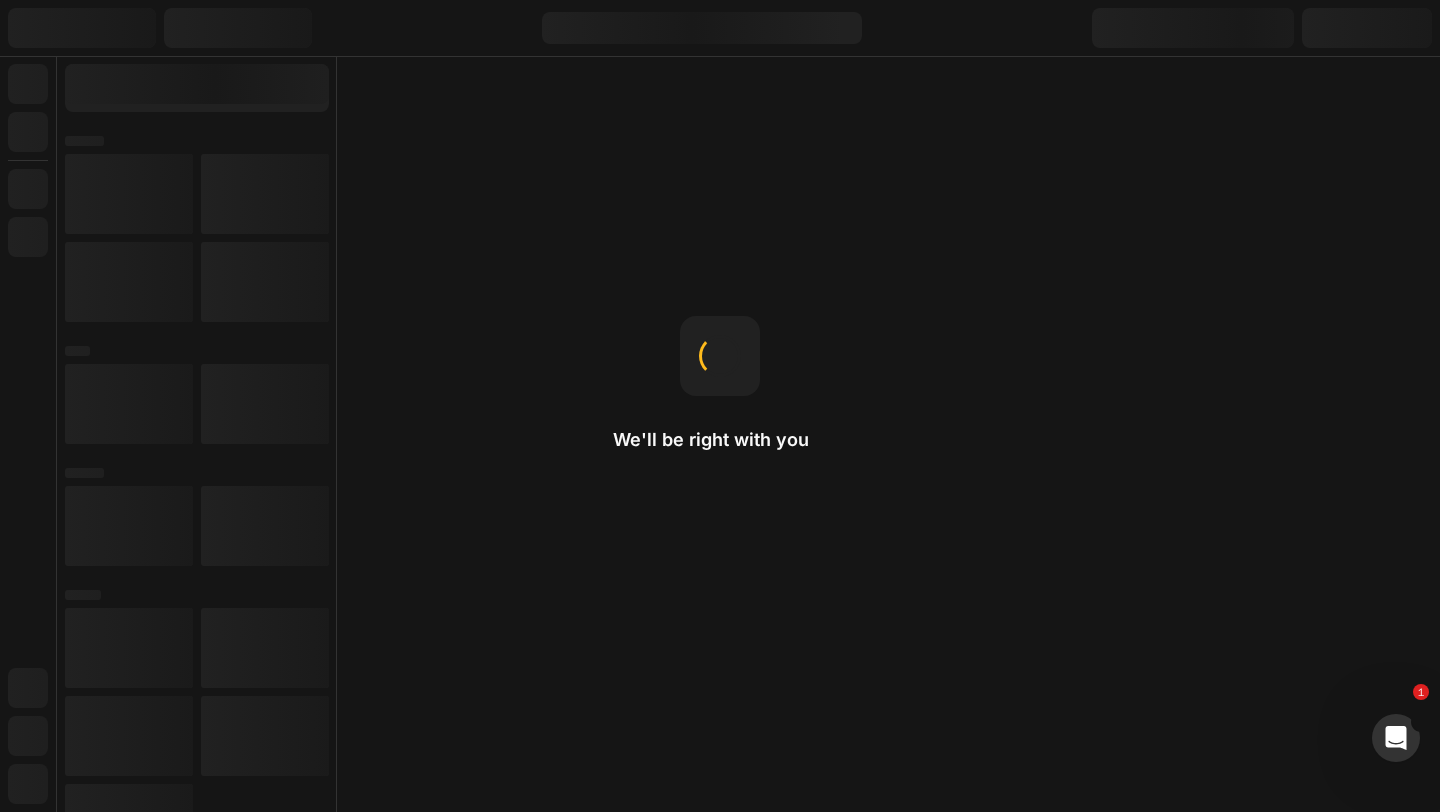 scroll, scrollTop: 0, scrollLeft: 0, axis: both 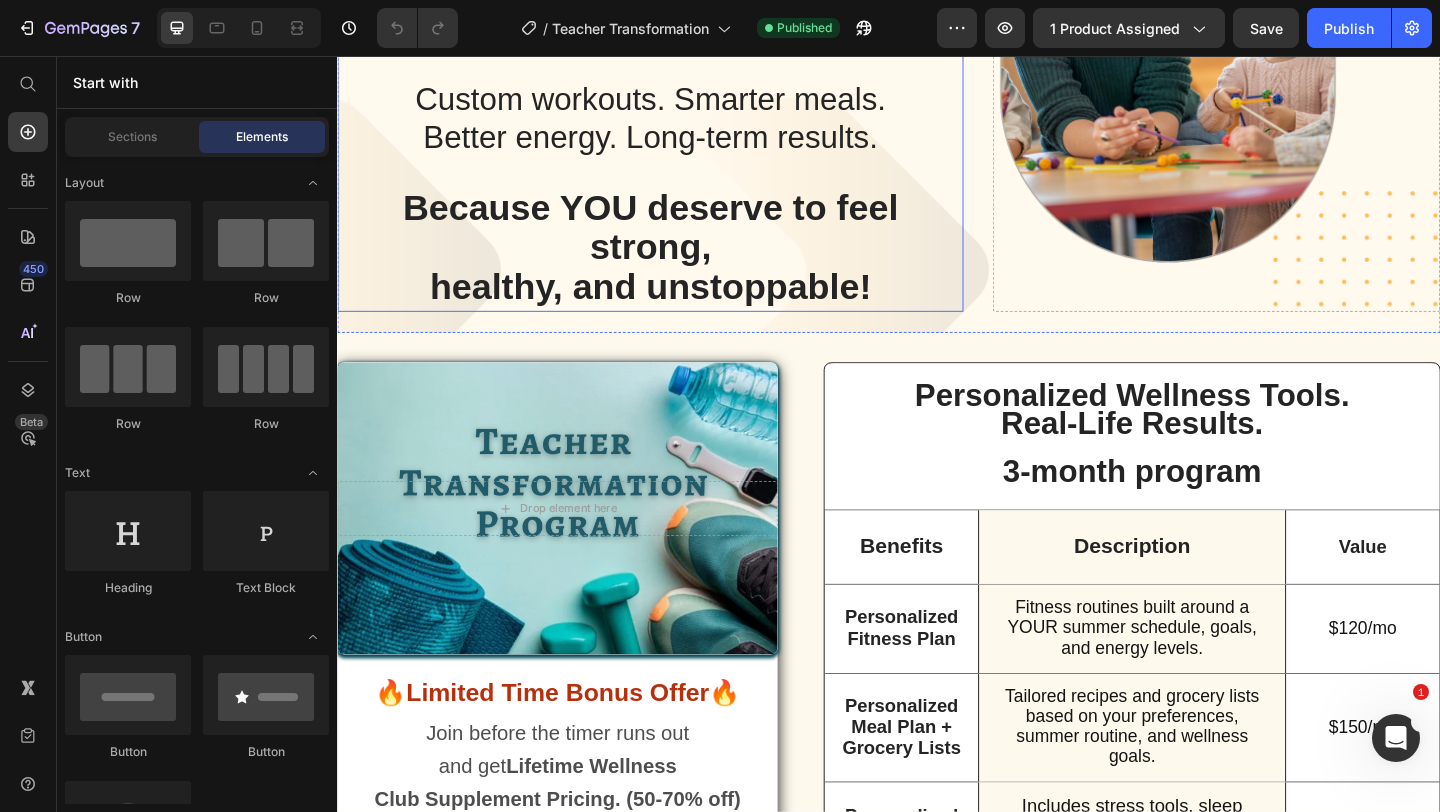 click on "Because YOU deserve to feel strong," at bounding box center (677, 228) 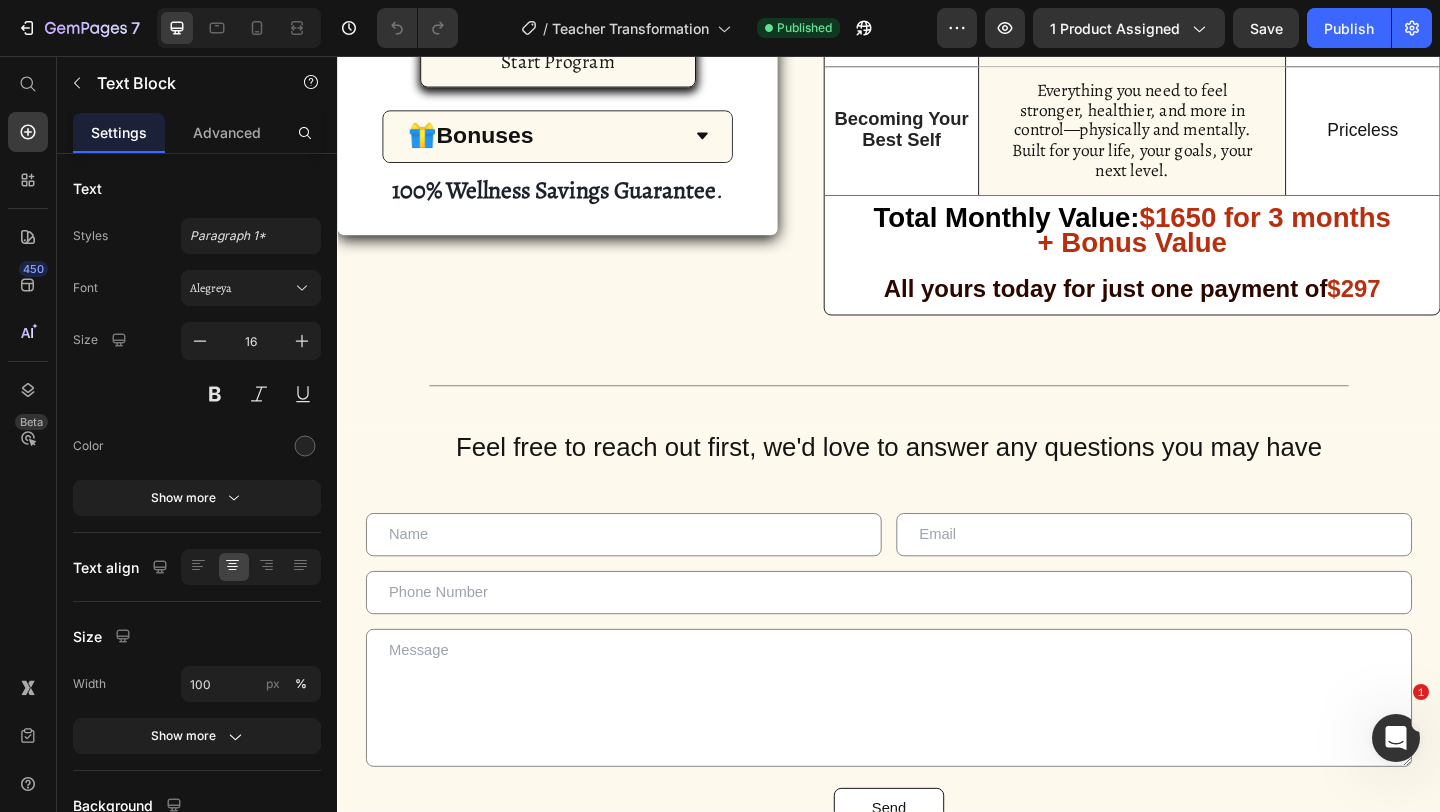 scroll, scrollTop: 1581, scrollLeft: 0, axis: vertical 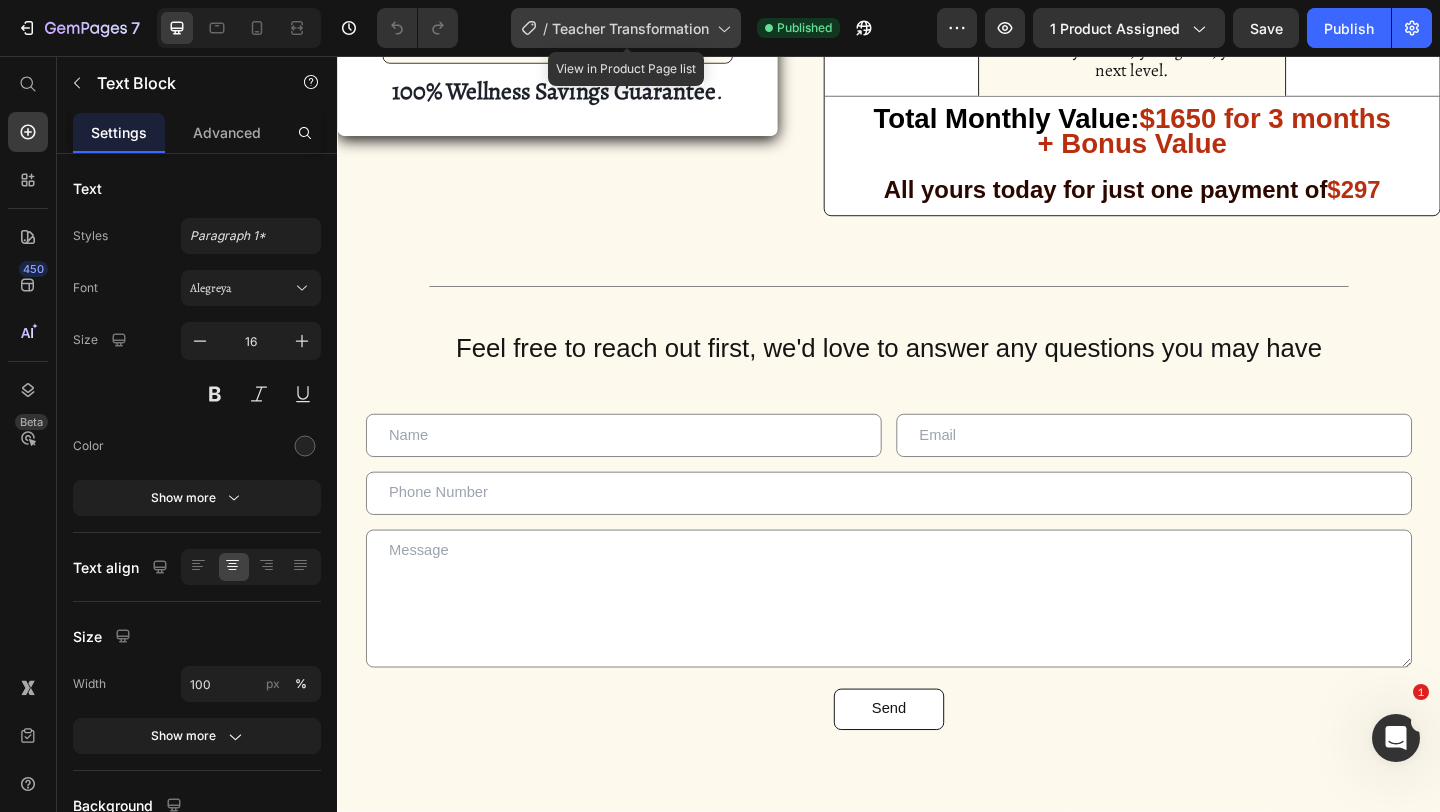 click on "Teacher Transformation" at bounding box center [630, 28] 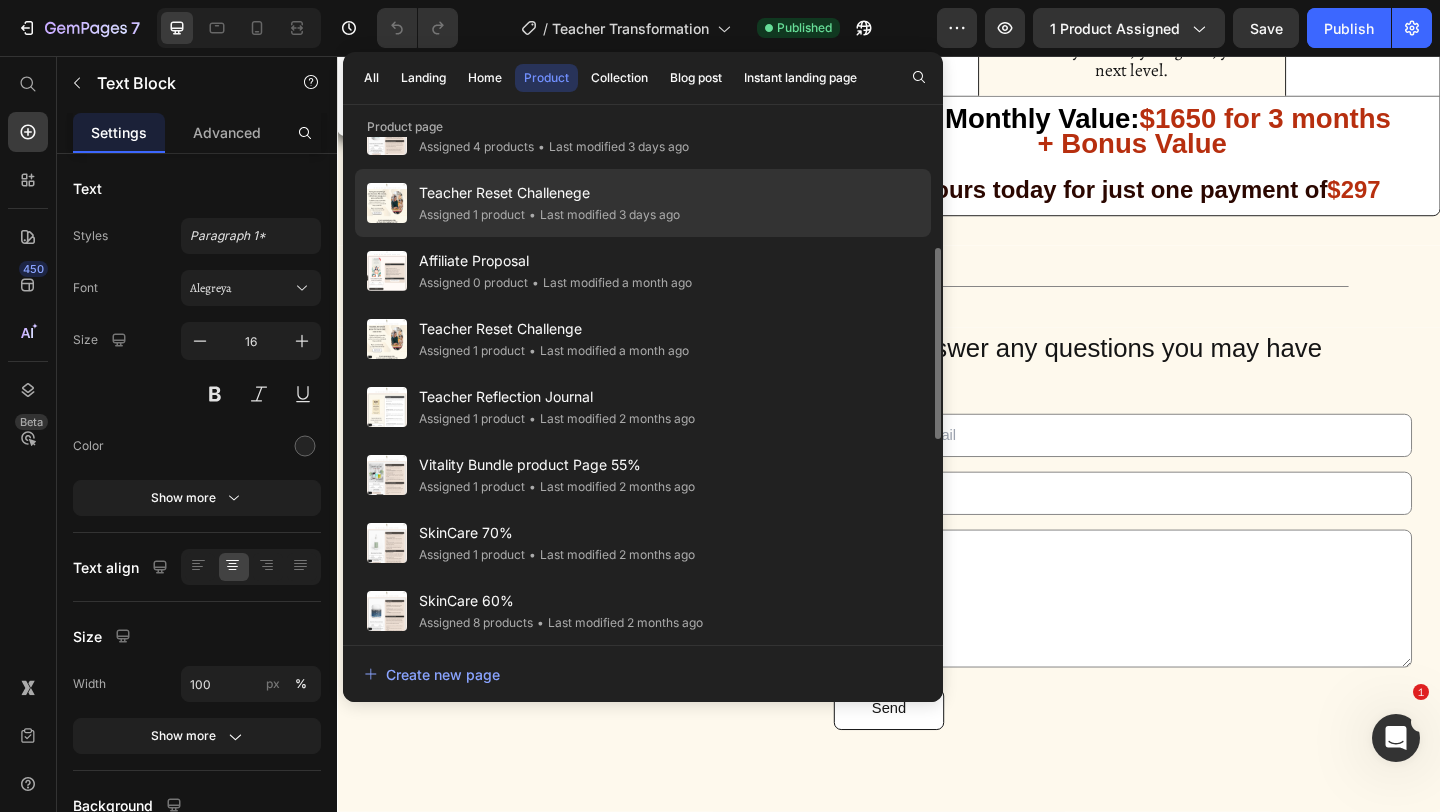 scroll, scrollTop: 267, scrollLeft: 0, axis: vertical 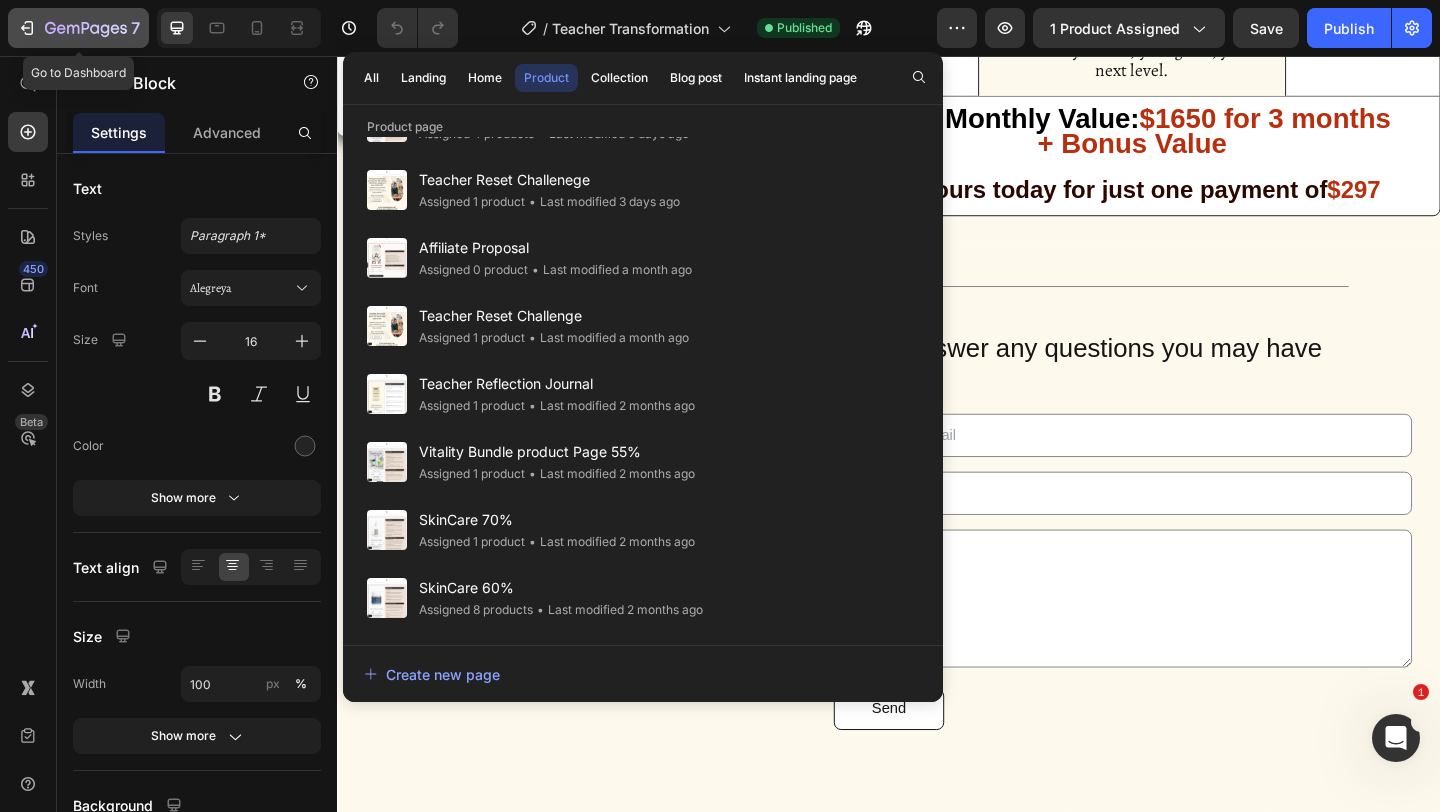 click on "7" 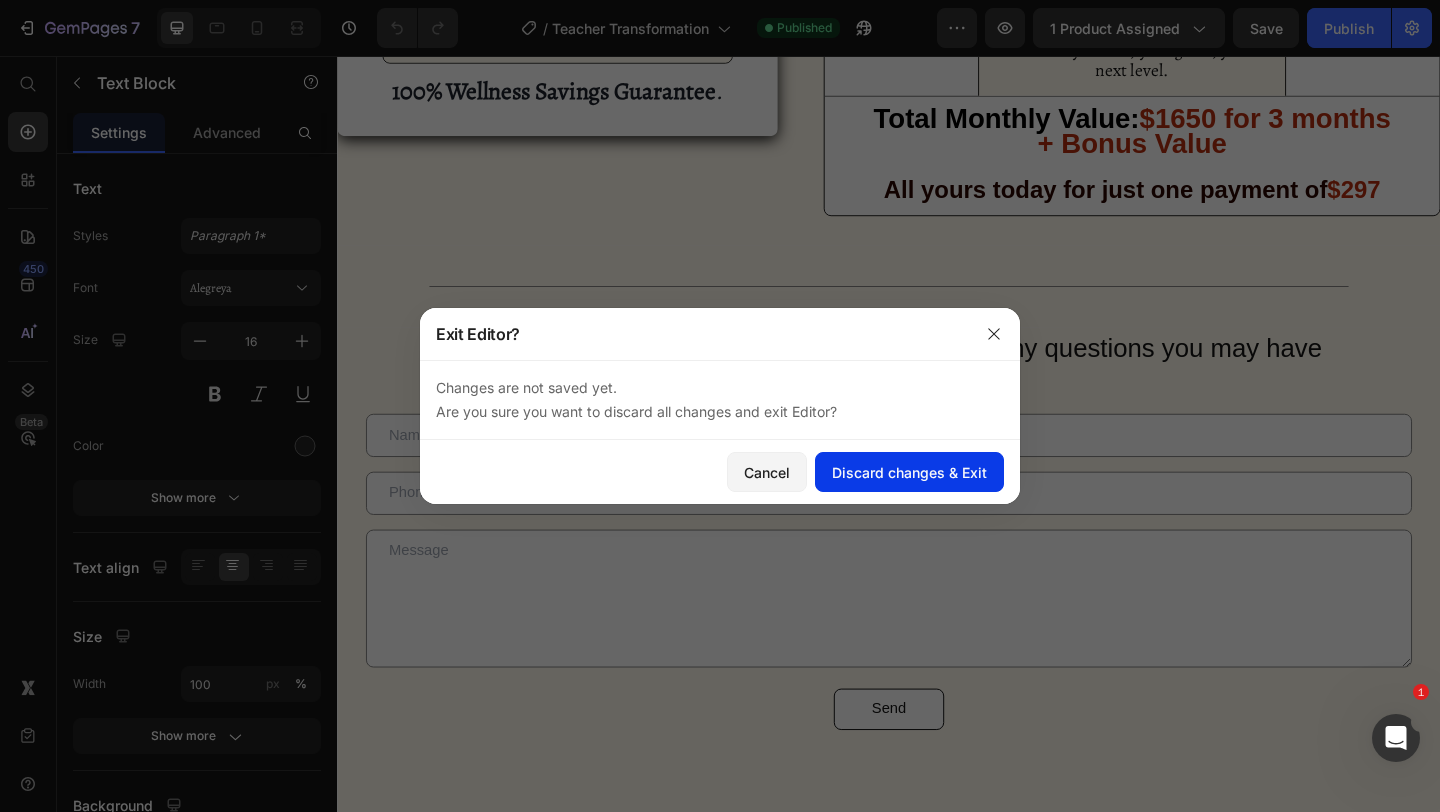 click on "Discard changes & Exit" 